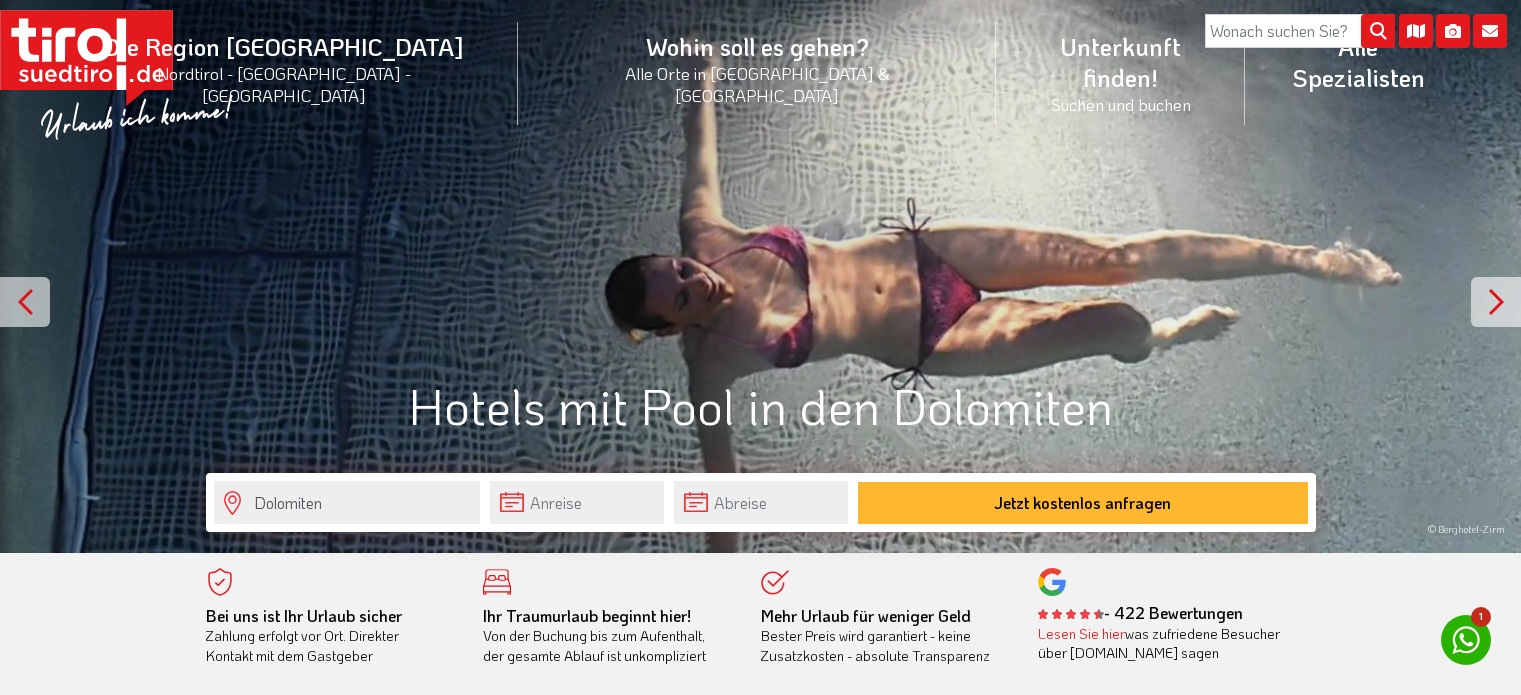 scroll, scrollTop: 0, scrollLeft: 0, axis: both 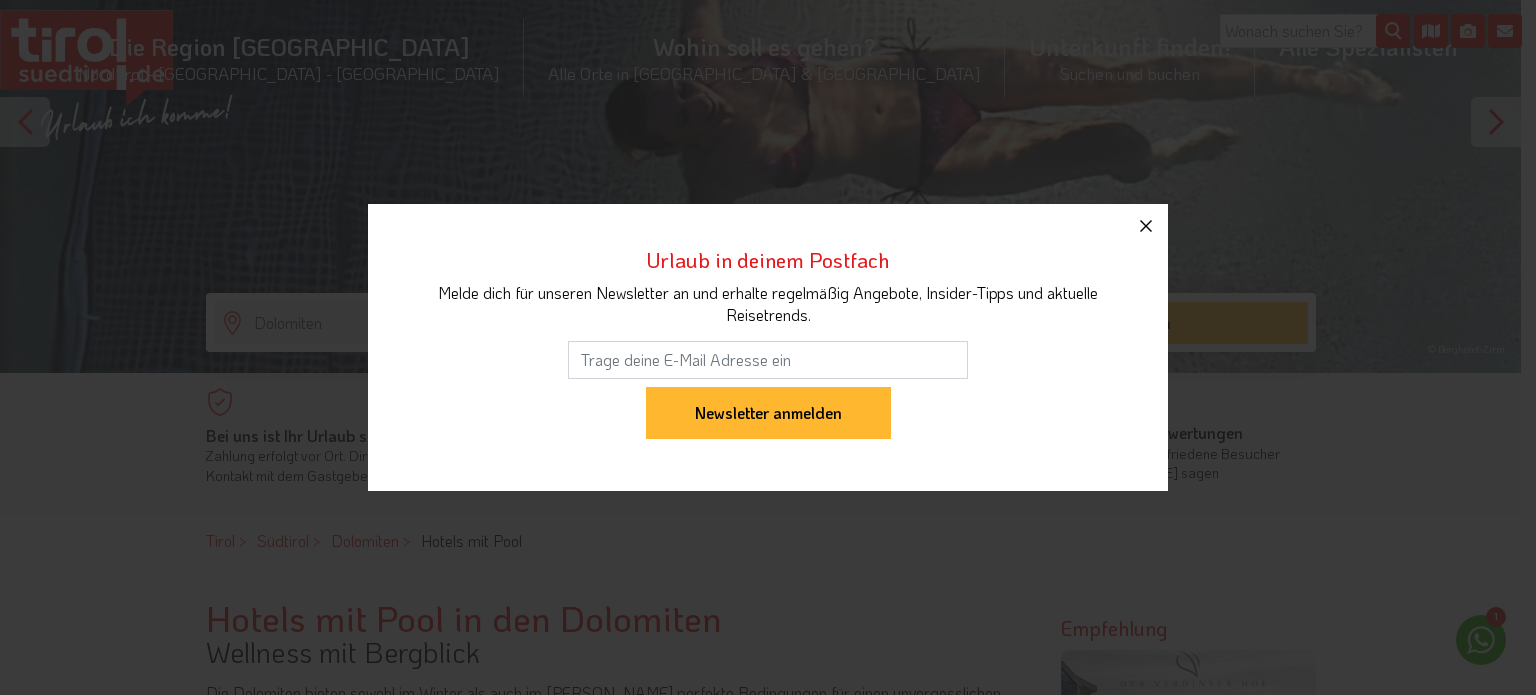 click 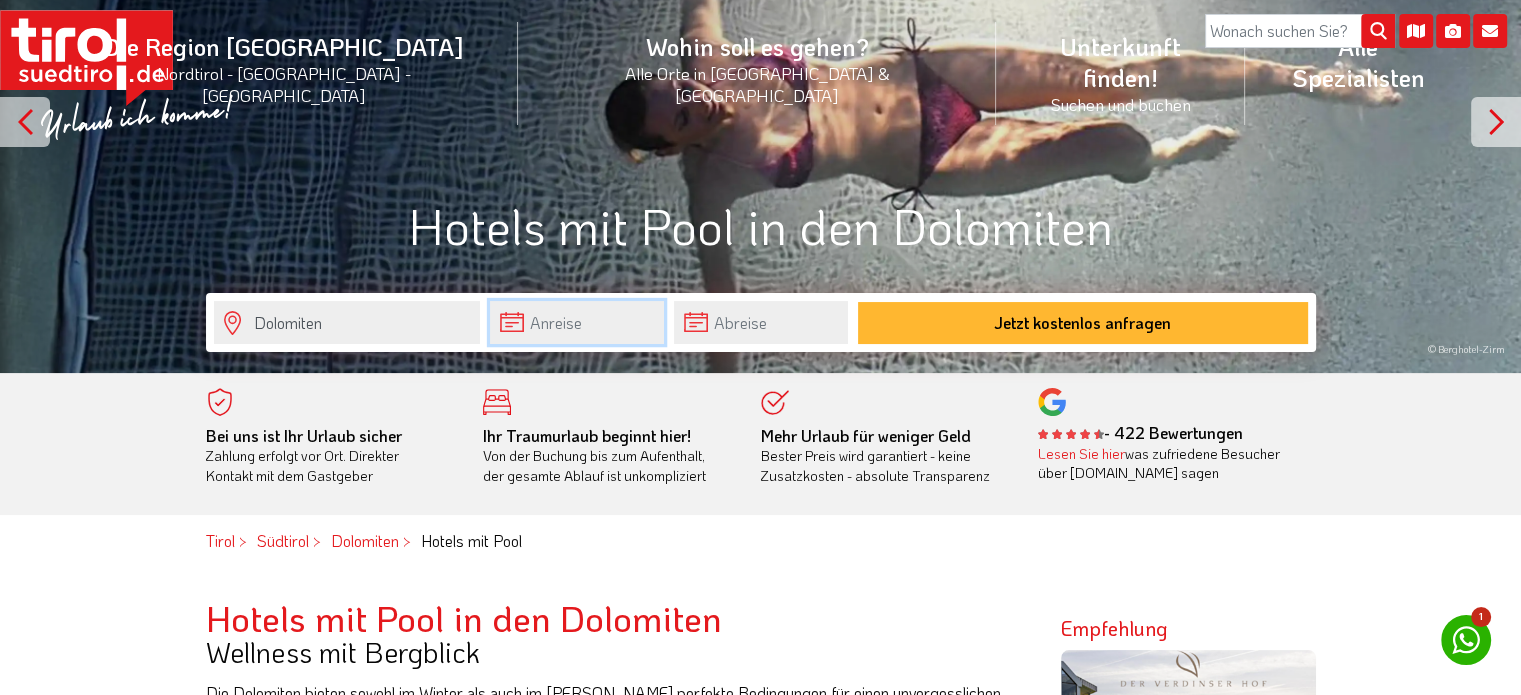 click at bounding box center [577, 322] 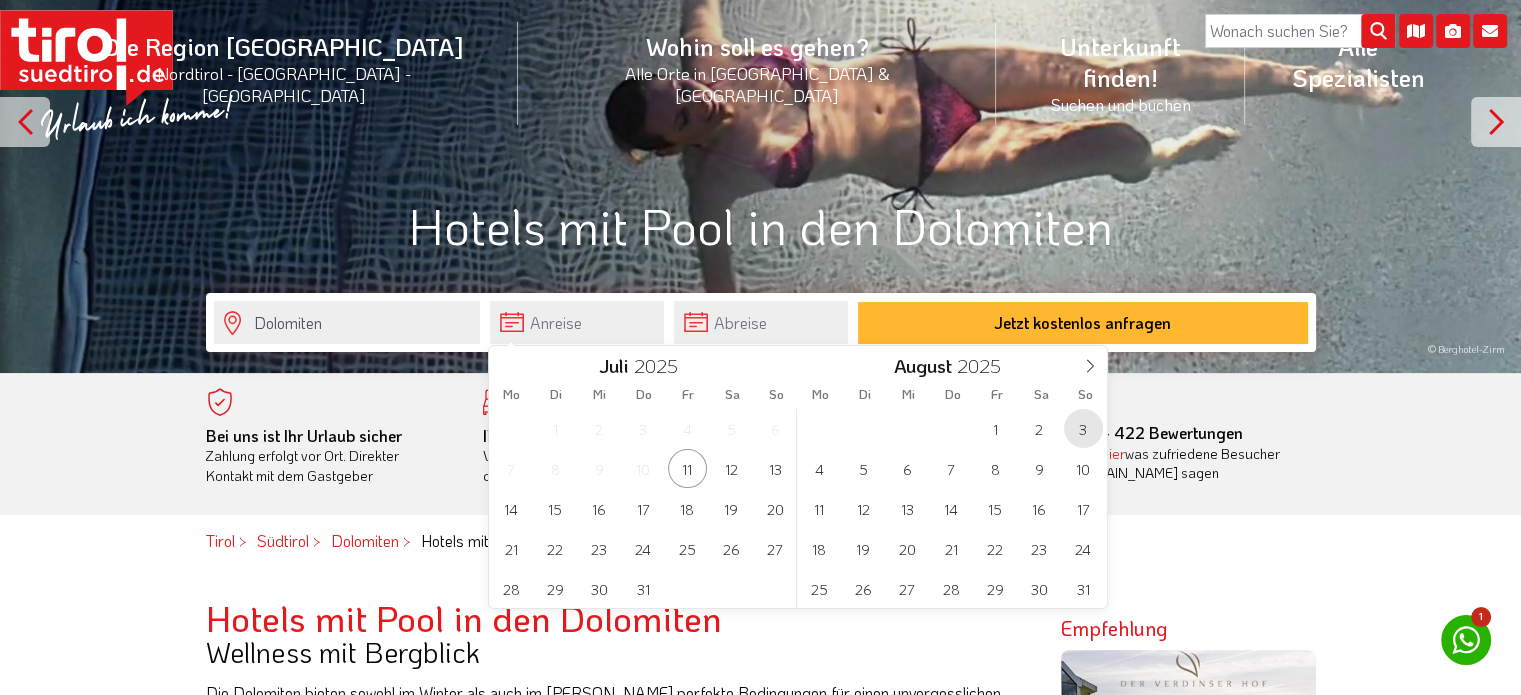click on "3" at bounding box center (1083, 428) 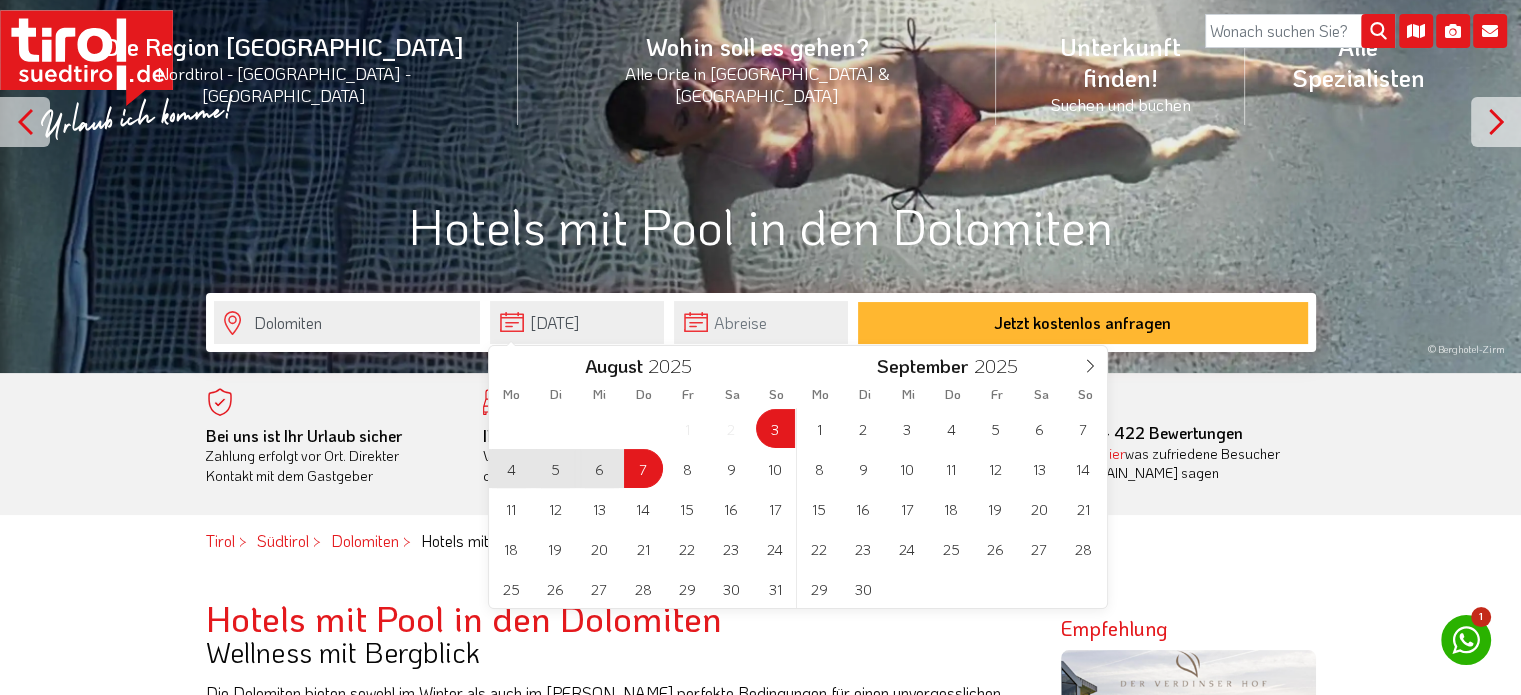 click on "7" at bounding box center [643, 468] 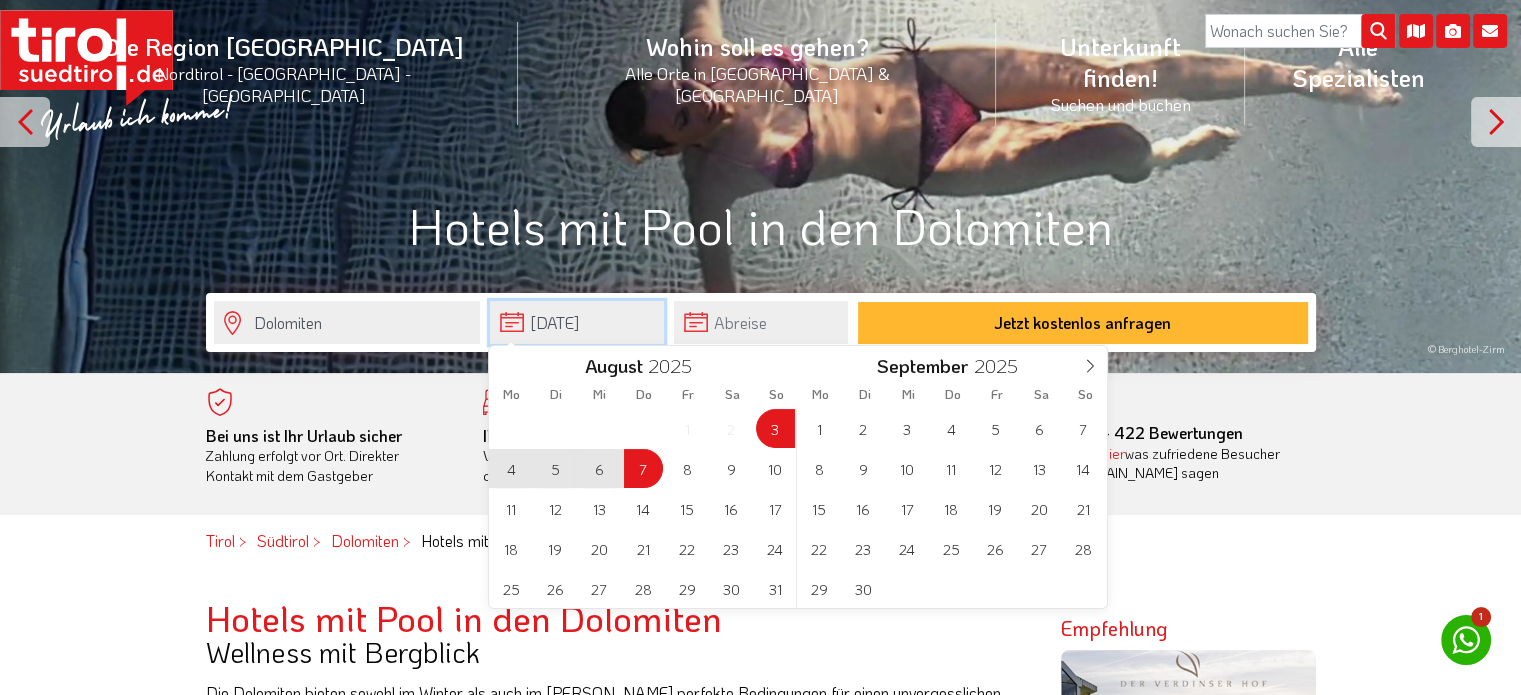 type on "03-08-2025" 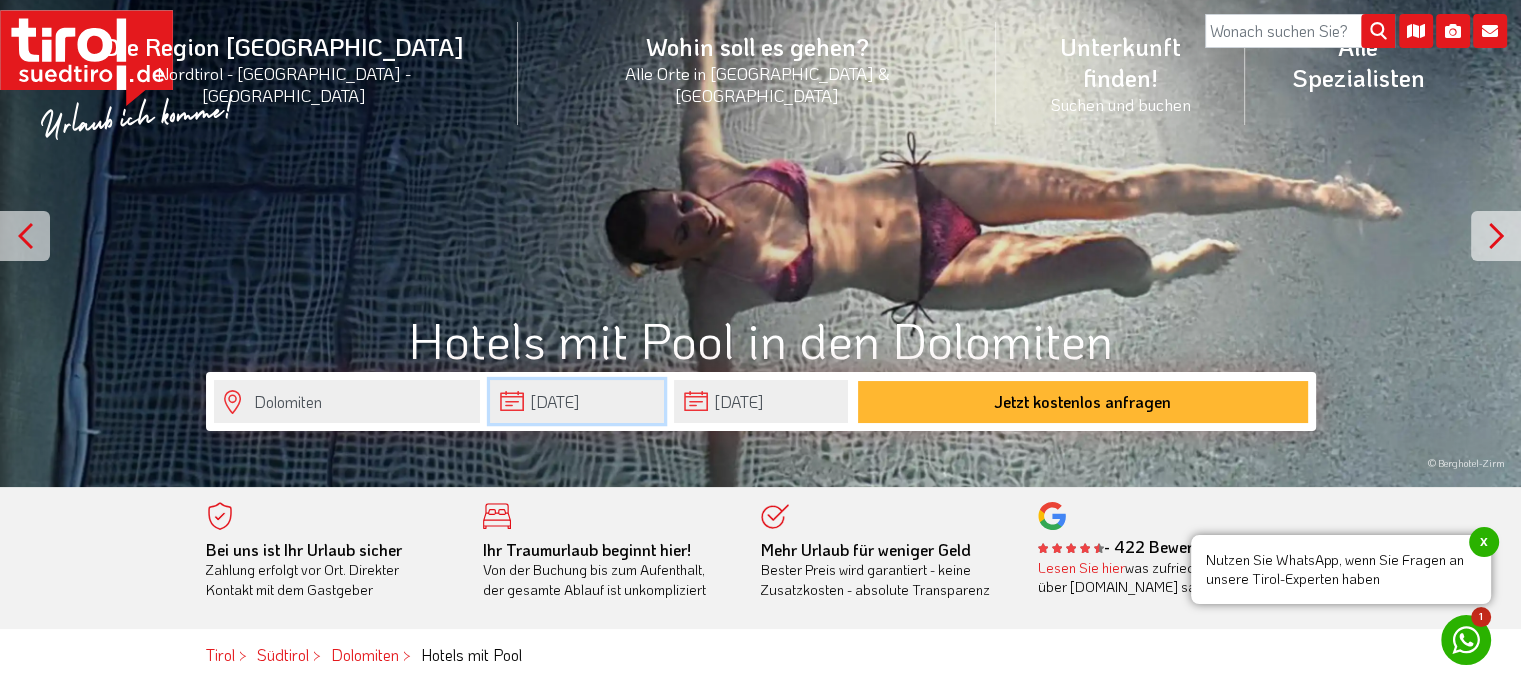 scroll, scrollTop: 0, scrollLeft: 0, axis: both 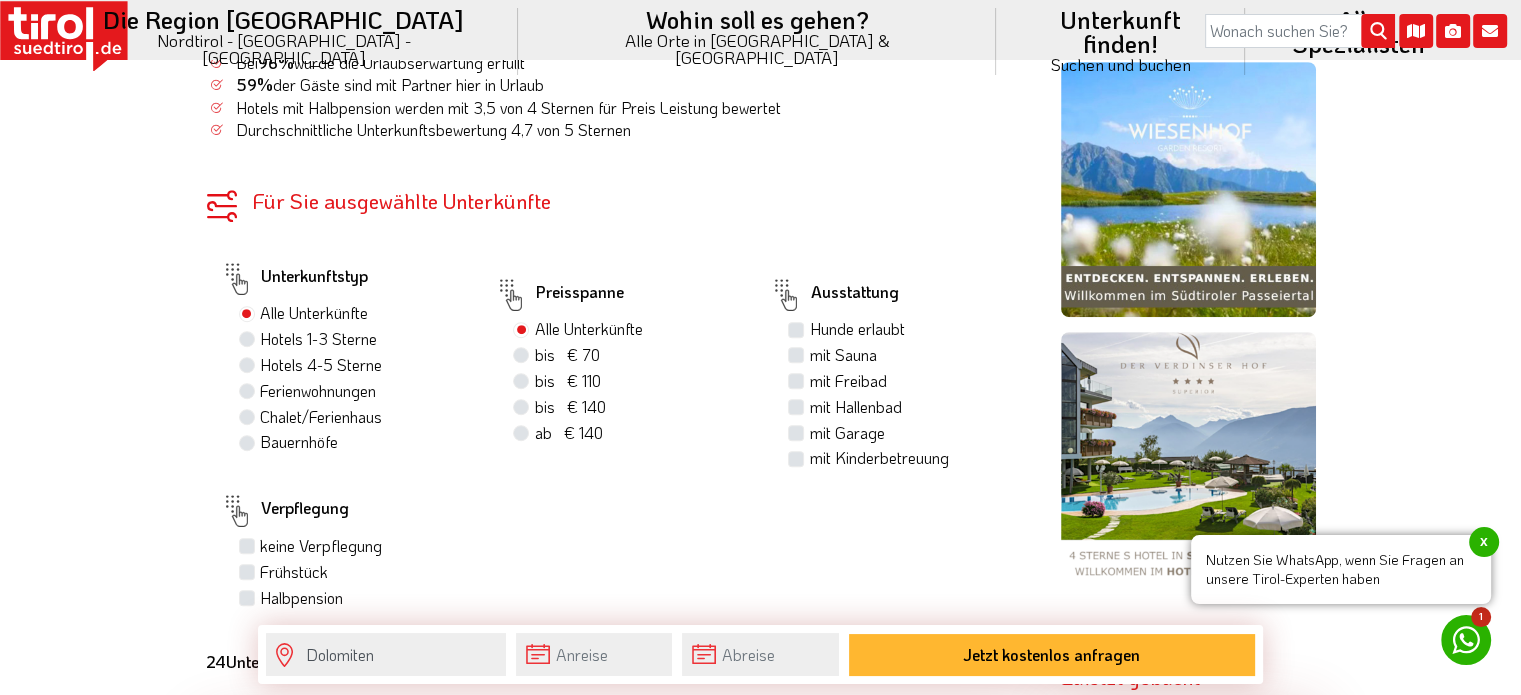 click on "Hotels 1-3 Sterne" at bounding box center [318, 339] 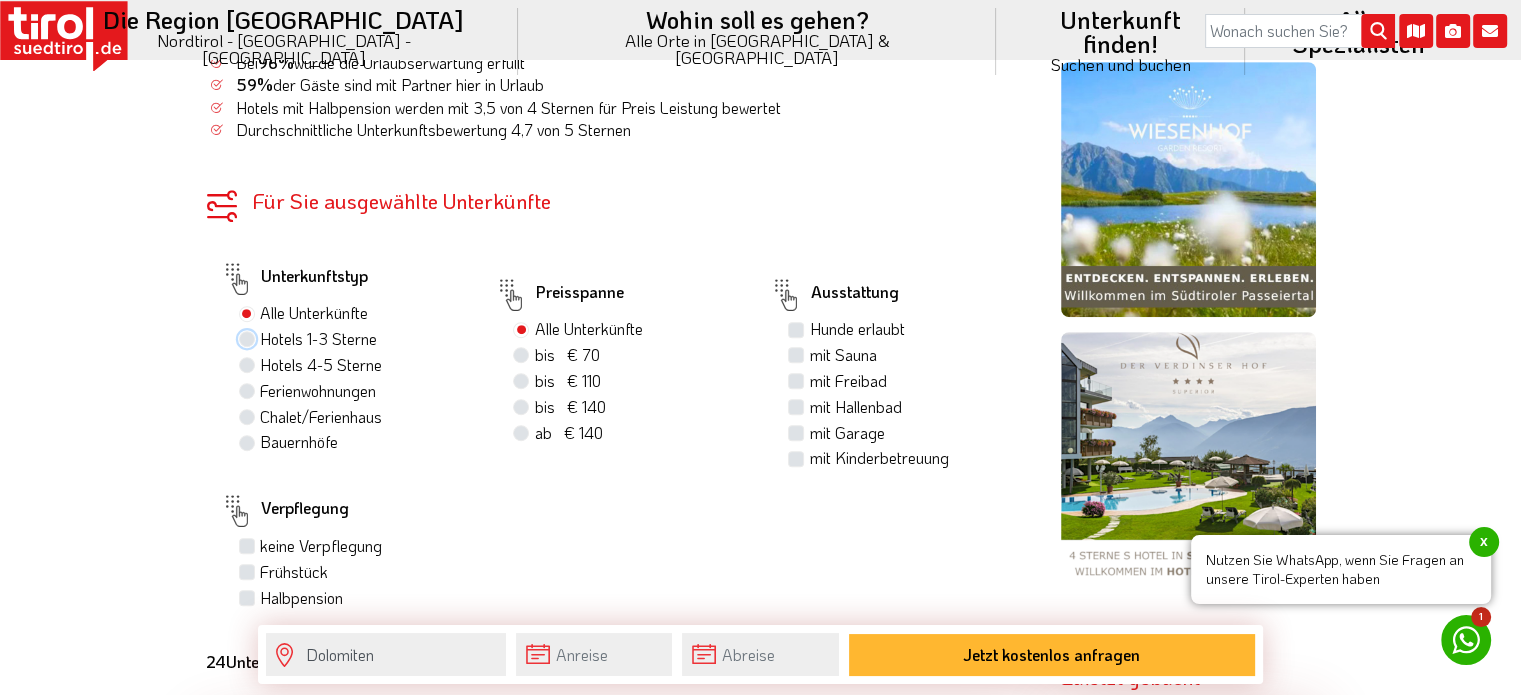 click on "Hotels 1-3 Sterne" at bounding box center [249, 338] 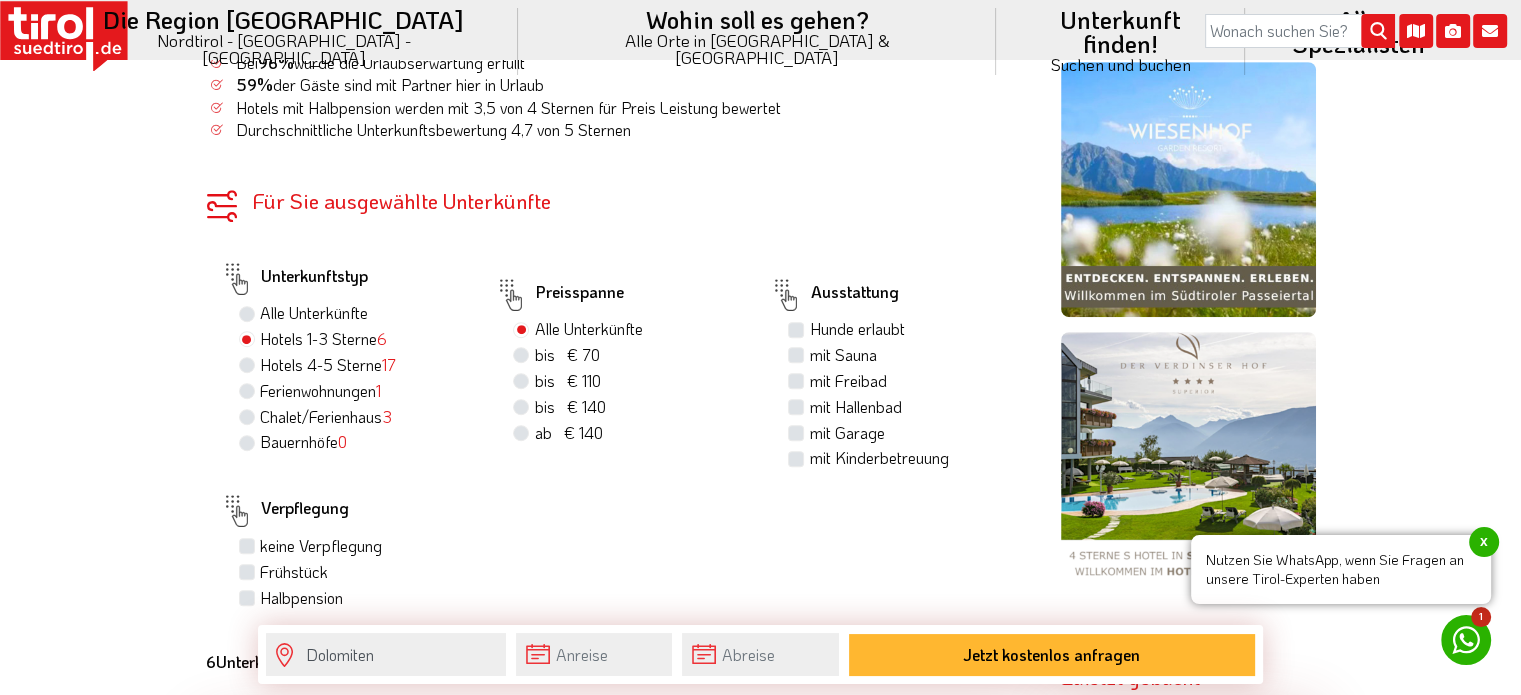 click on "Hotels 4-5 Sterne  17" at bounding box center (328, 365) 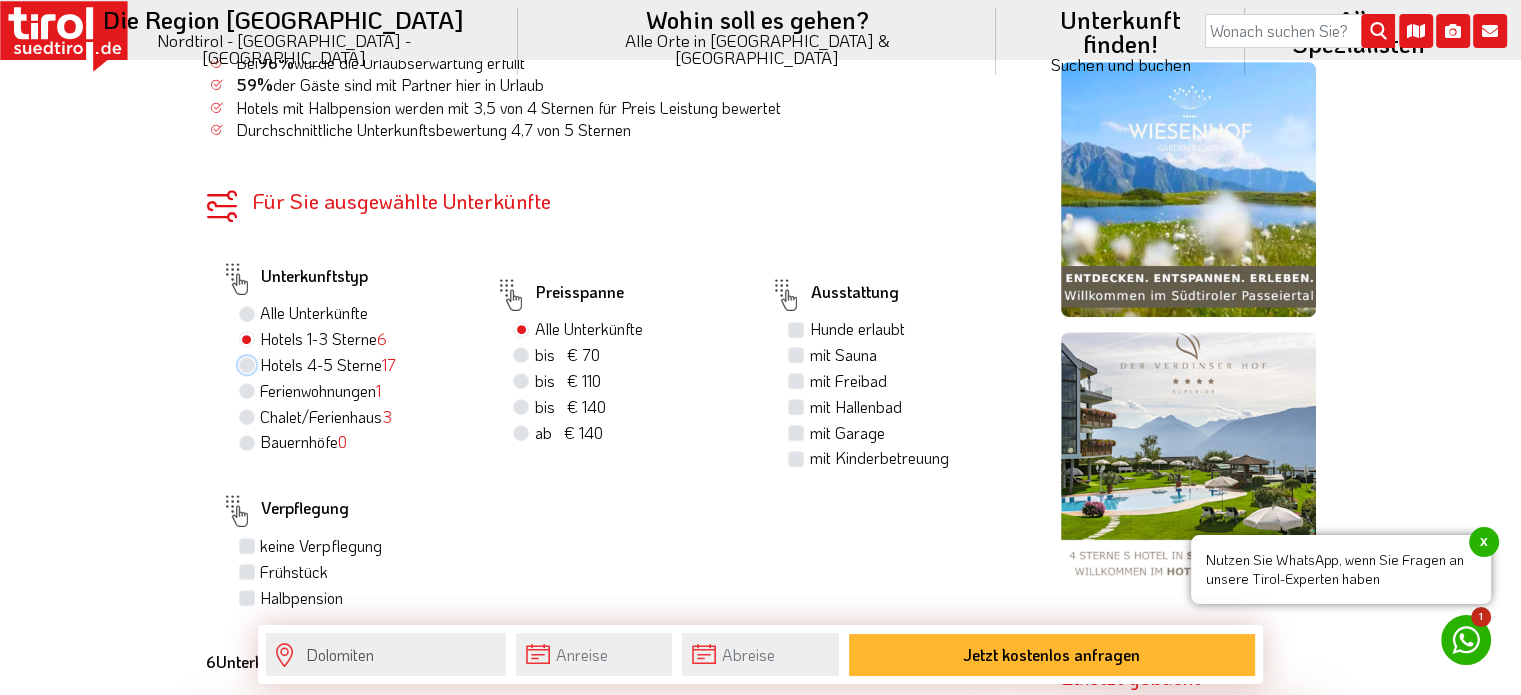 radio on "true" 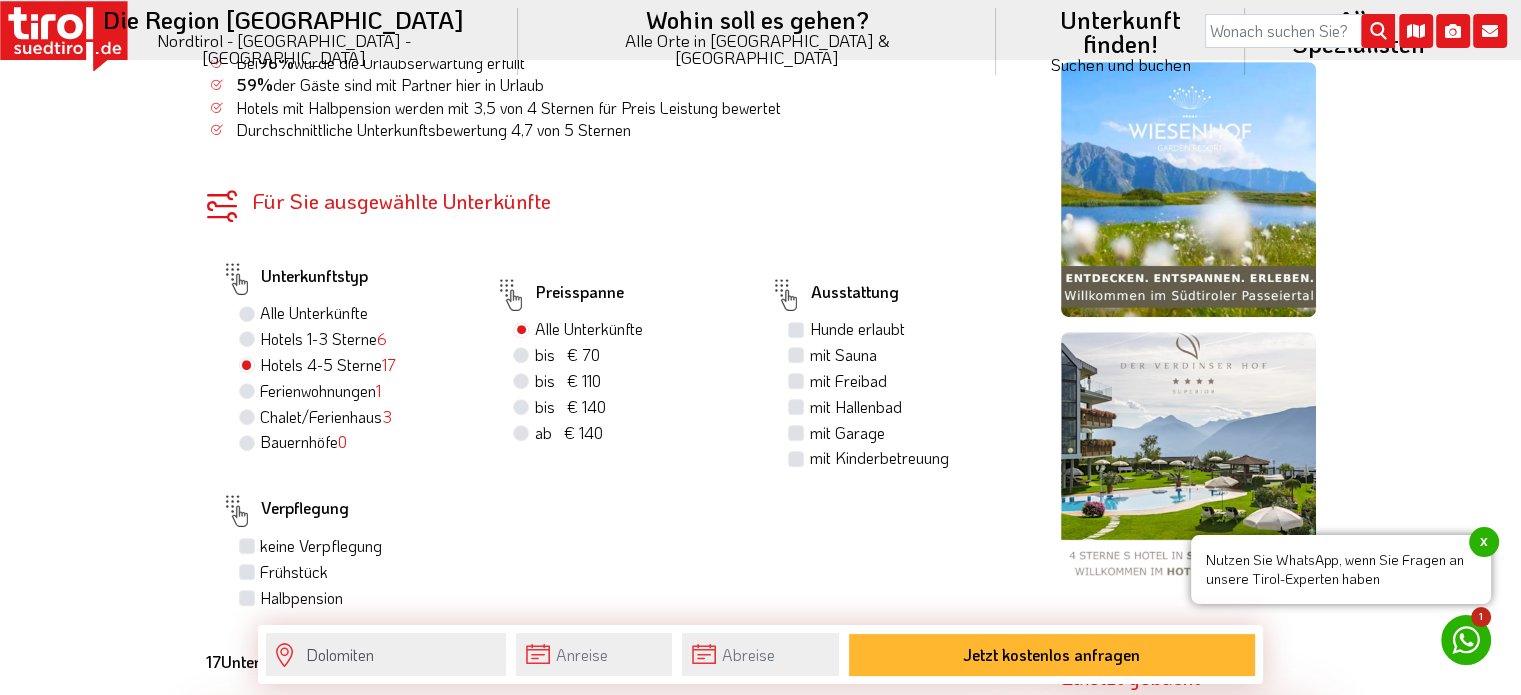 click on "Hotels 1-3 Sterne  6" at bounding box center (323, 339) 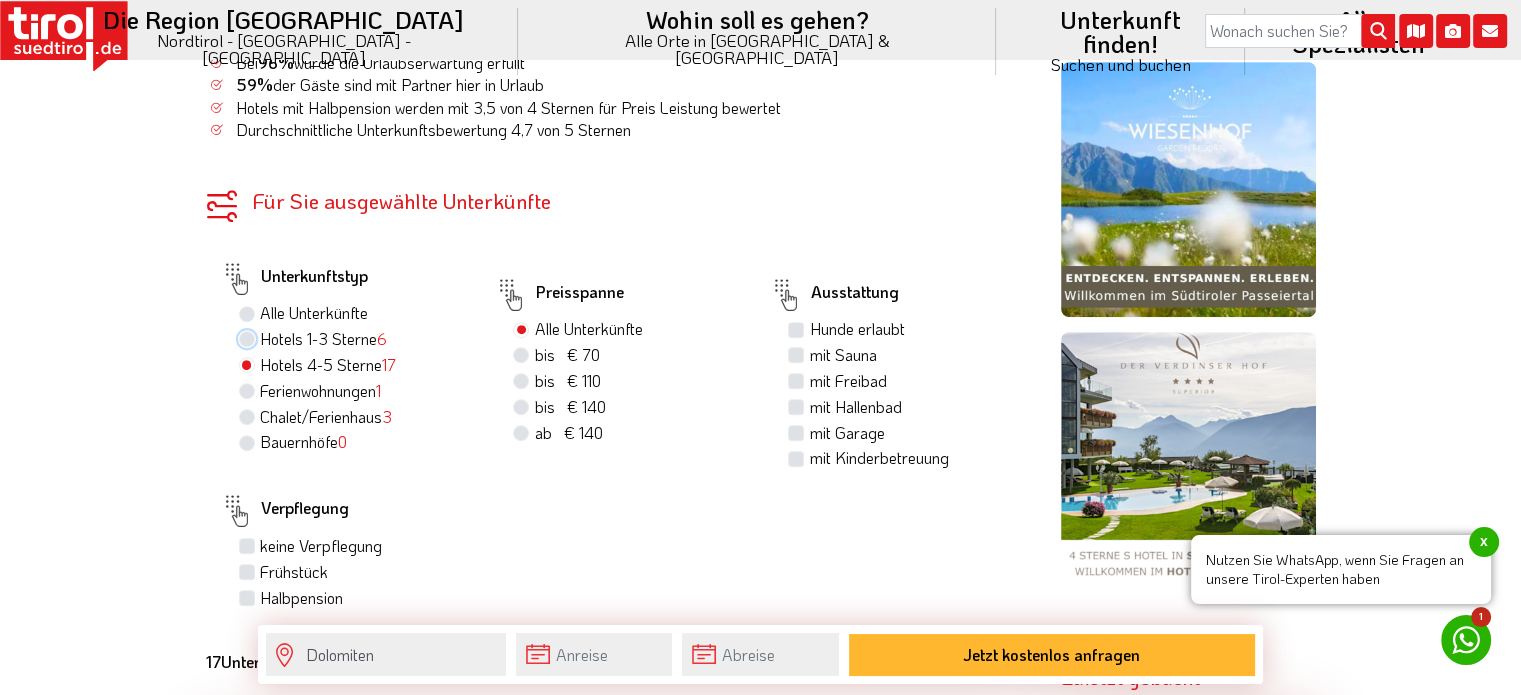 radio on "true" 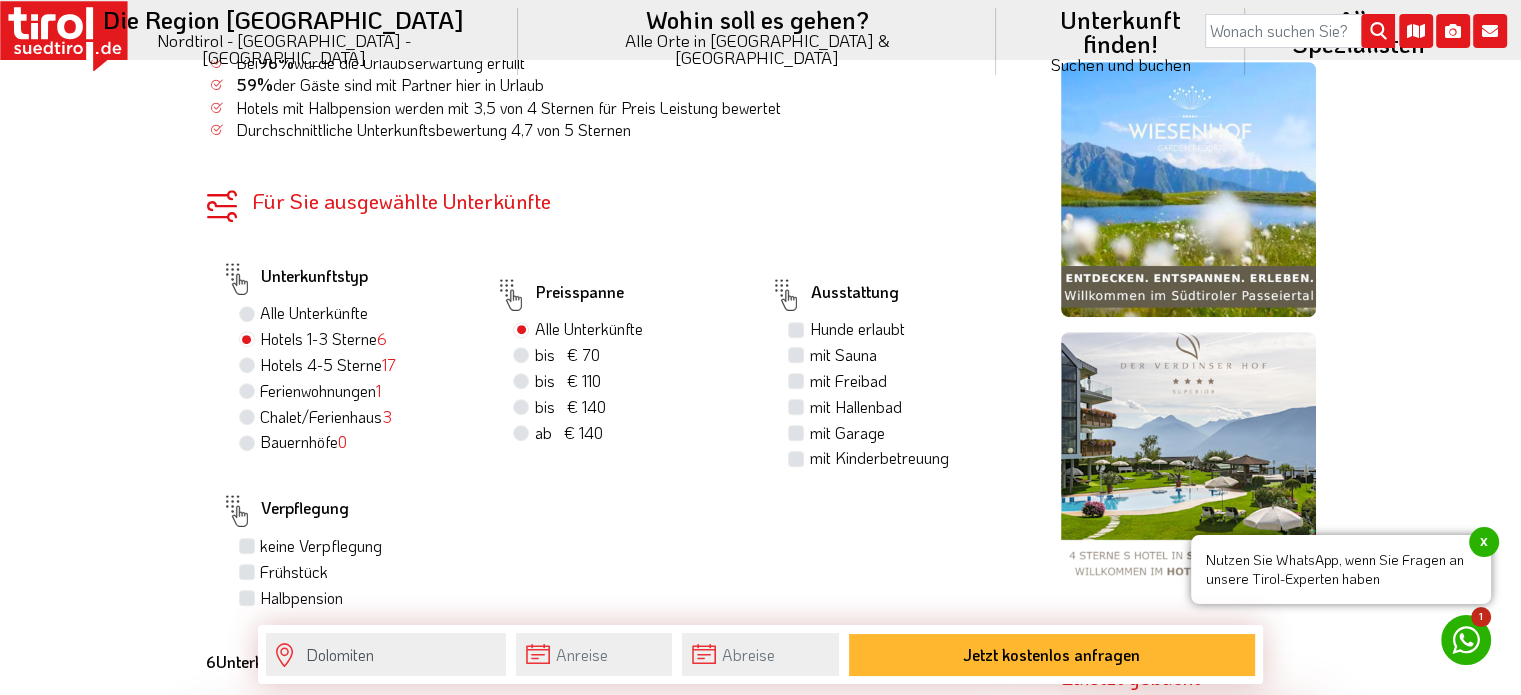click on "bis   € 70   bis  CHF 65" at bounding box center (566, 355) 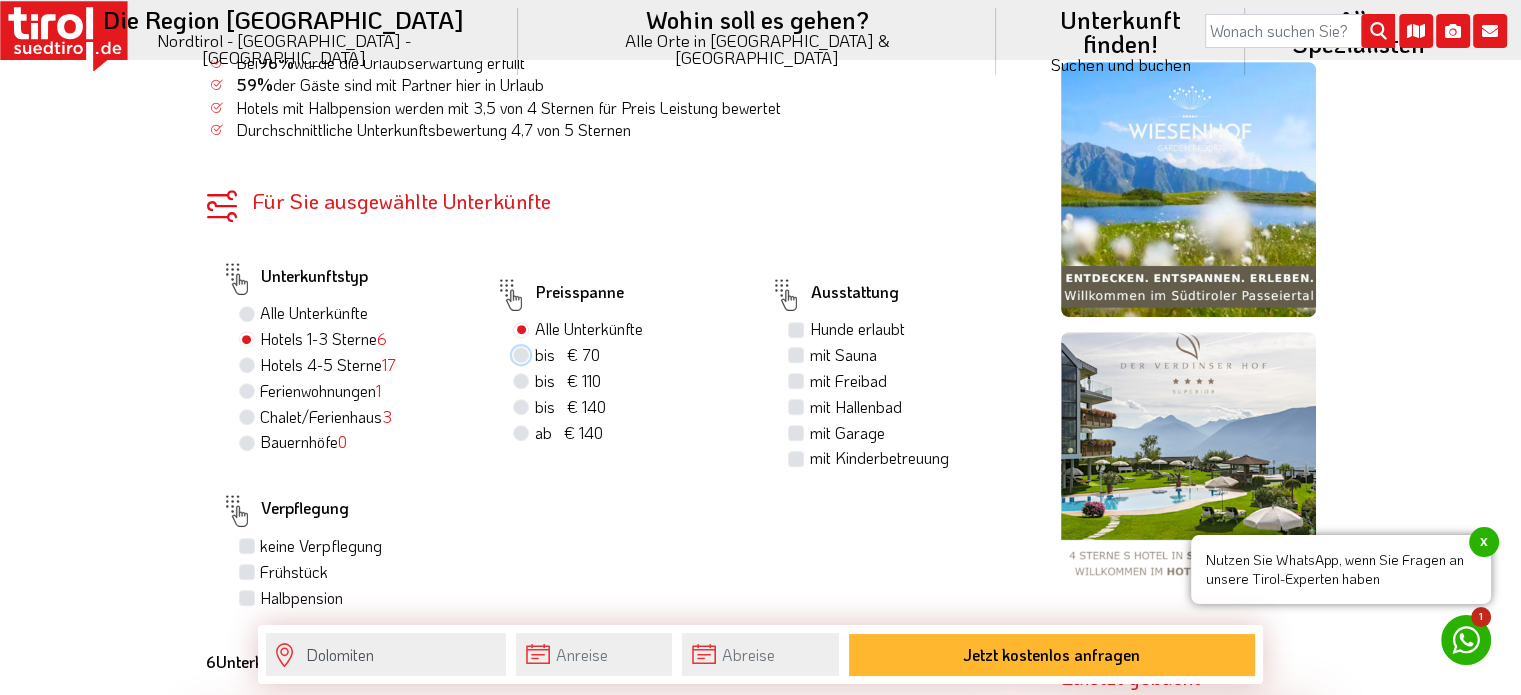 click on "bis   € 70   bis  CHF 65" at bounding box center (523, 354) 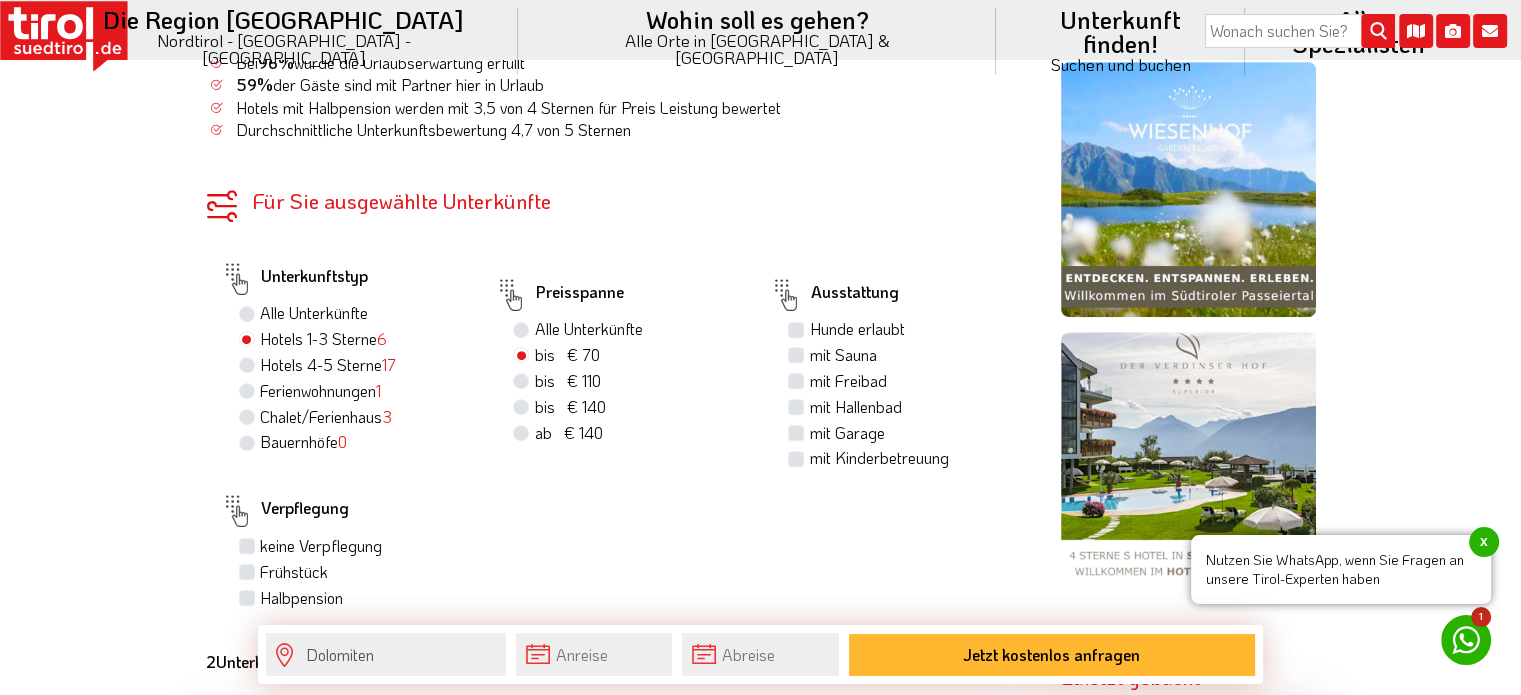 click on "bis   € 110   bis  CHF 103" at bounding box center (626, 382) 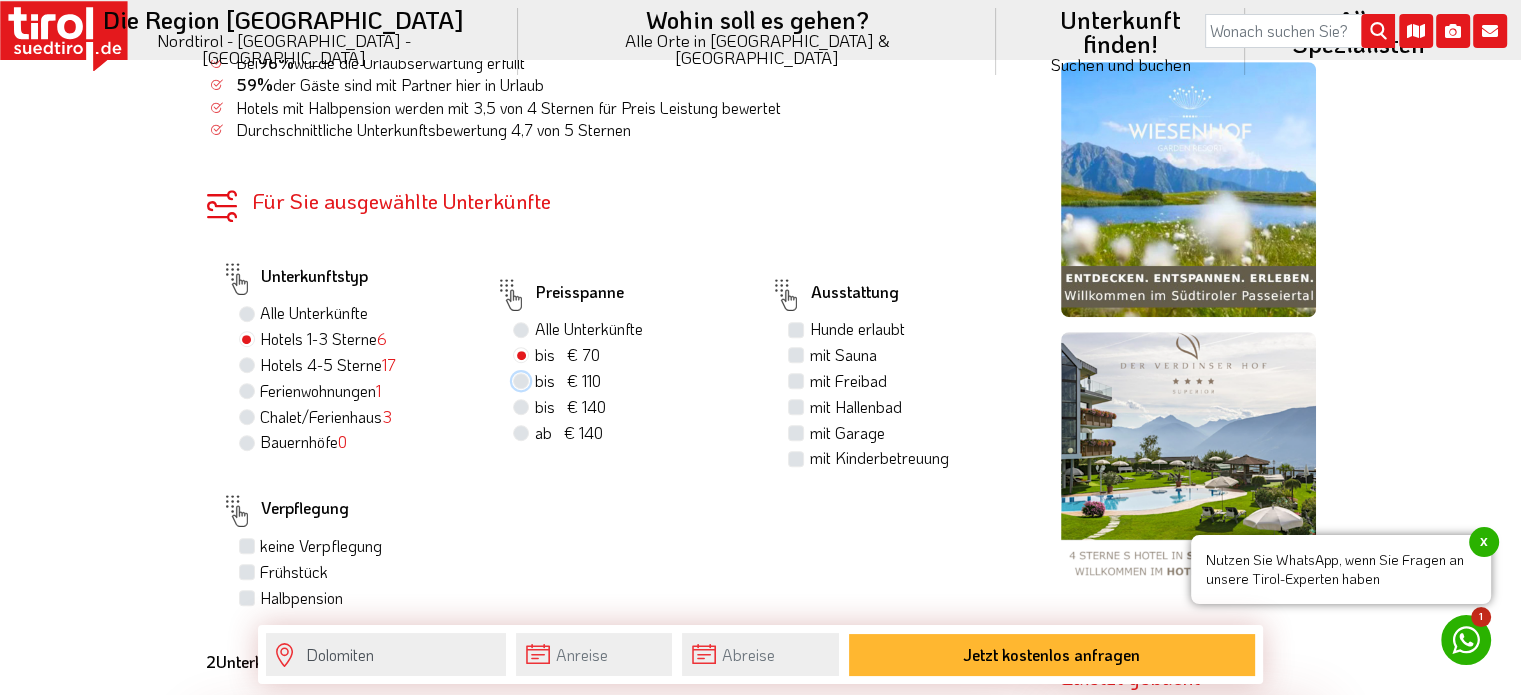 click on "bis   € 110   bis  CHF 103" at bounding box center [523, 380] 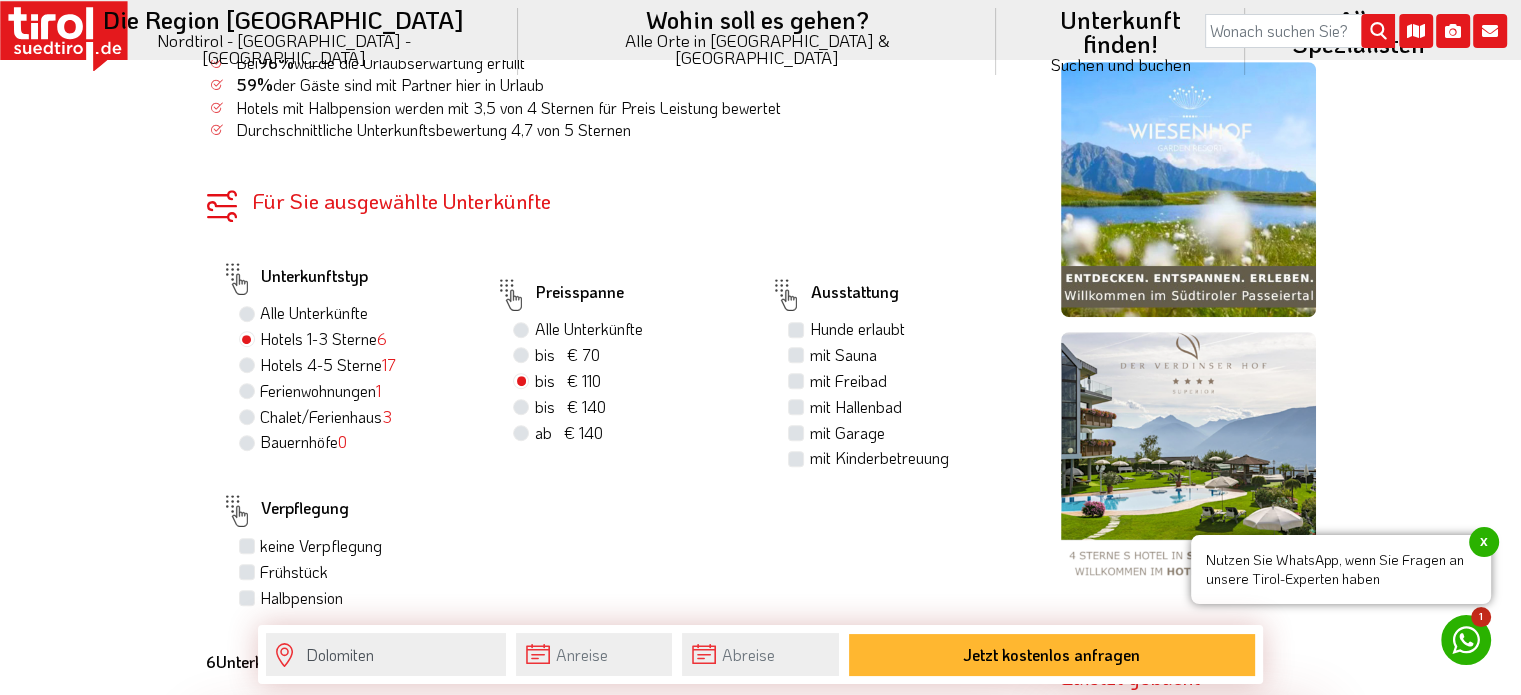 click on "bis   € 70   bis  CHF 65" at bounding box center [566, 355] 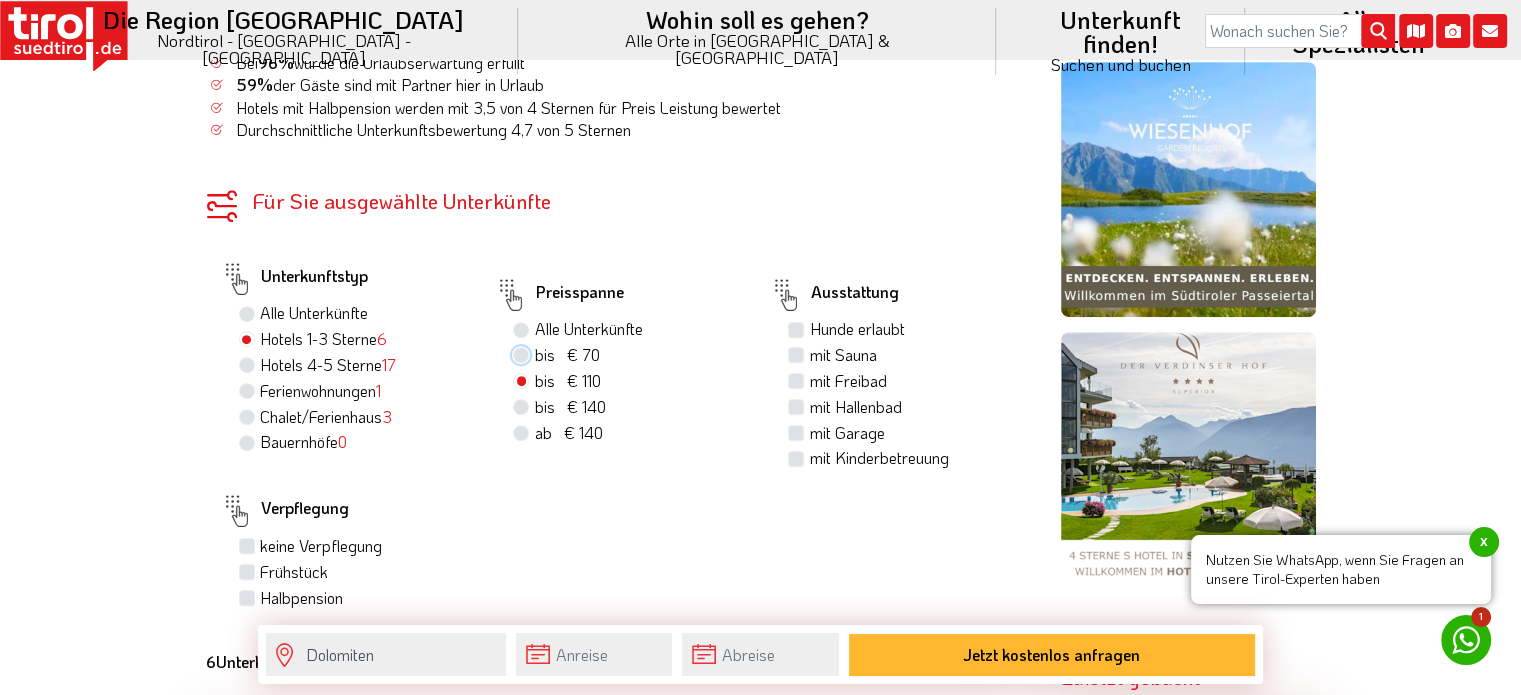 click on "bis   € 70   bis  CHF 65" at bounding box center [523, 354] 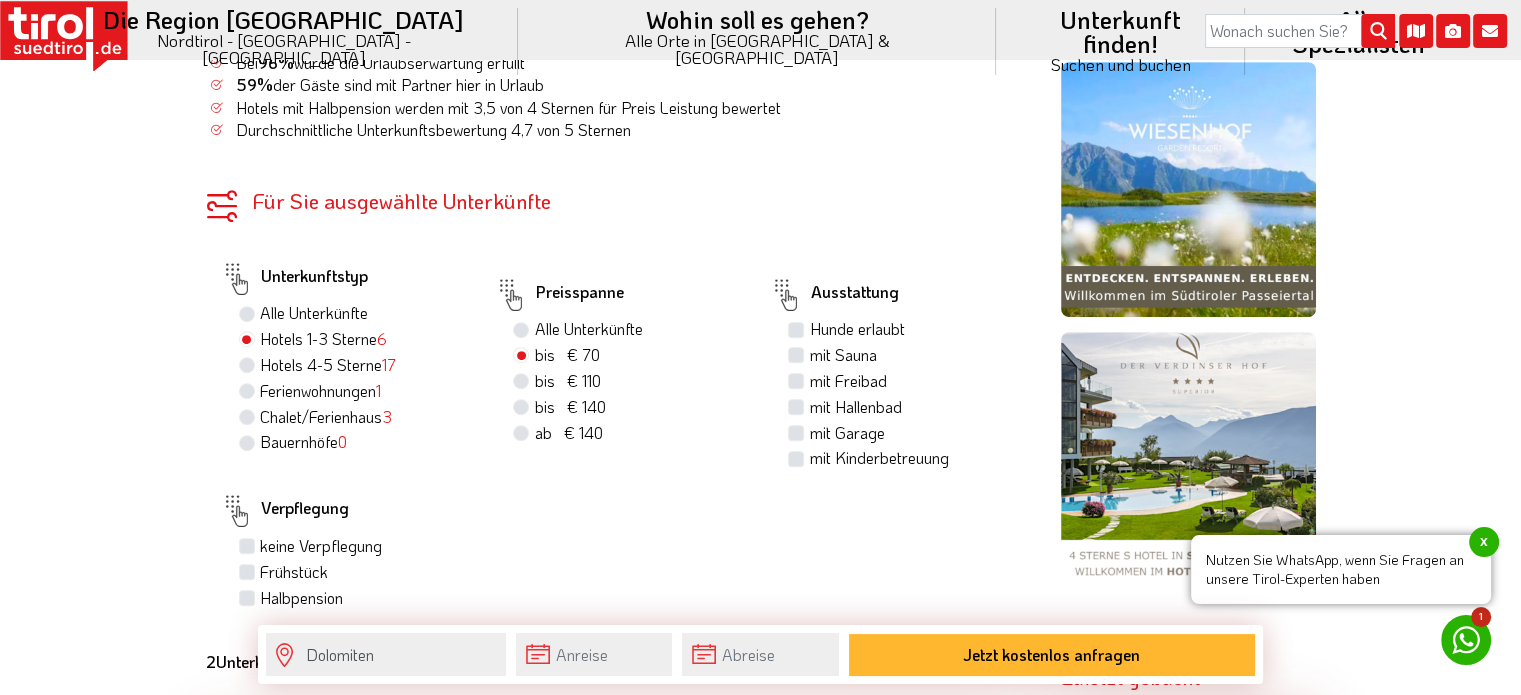 click on "mit Freibad" at bounding box center (847, 381) 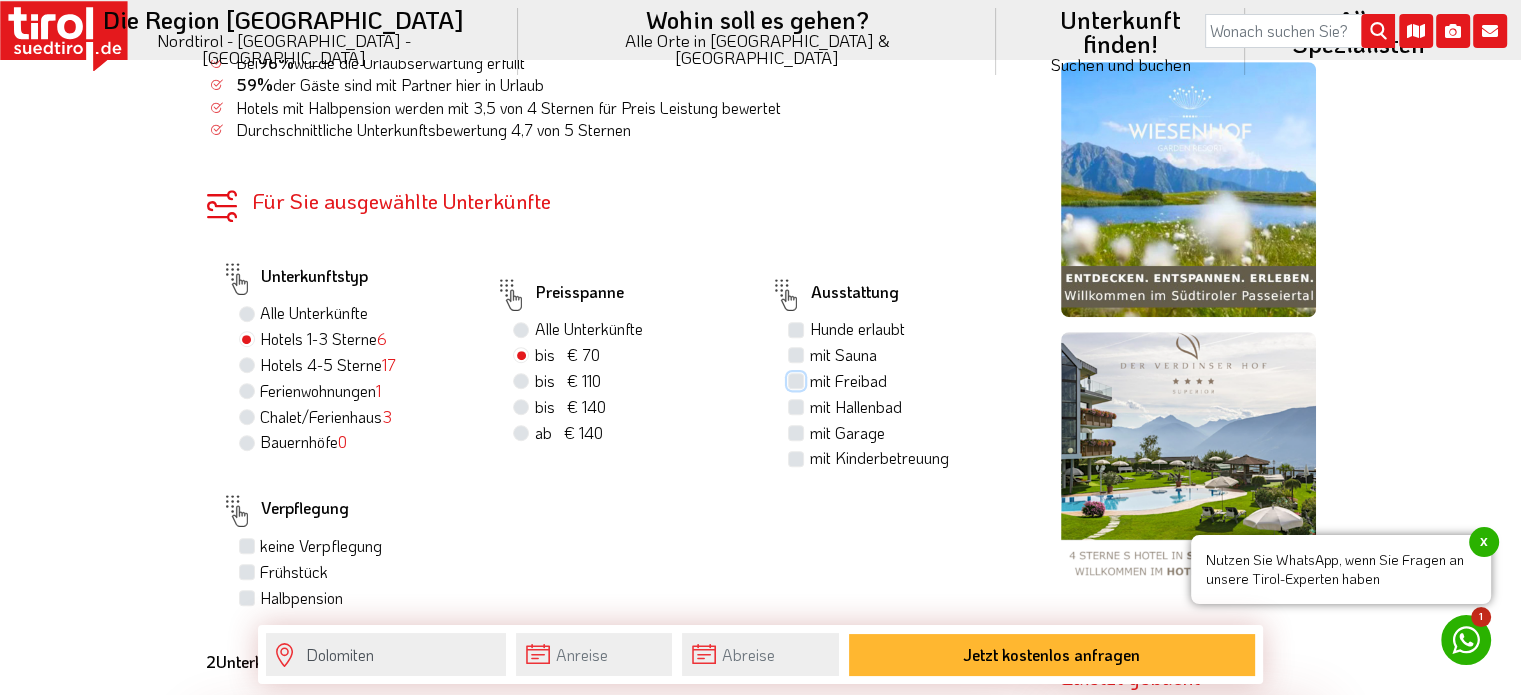 click on "mit Freibad" at bounding box center (798, 380) 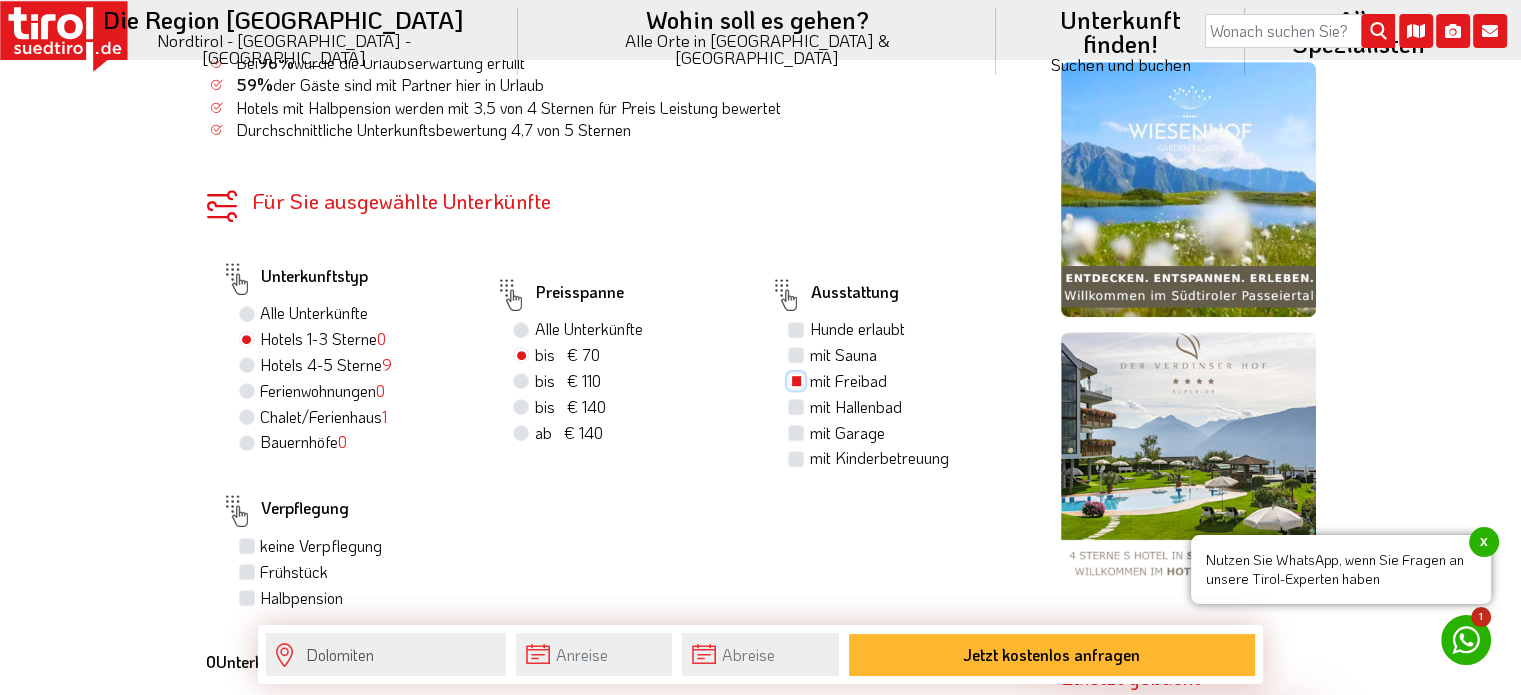 scroll, scrollTop: 1147, scrollLeft: 0, axis: vertical 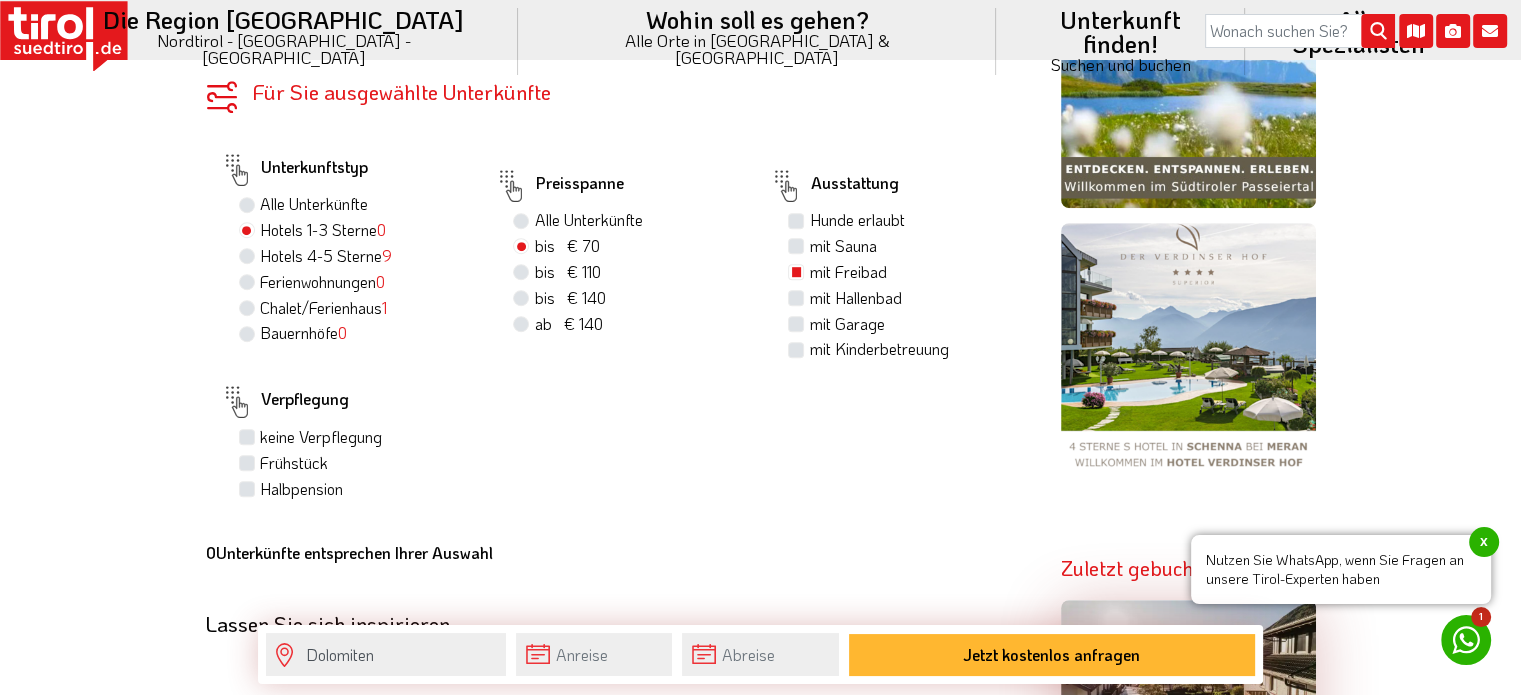 click on "Halbpension" at bounding box center [301, 489] 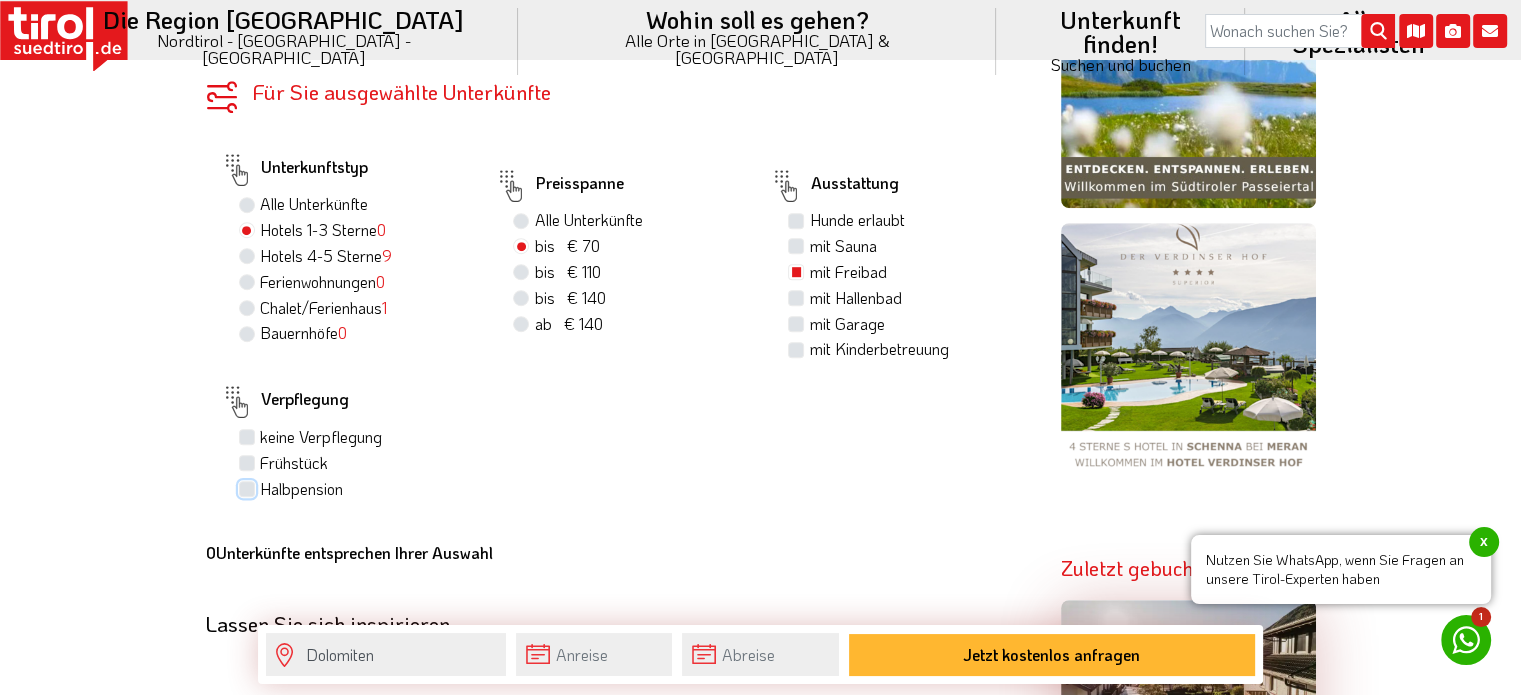 click on "Halbpension" at bounding box center [249, 488] 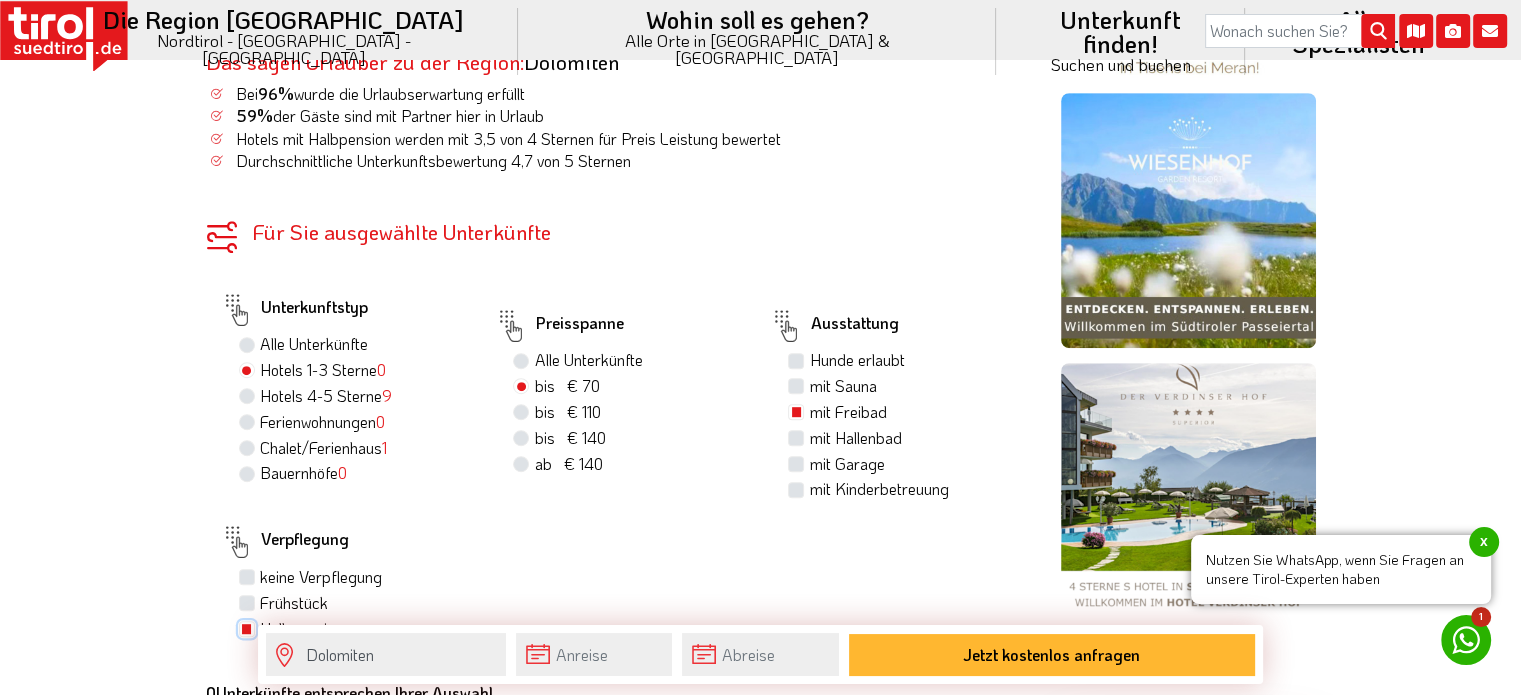 scroll, scrollTop: 1006, scrollLeft: 0, axis: vertical 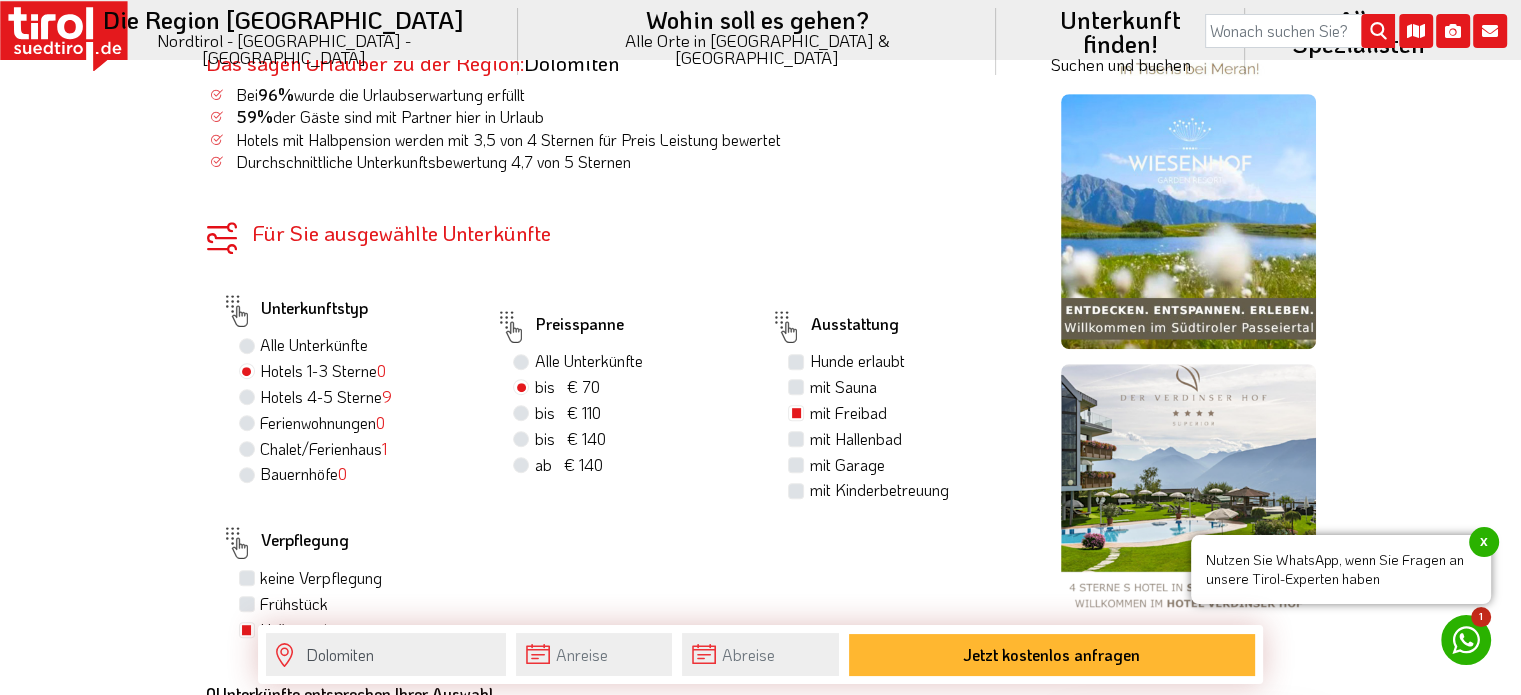 click on "bis   € 110   bis  CHF 103" at bounding box center (567, 413) 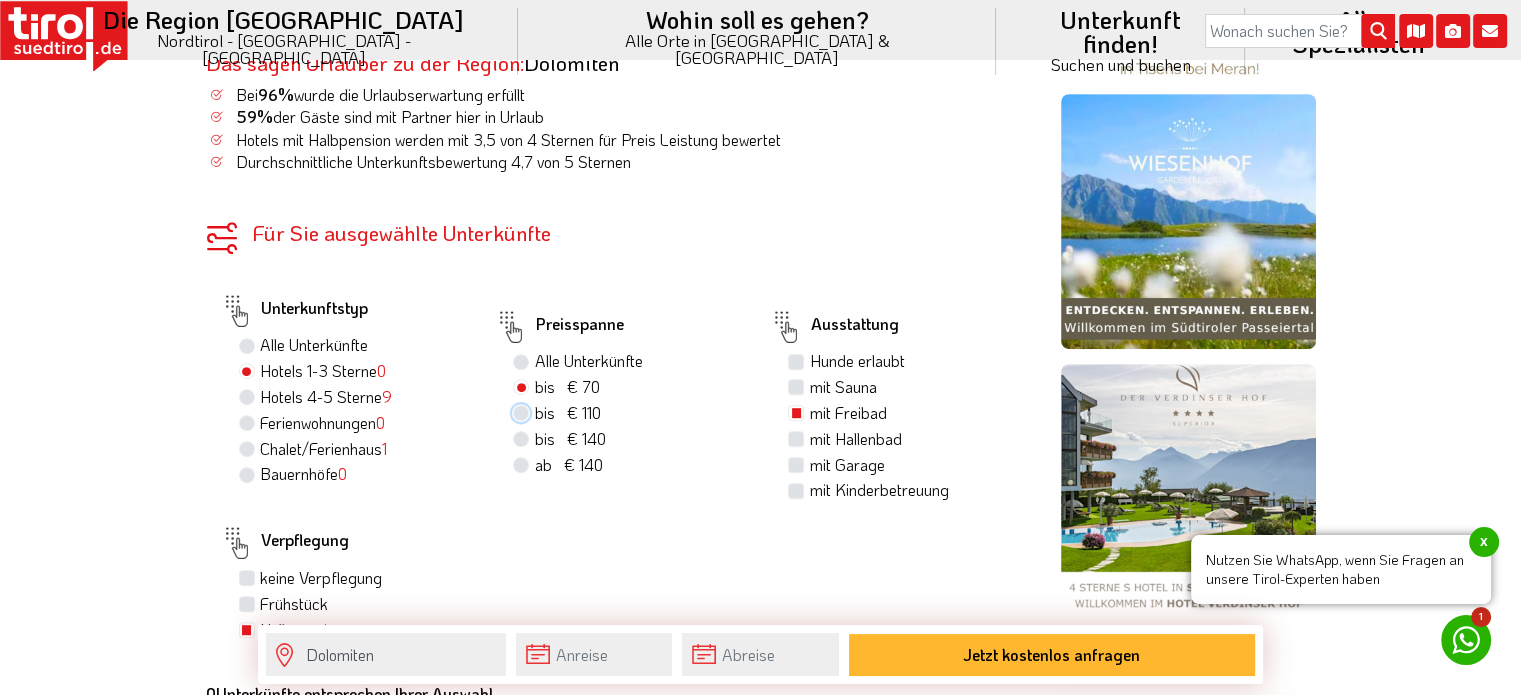 click on "bis   € 110   bis  CHF 103" at bounding box center [523, 412] 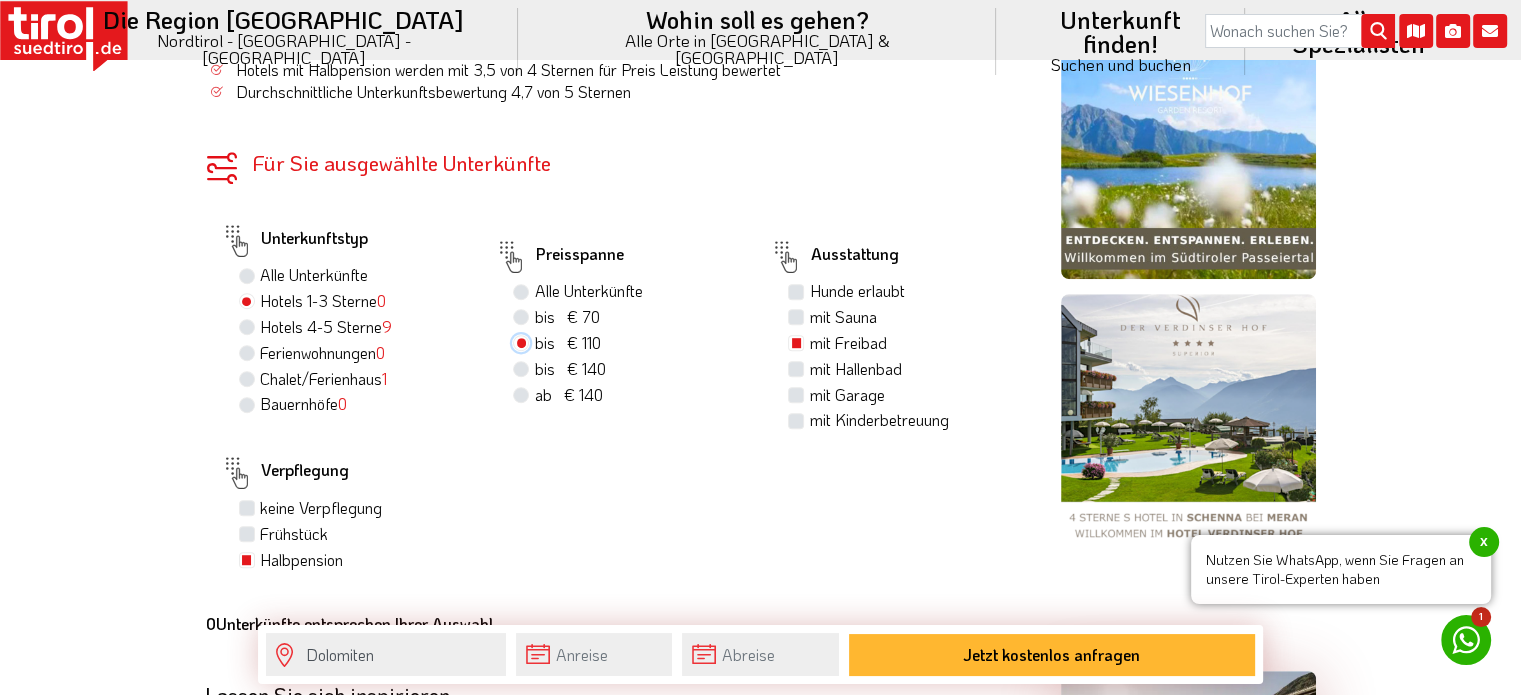 scroll, scrollTop: 1172, scrollLeft: 0, axis: vertical 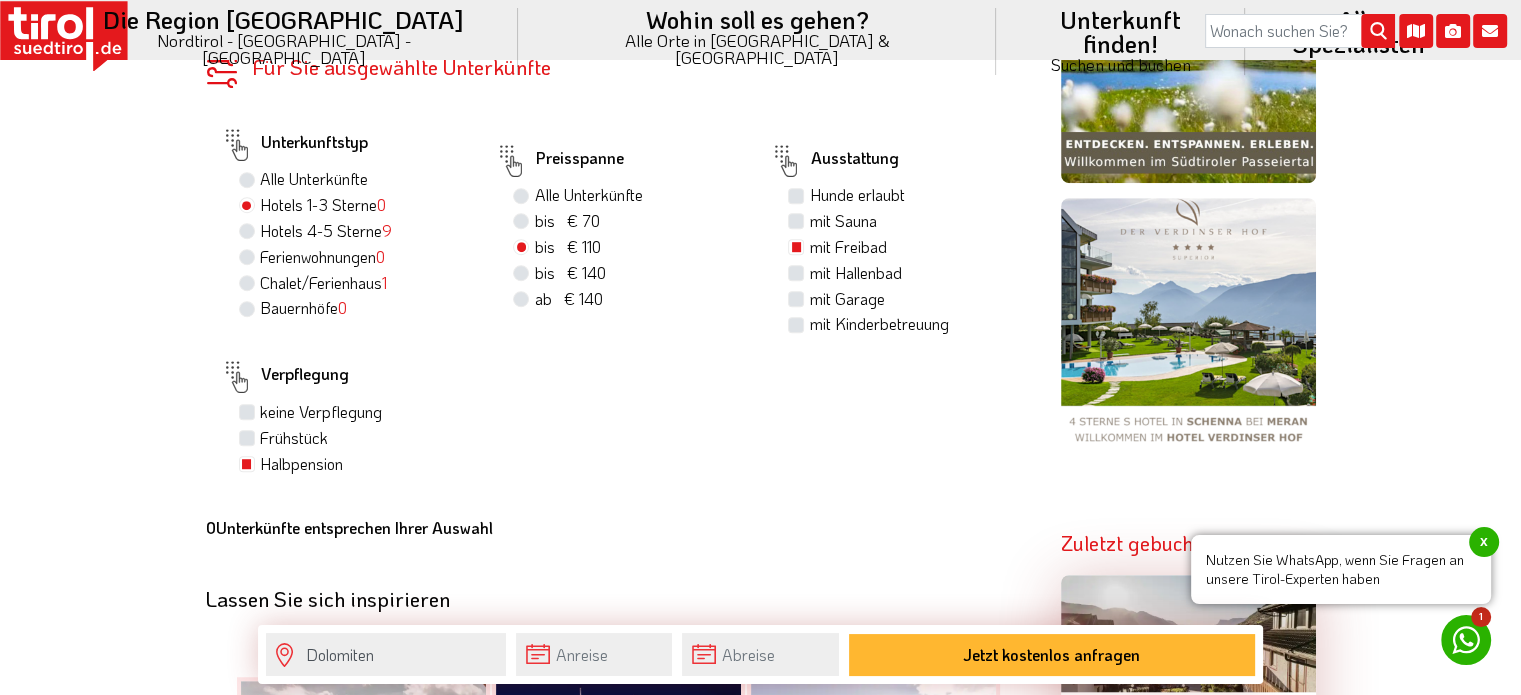 click on "Hotels 4-5 Sterne  9" at bounding box center (326, 231) 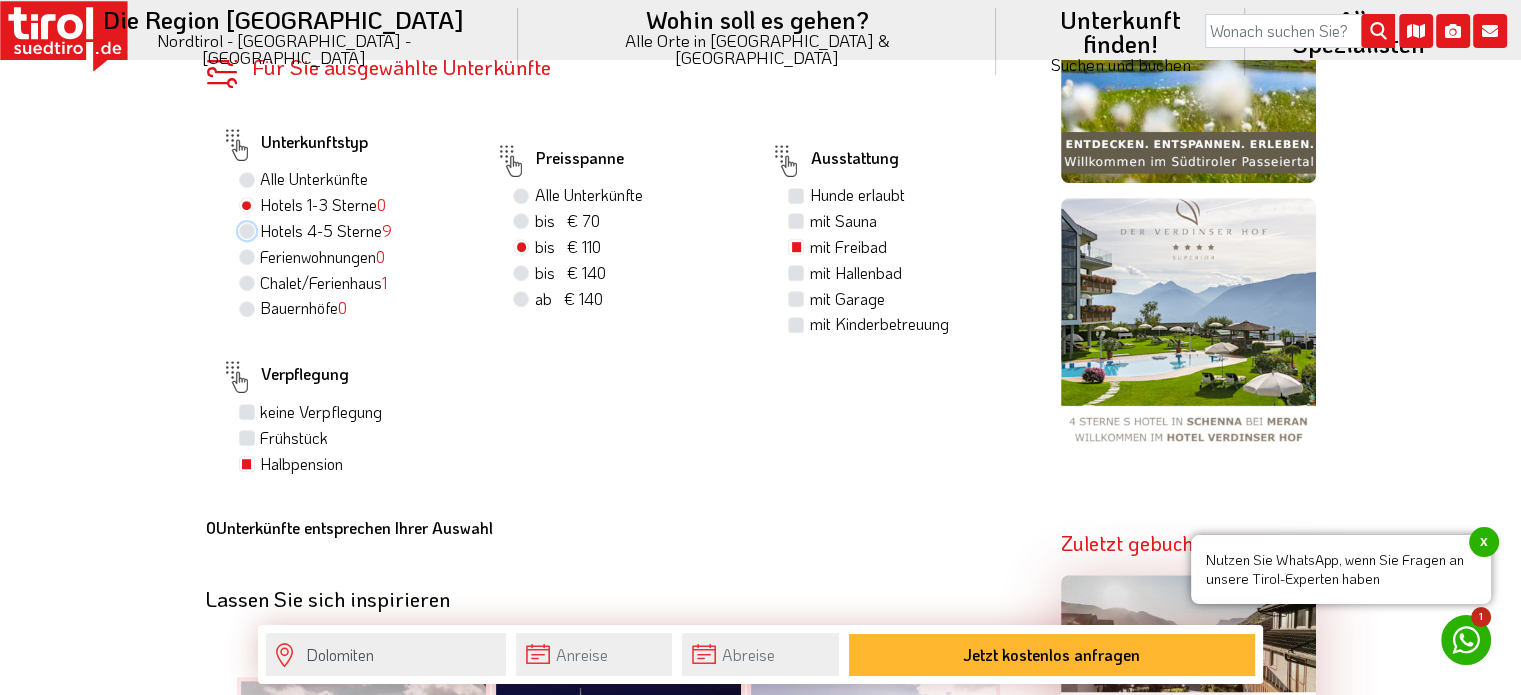 click on "Hotels 4-5 Sterne  9" at bounding box center (249, 230) 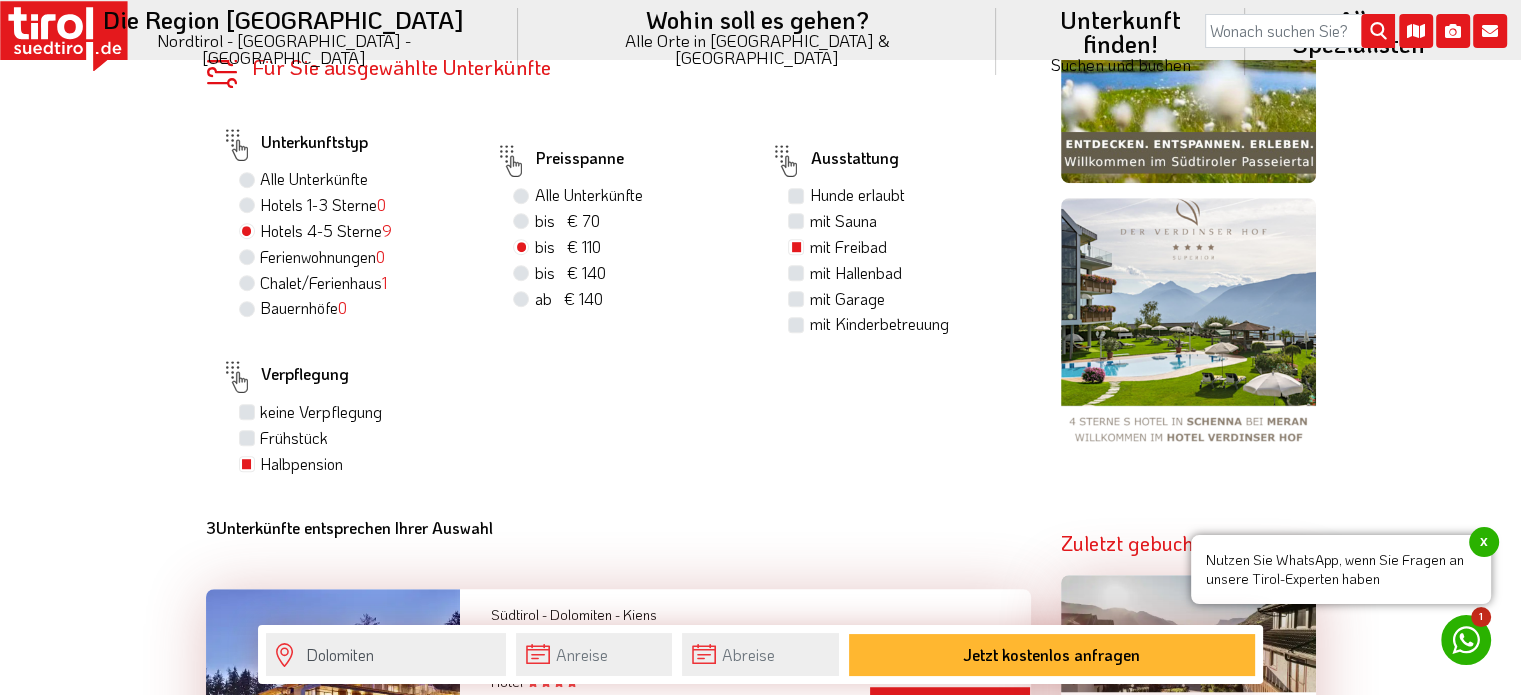 click on "bis   € 70   bis  CHF 65" at bounding box center (566, 221) 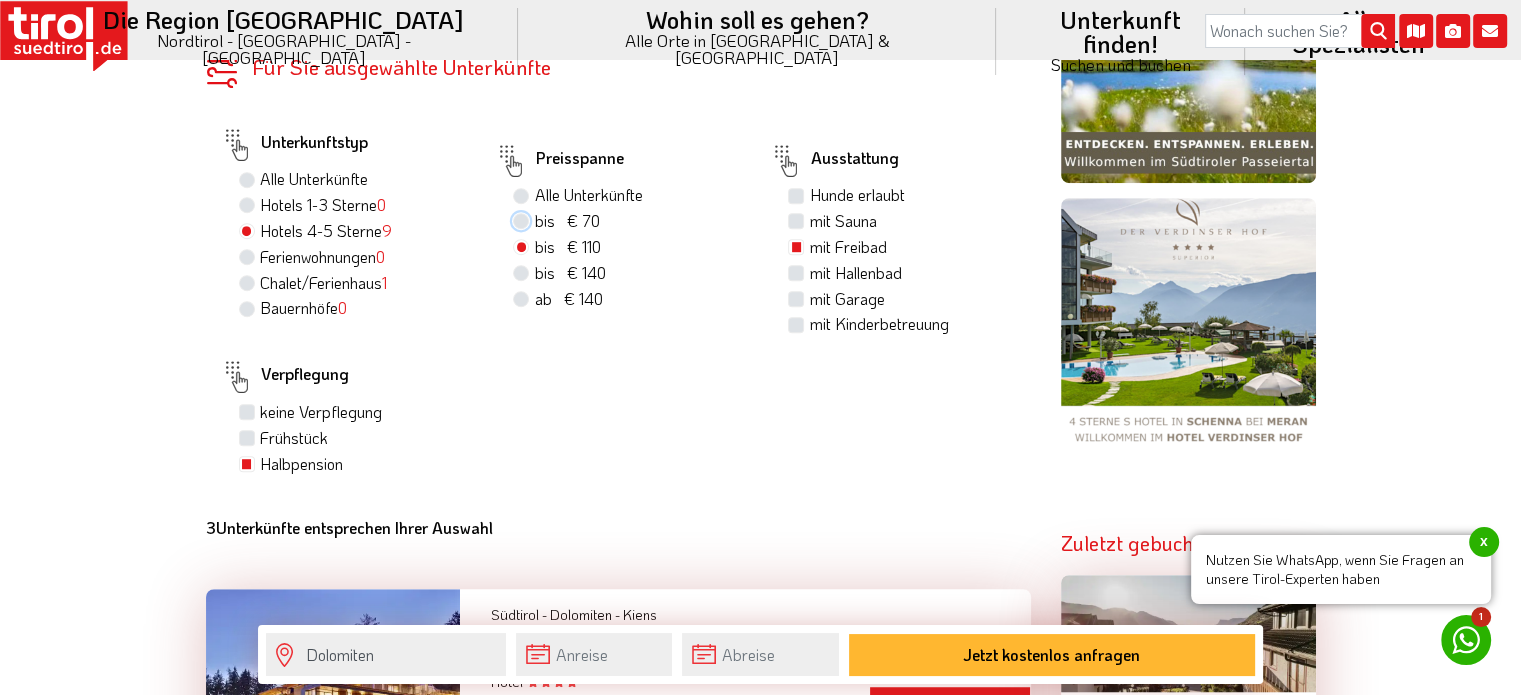 radio on "true" 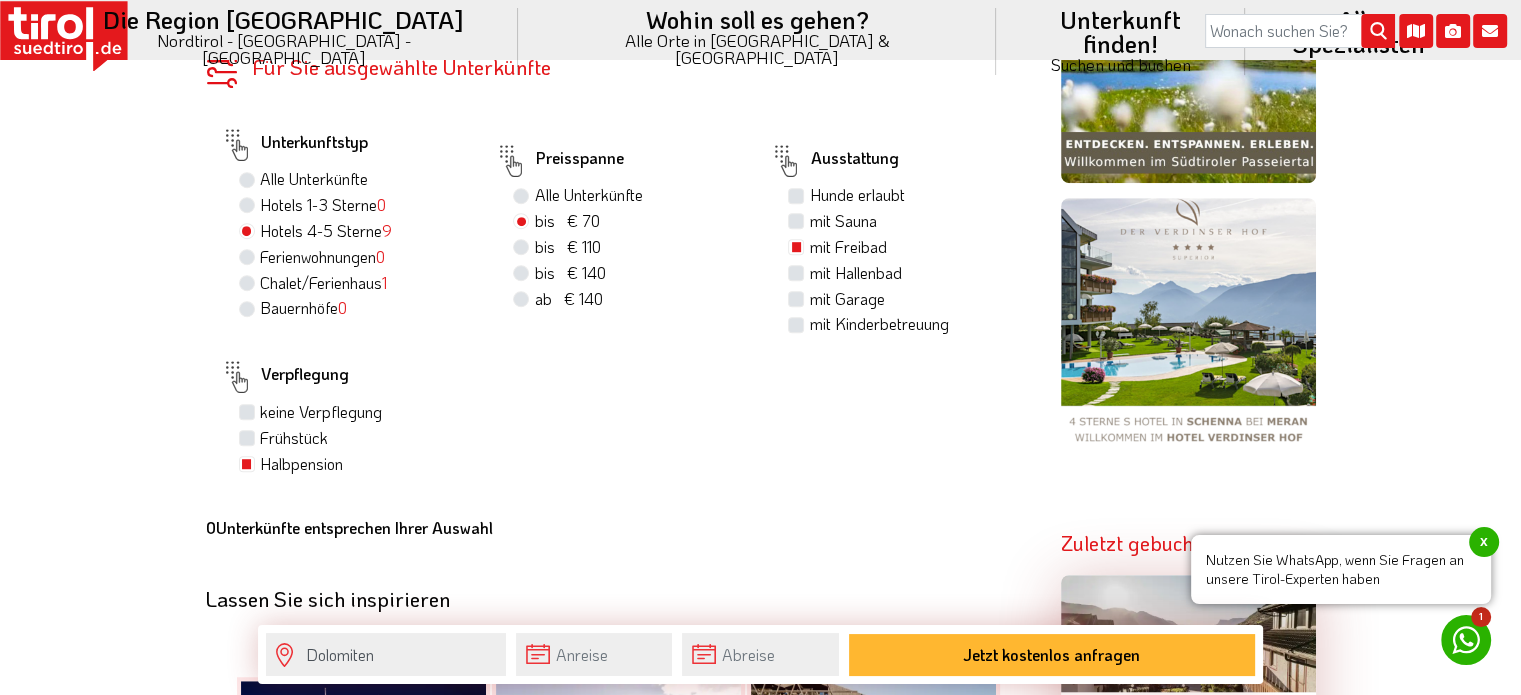 click on "bis   € 110   bis  CHF 103" at bounding box center (567, 247) 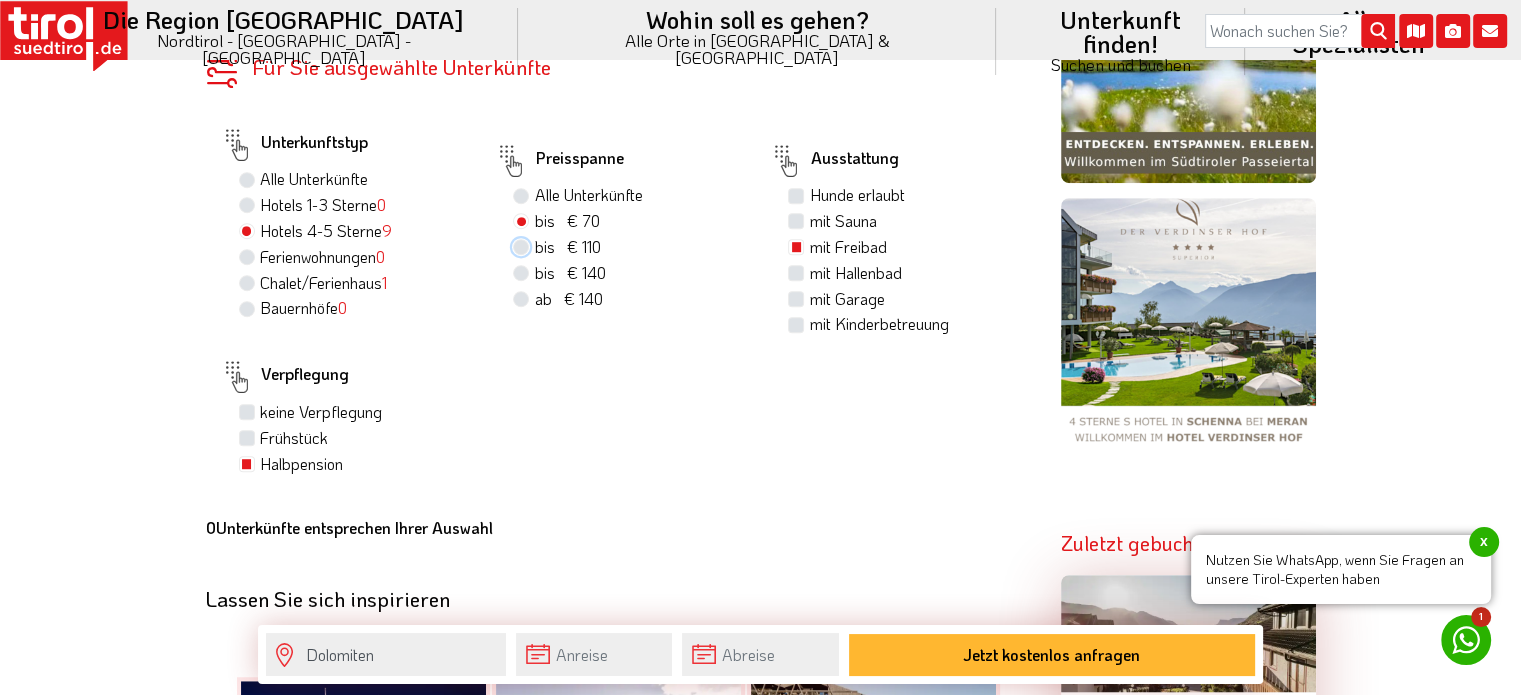 click on "bis   € 110   bis  CHF 103" at bounding box center [523, 246] 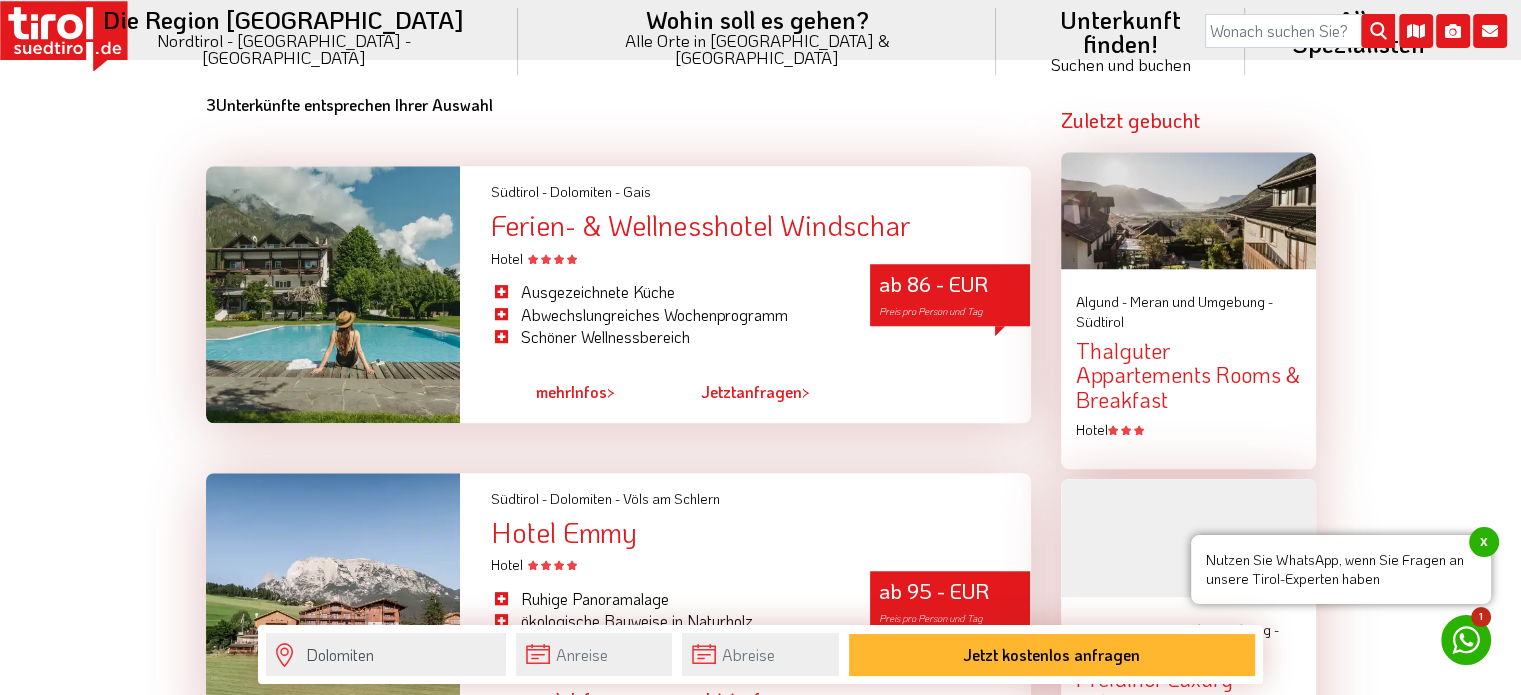 scroll, scrollTop: 1596, scrollLeft: 0, axis: vertical 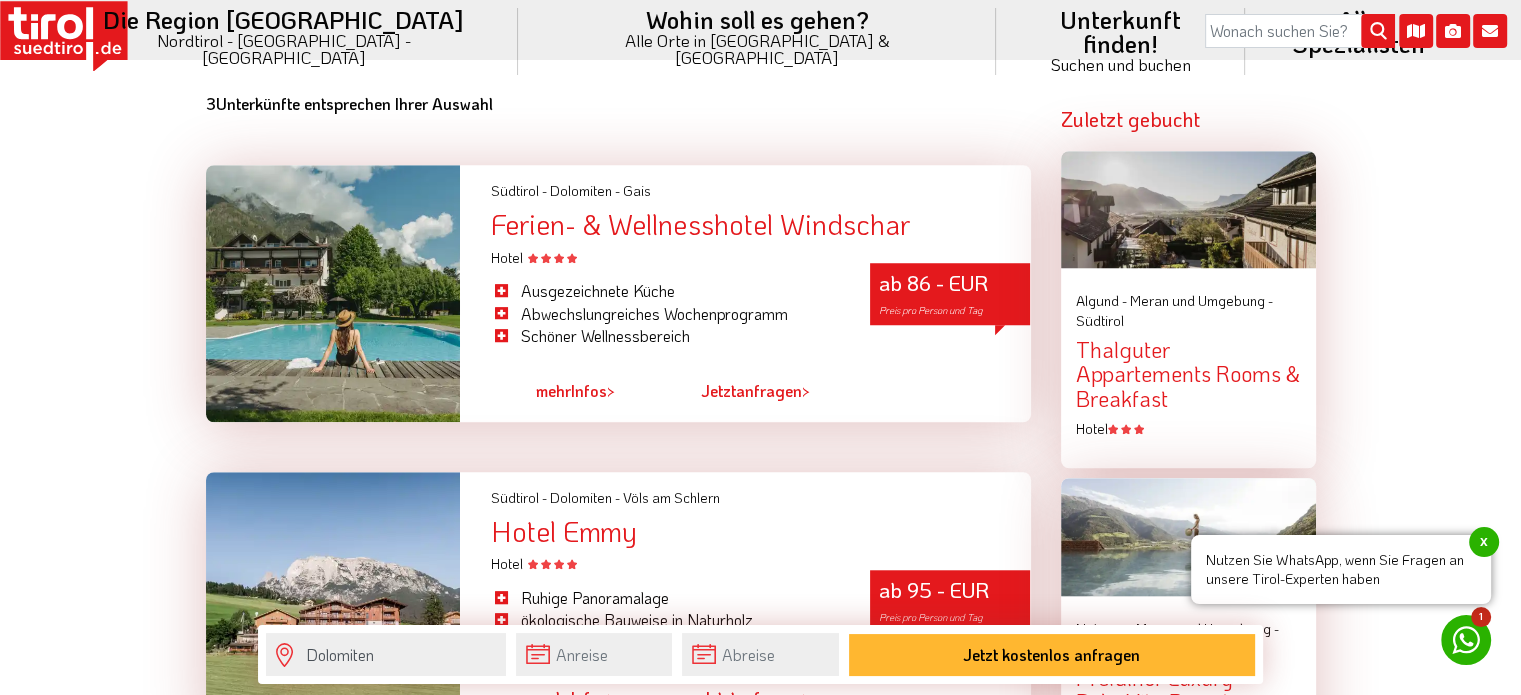 click at bounding box center [333, 293] 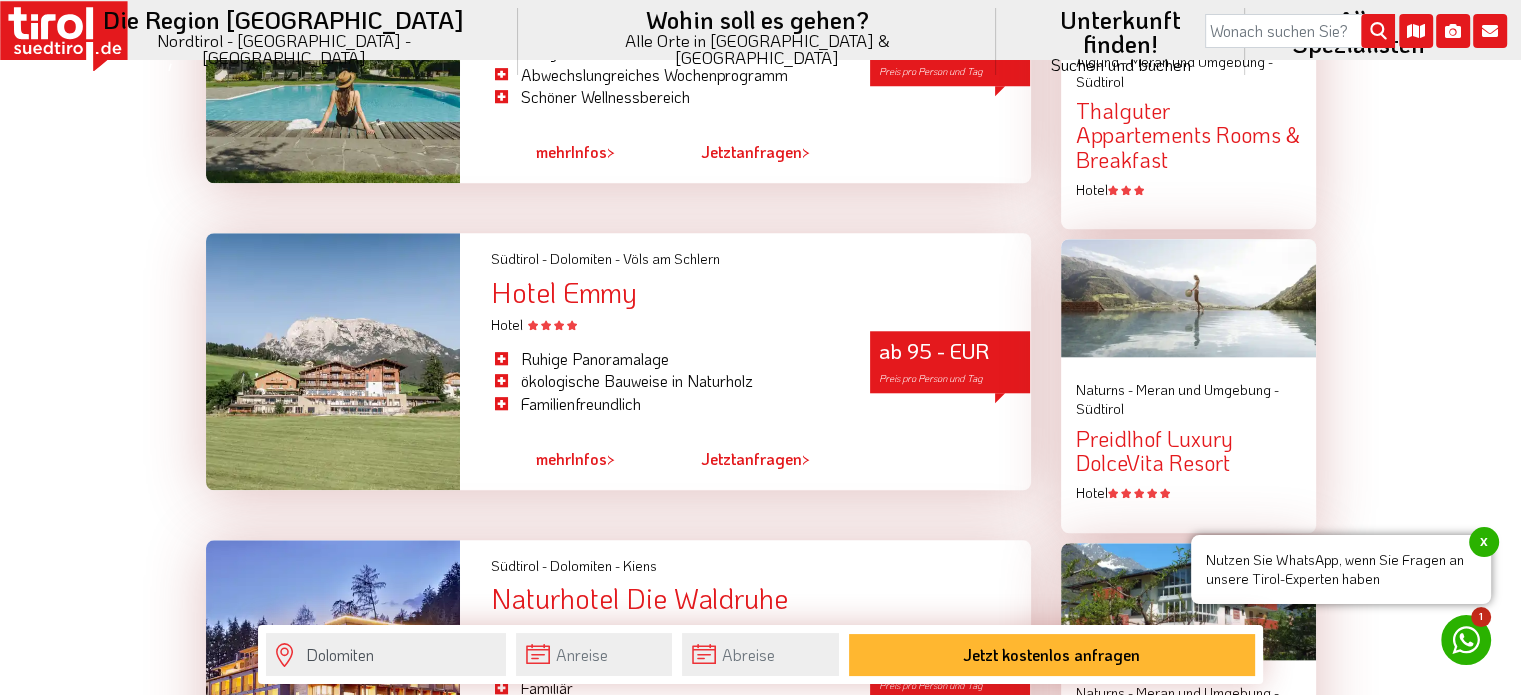 scroll, scrollTop: 1836, scrollLeft: 0, axis: vertical 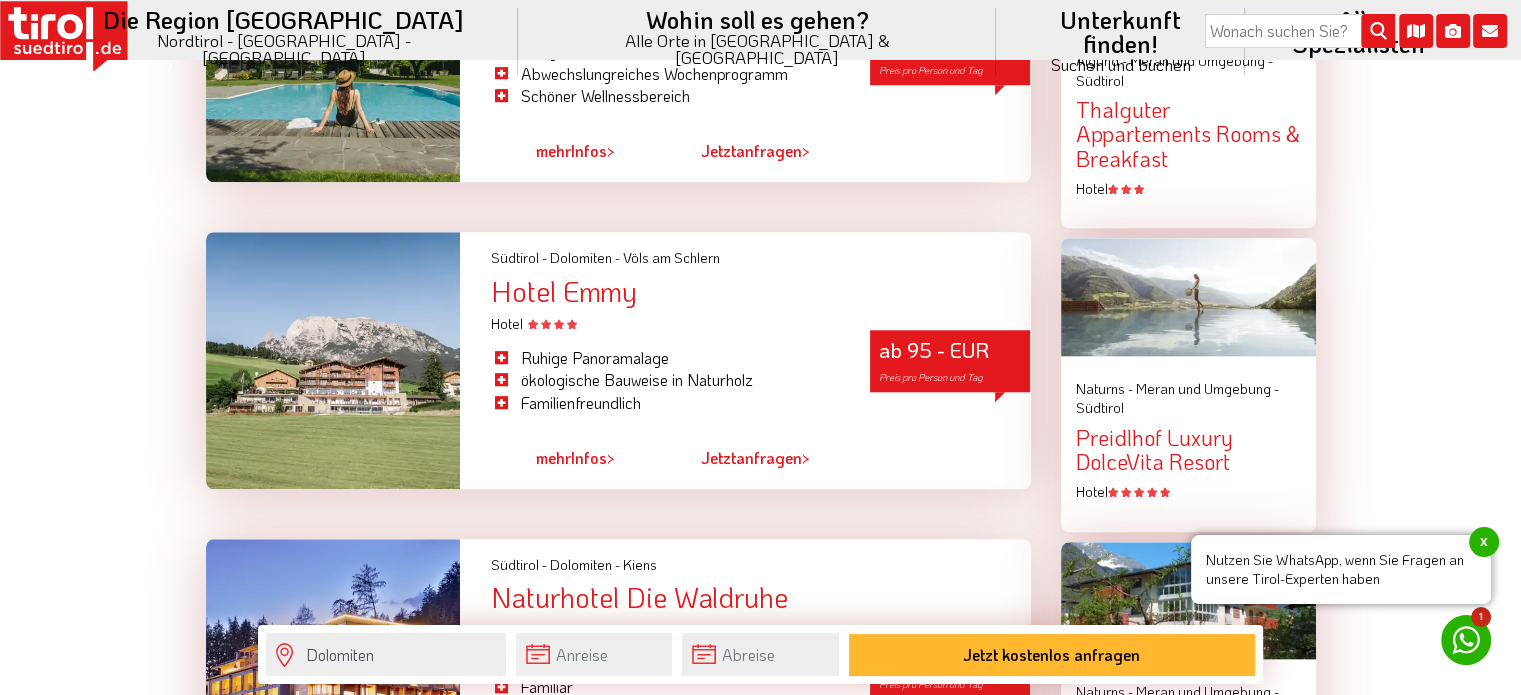 click at bounding box center [333, 360] 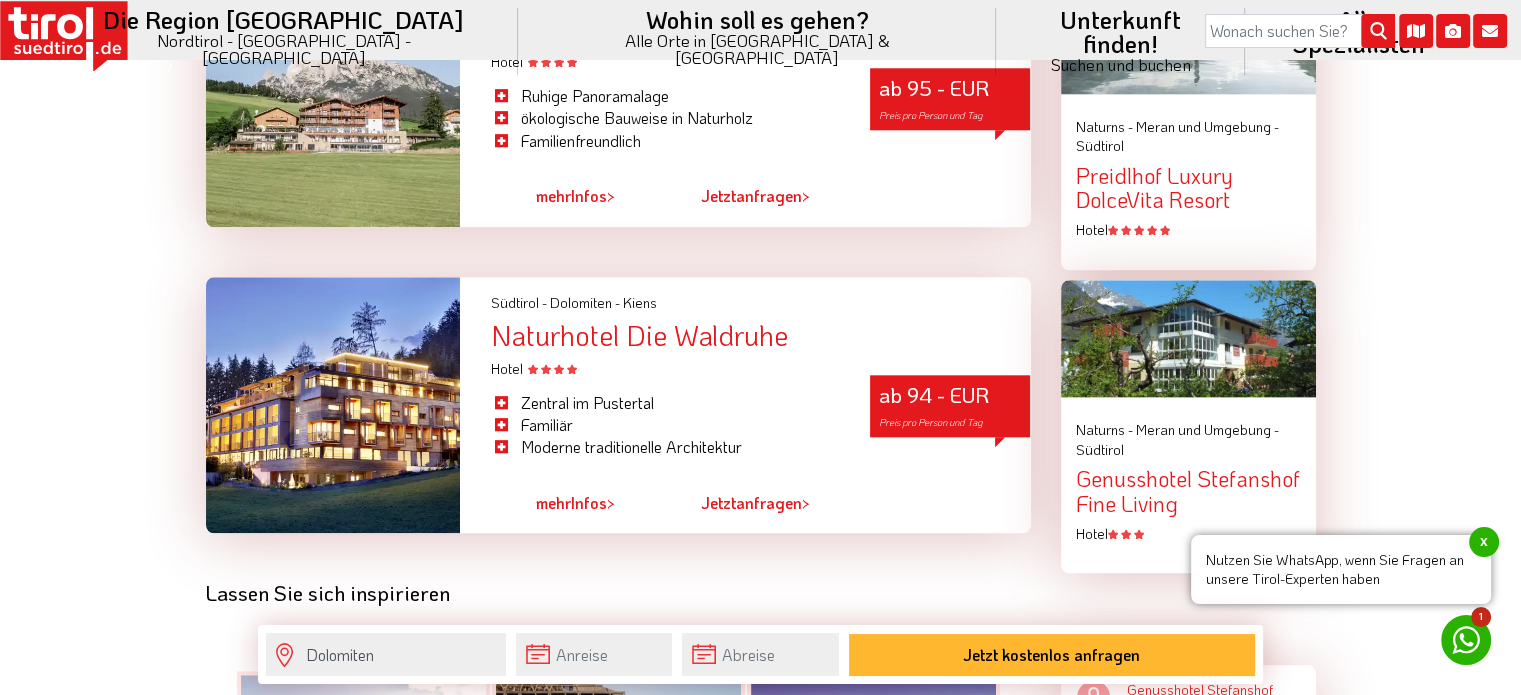 scroll, scrollTop: 2102, scrollLeft: 0, axis: vertical 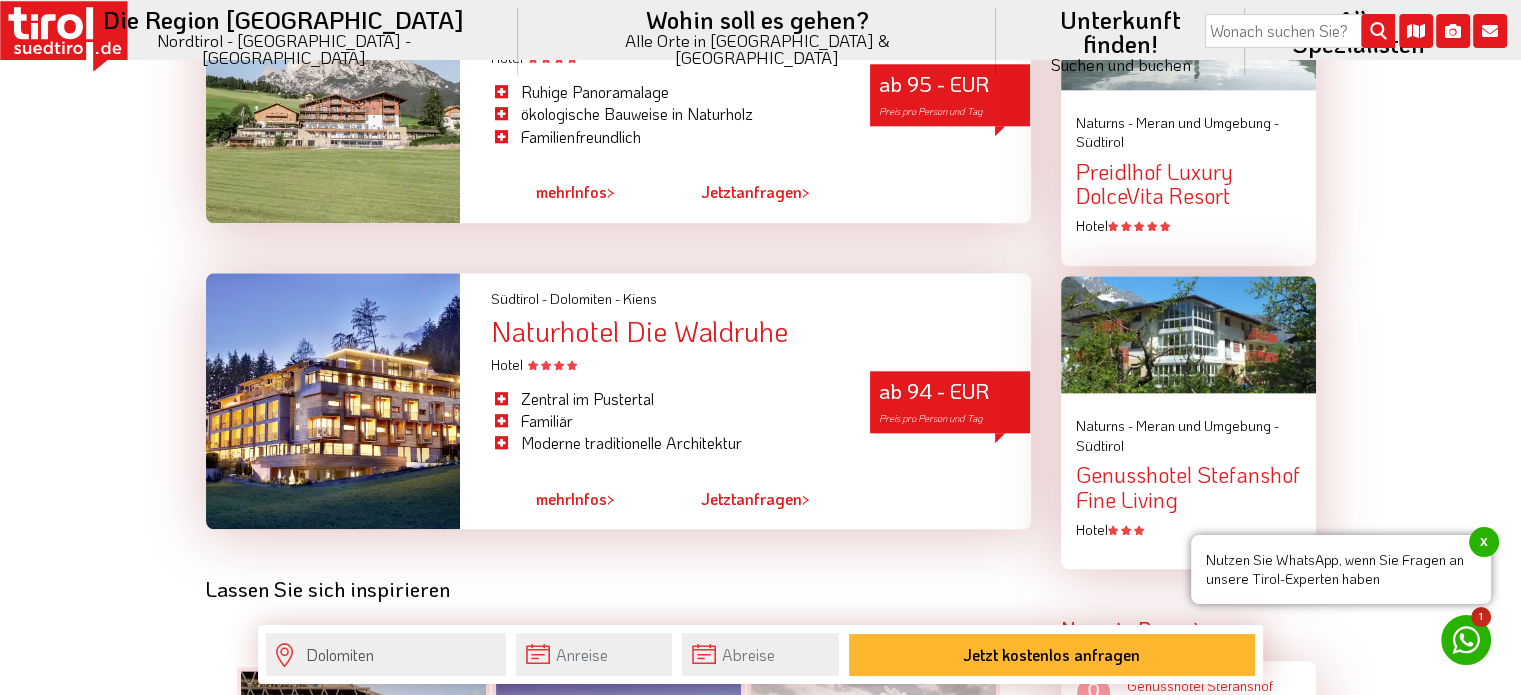 click at bounding box center [333, 401] 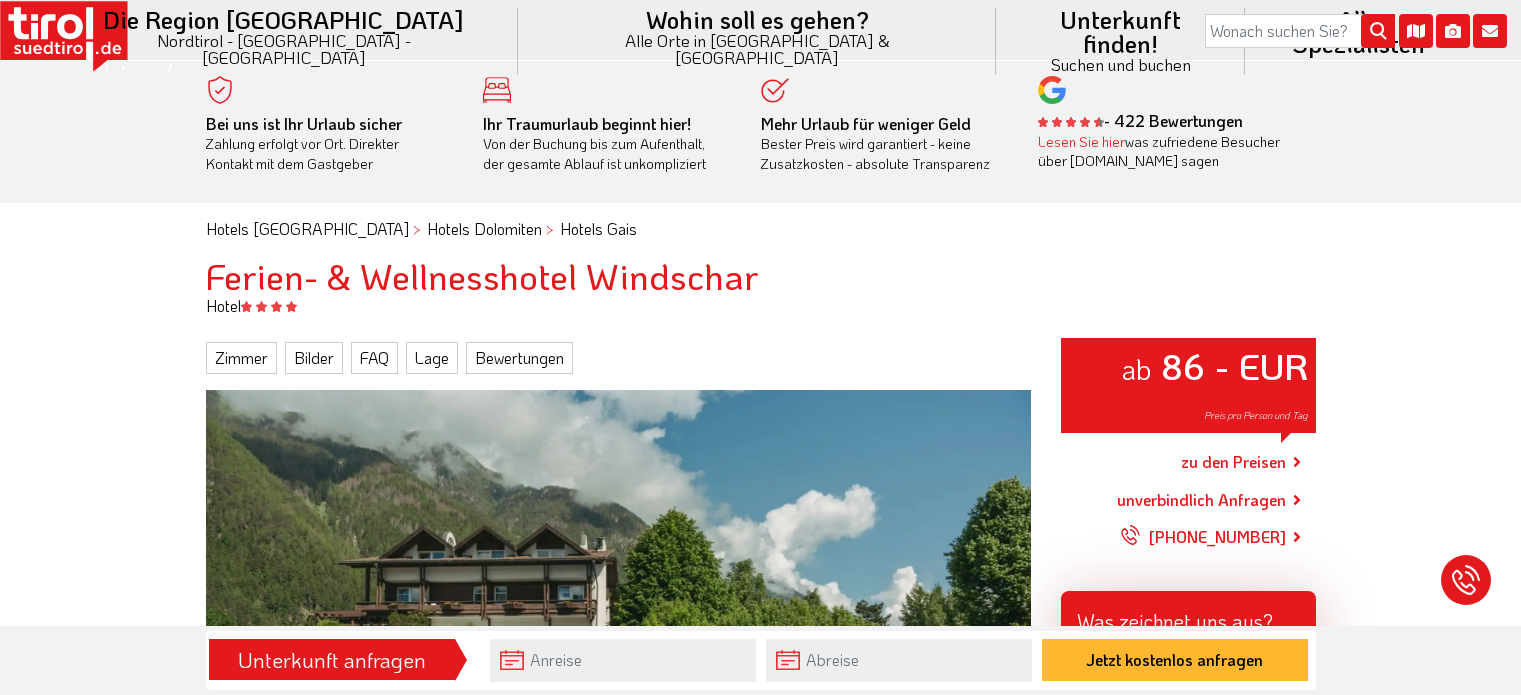 scroll, scrollTop: 0, scrollLeft: 0, axis: both 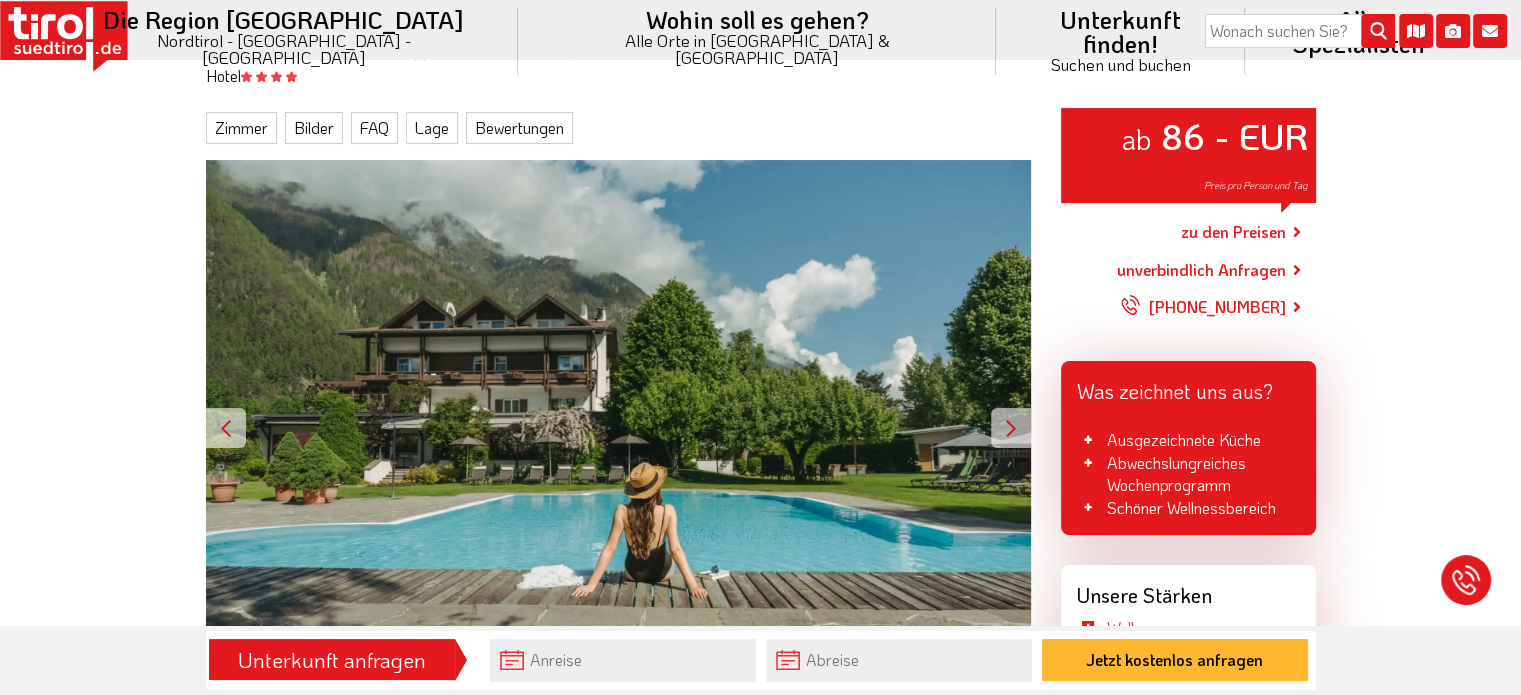 click at bounding box center (1011, 428) 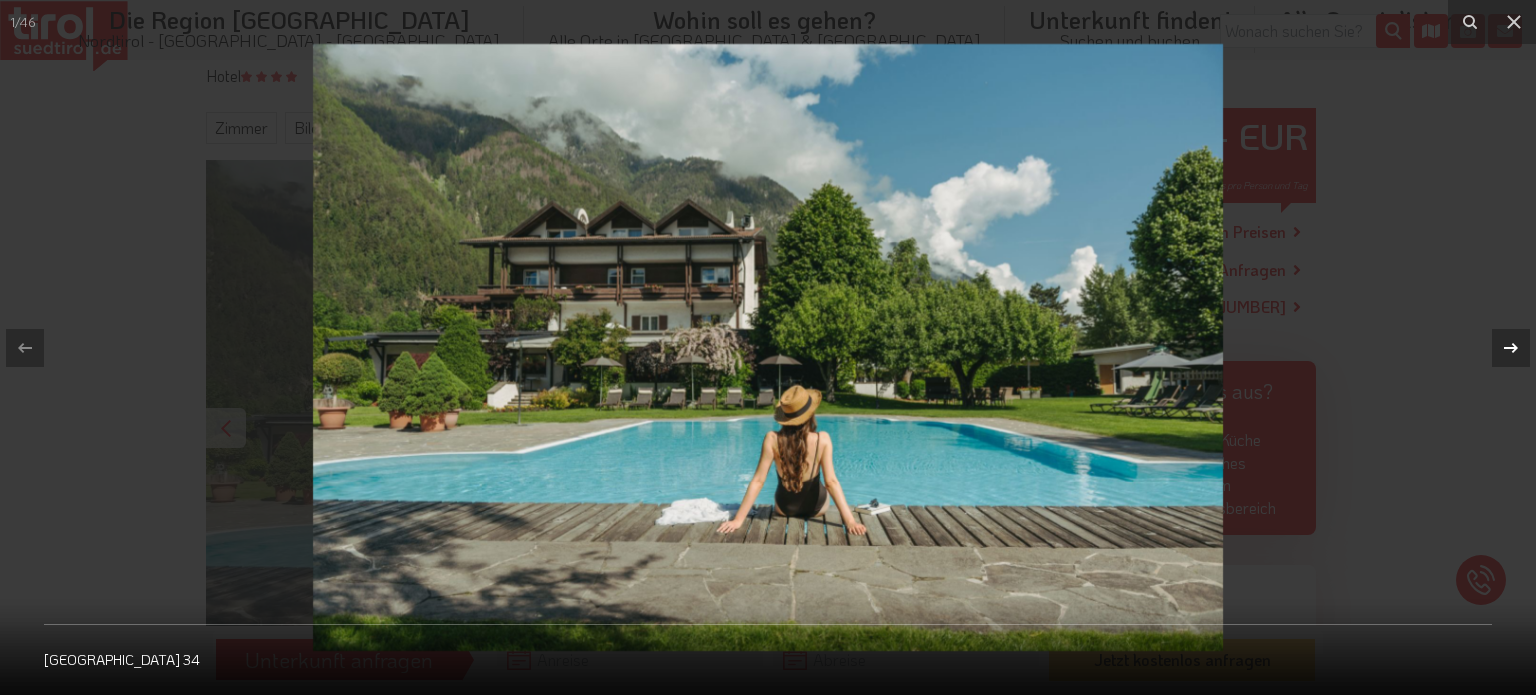 click 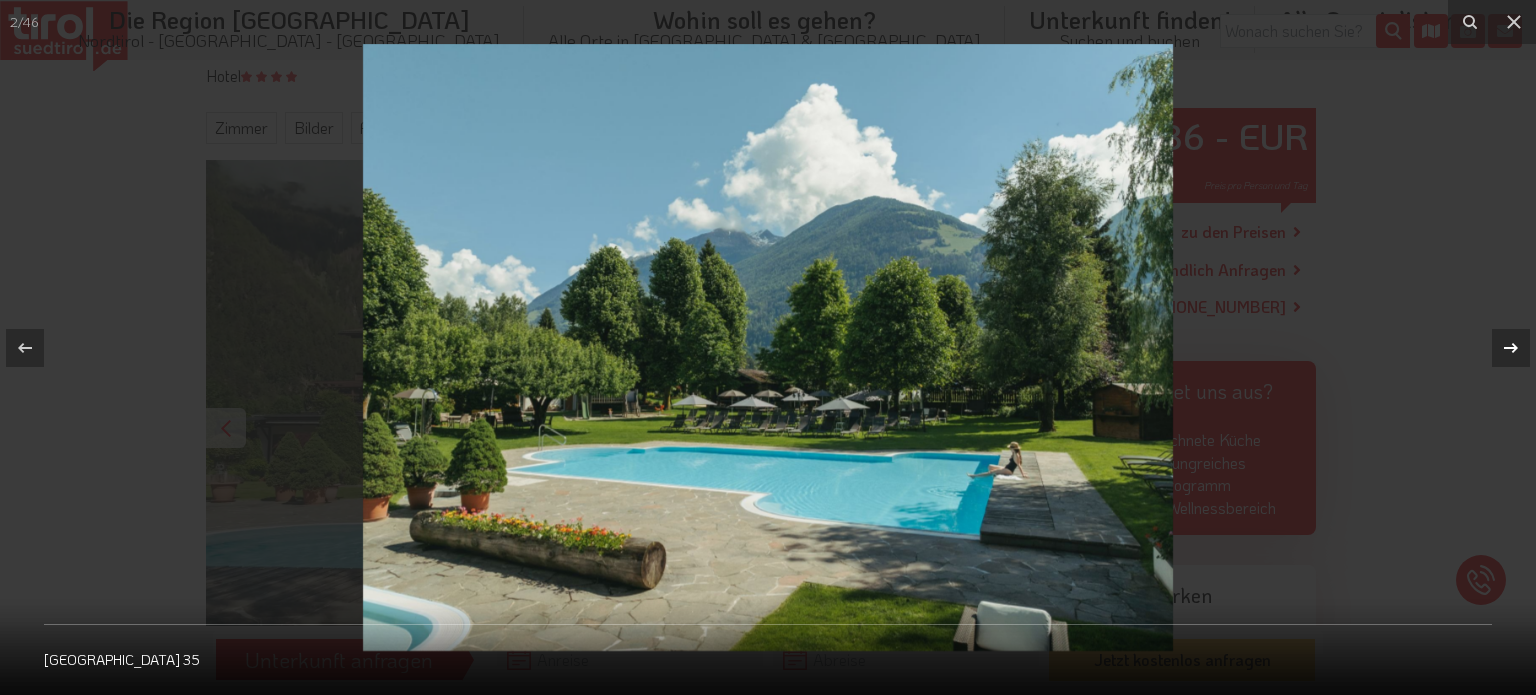 click 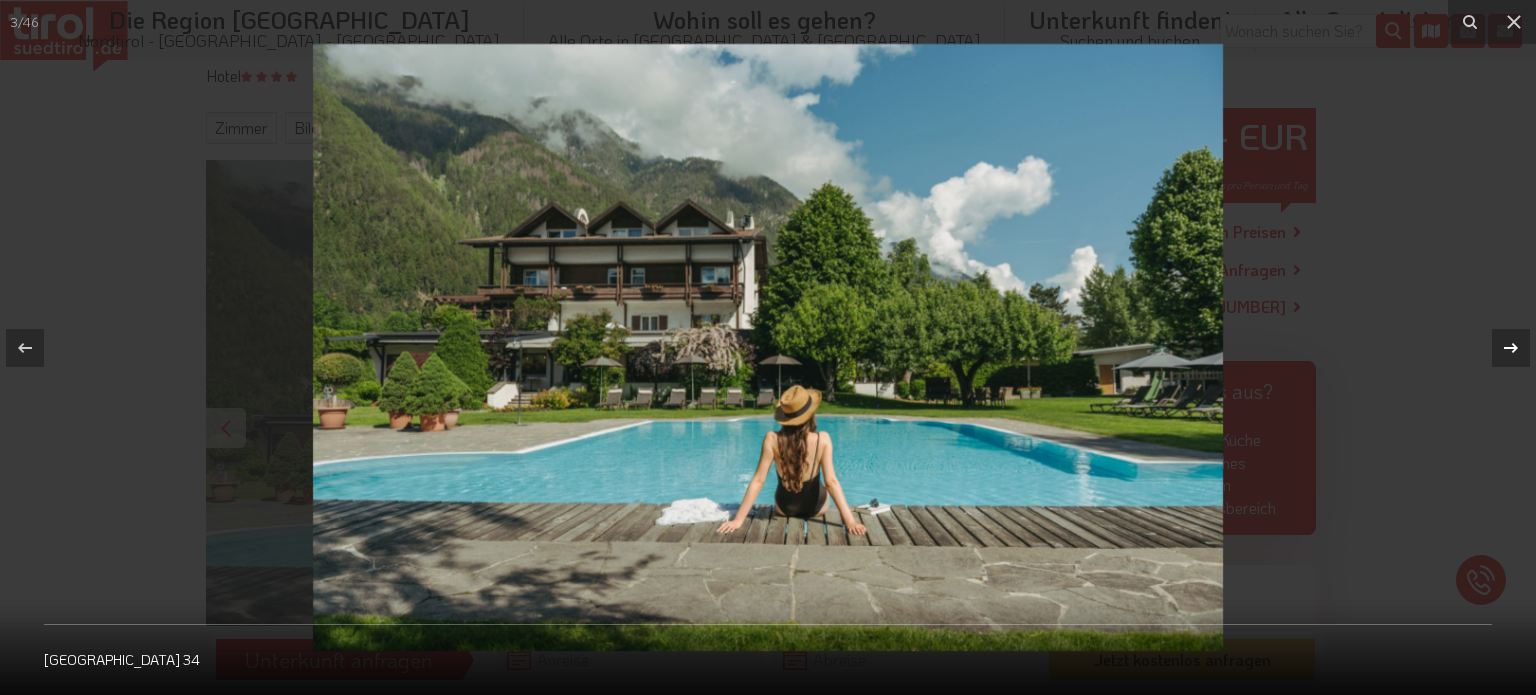 click 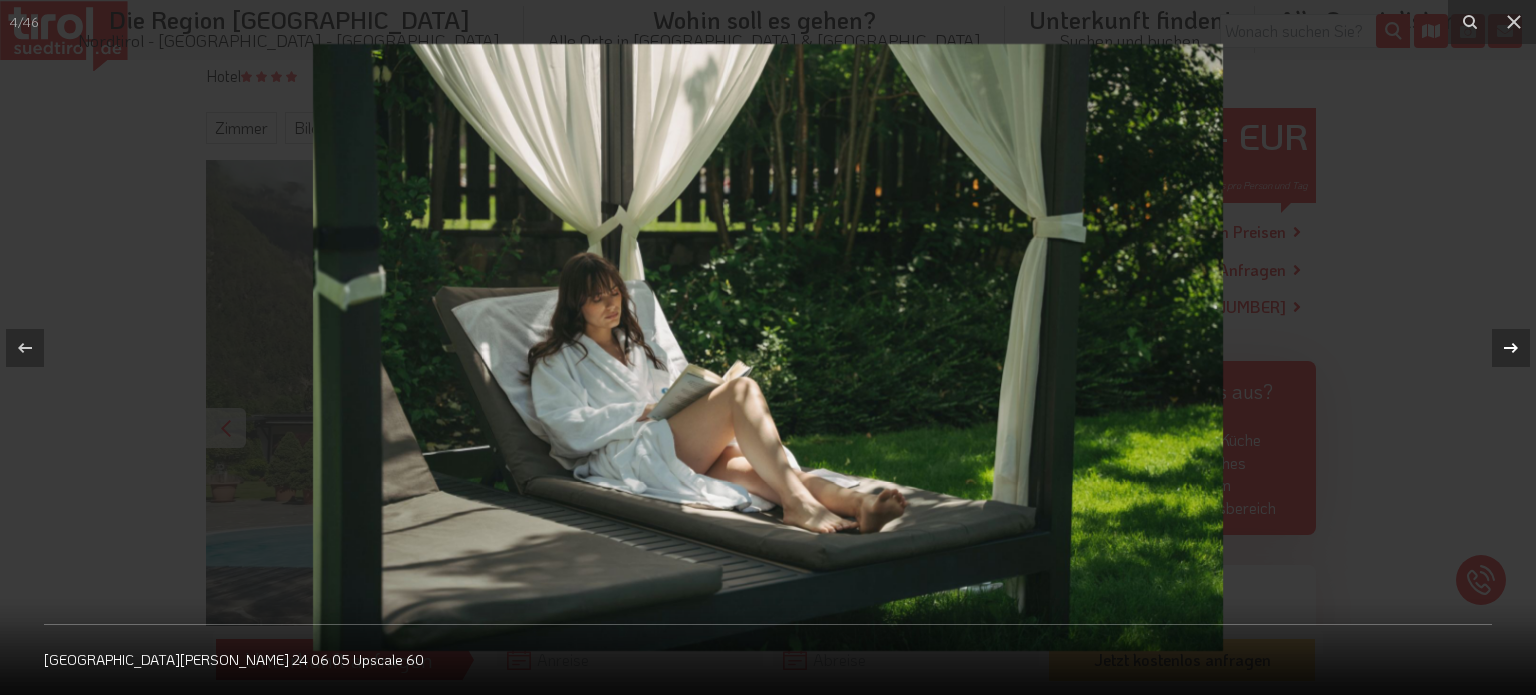click 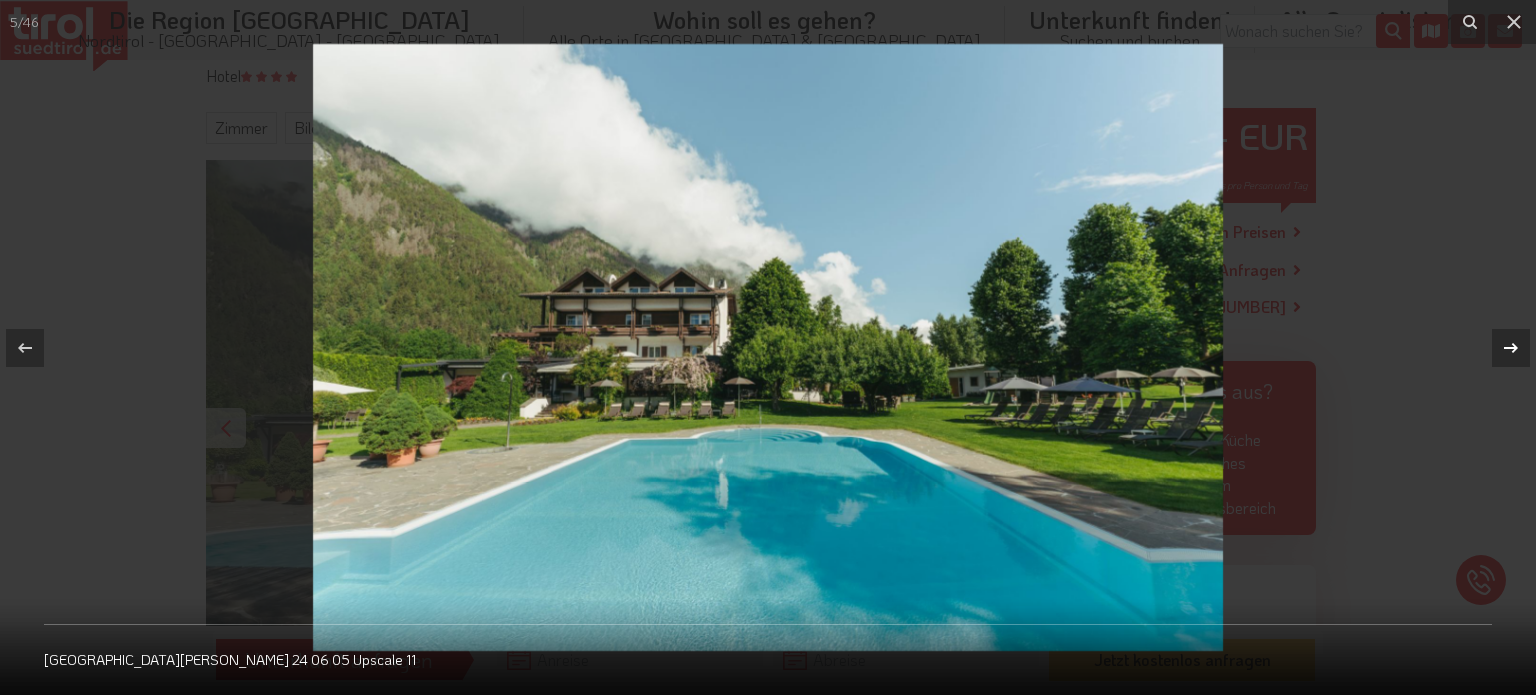 click 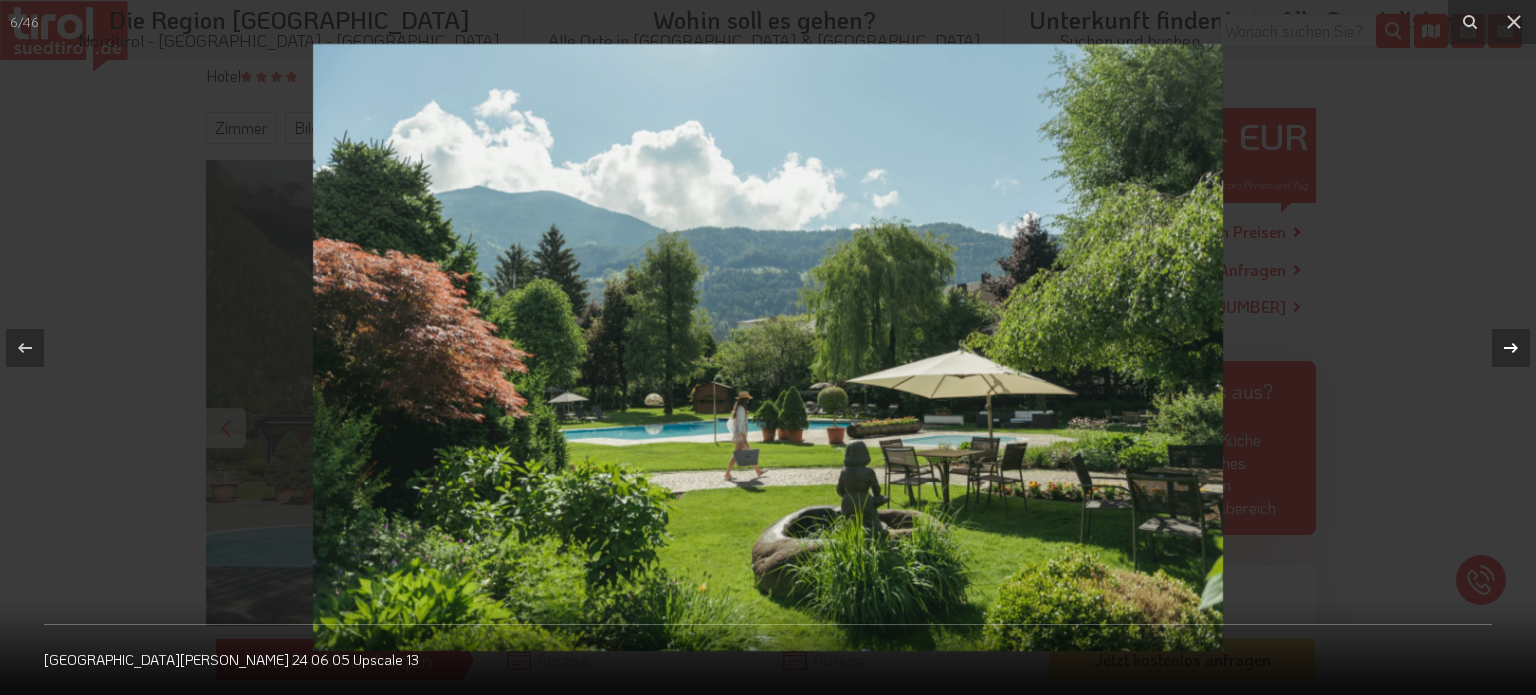 click 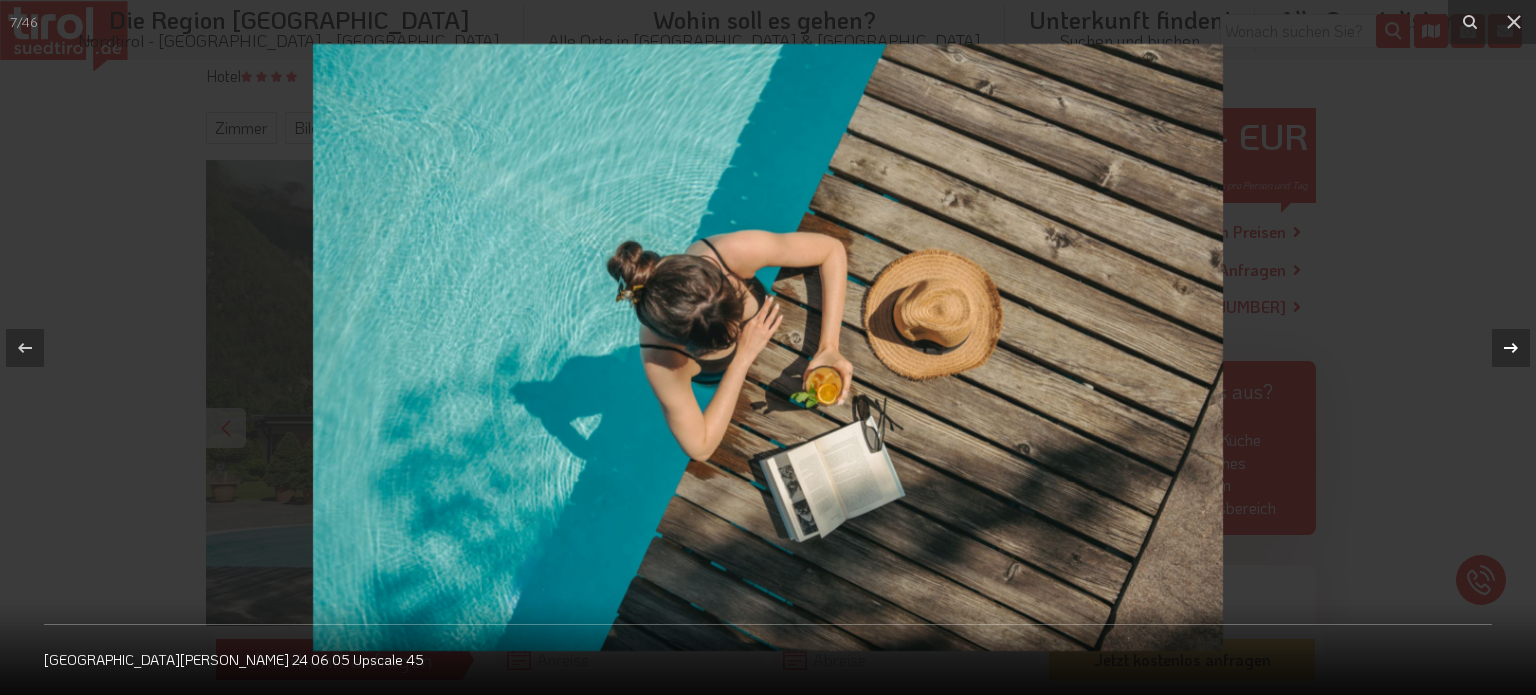 click 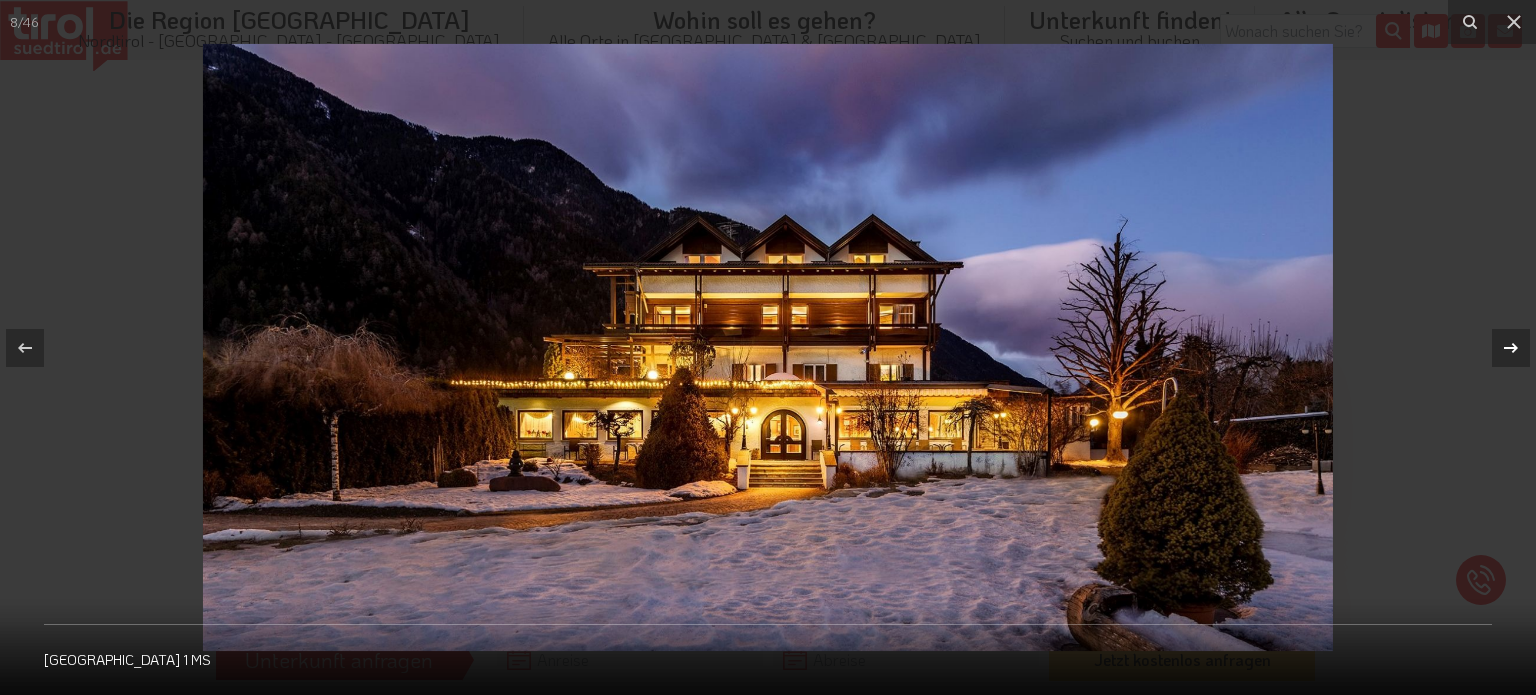 click 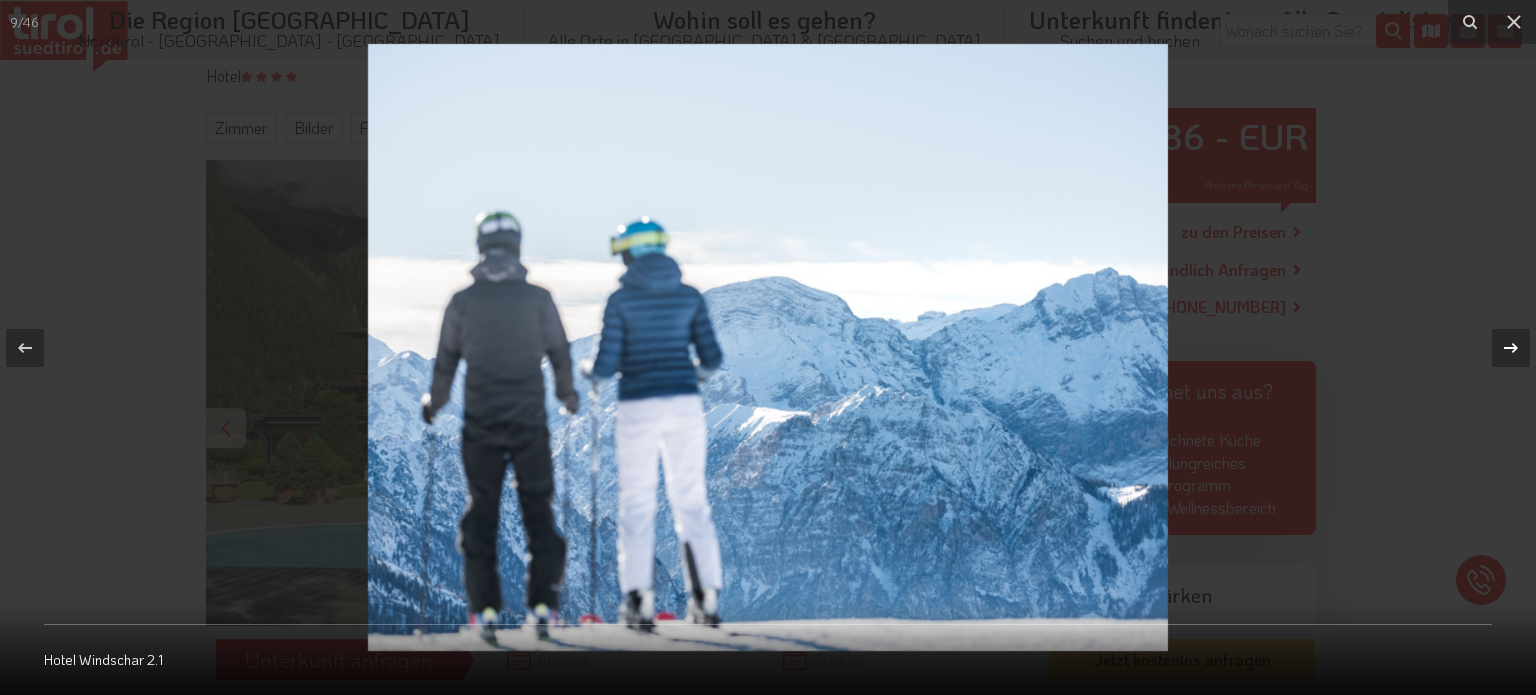 click 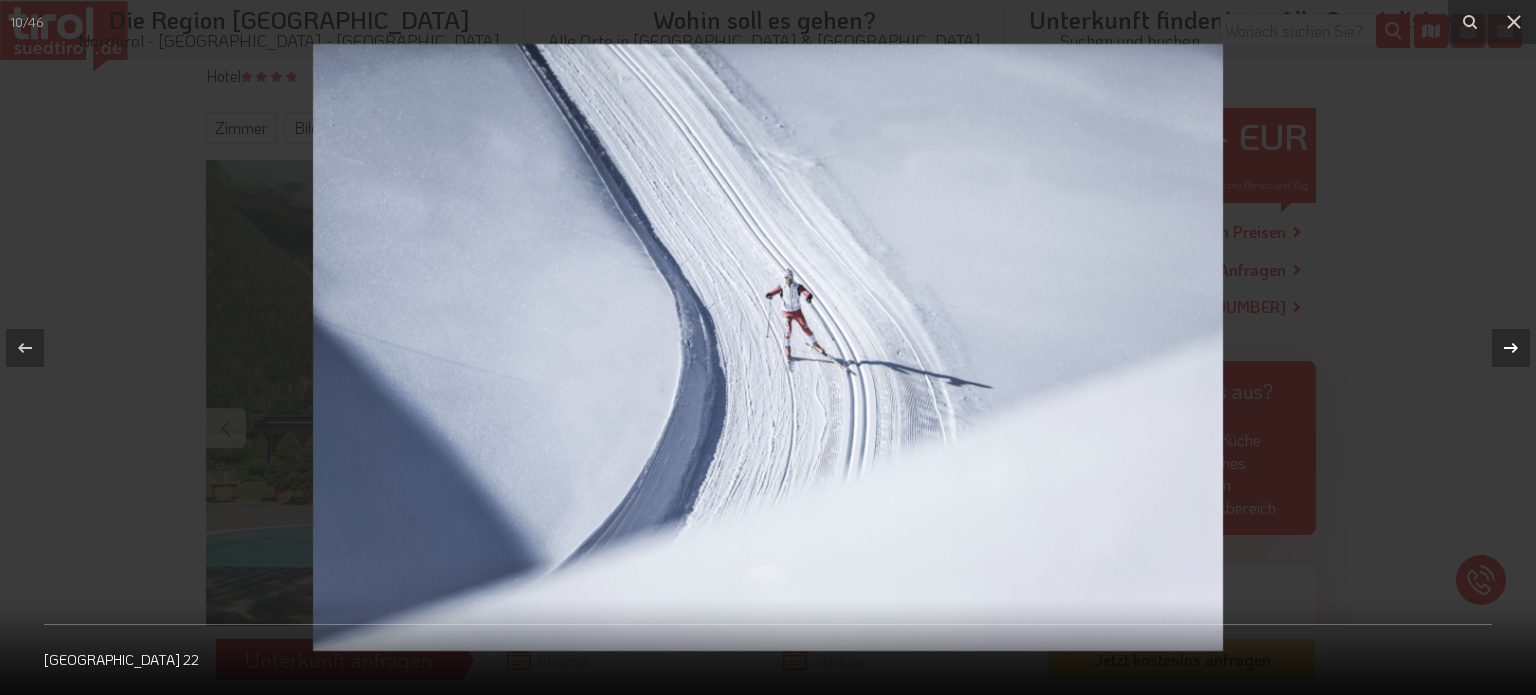 click 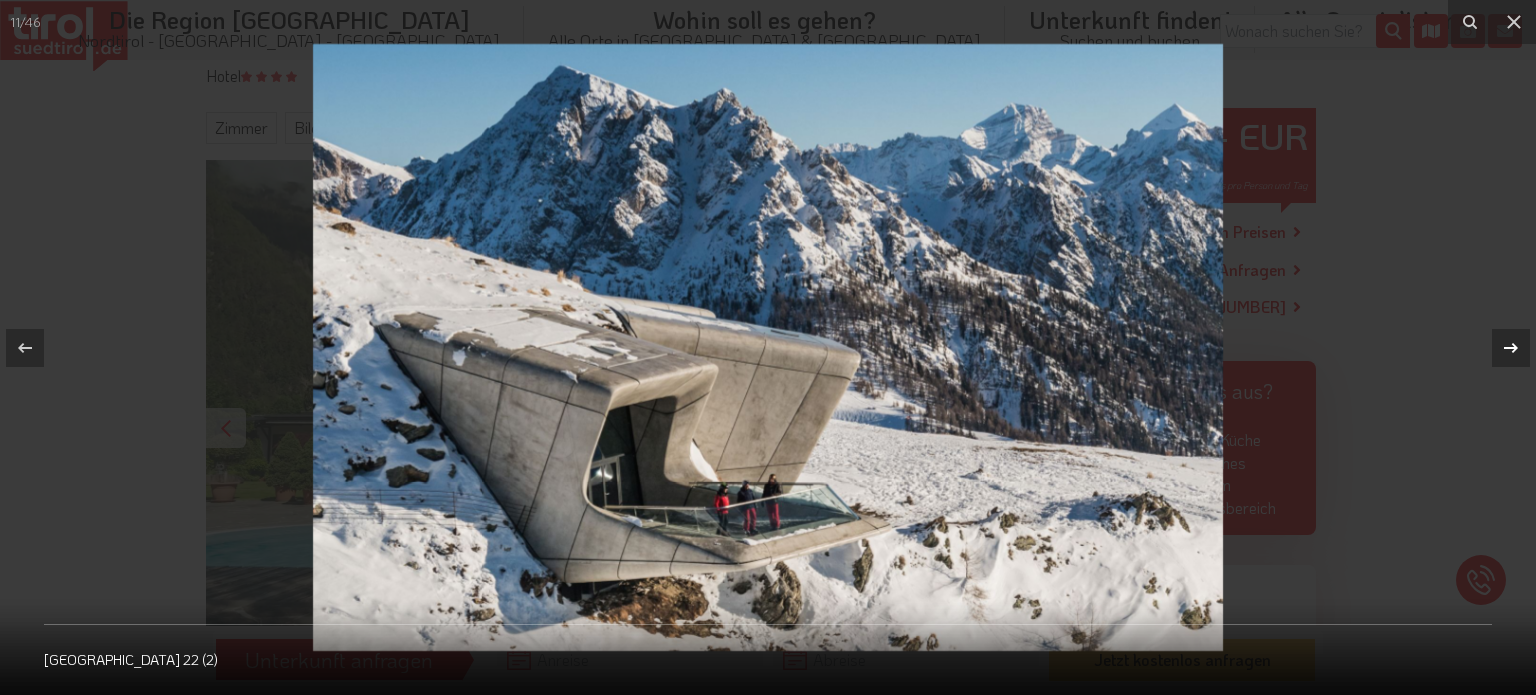click on "11  /  46 Hotel Windschar 22 (2)" at bounding box center (768, 347) 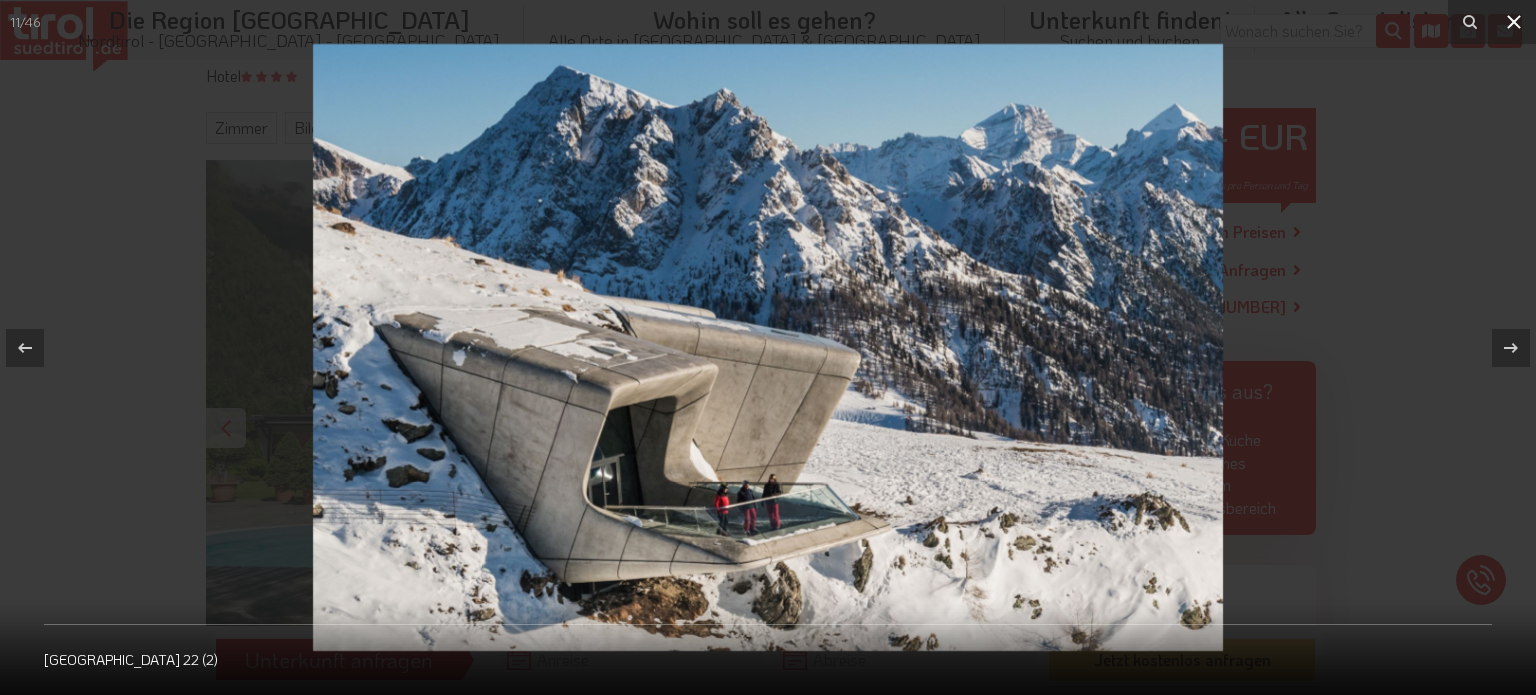 click 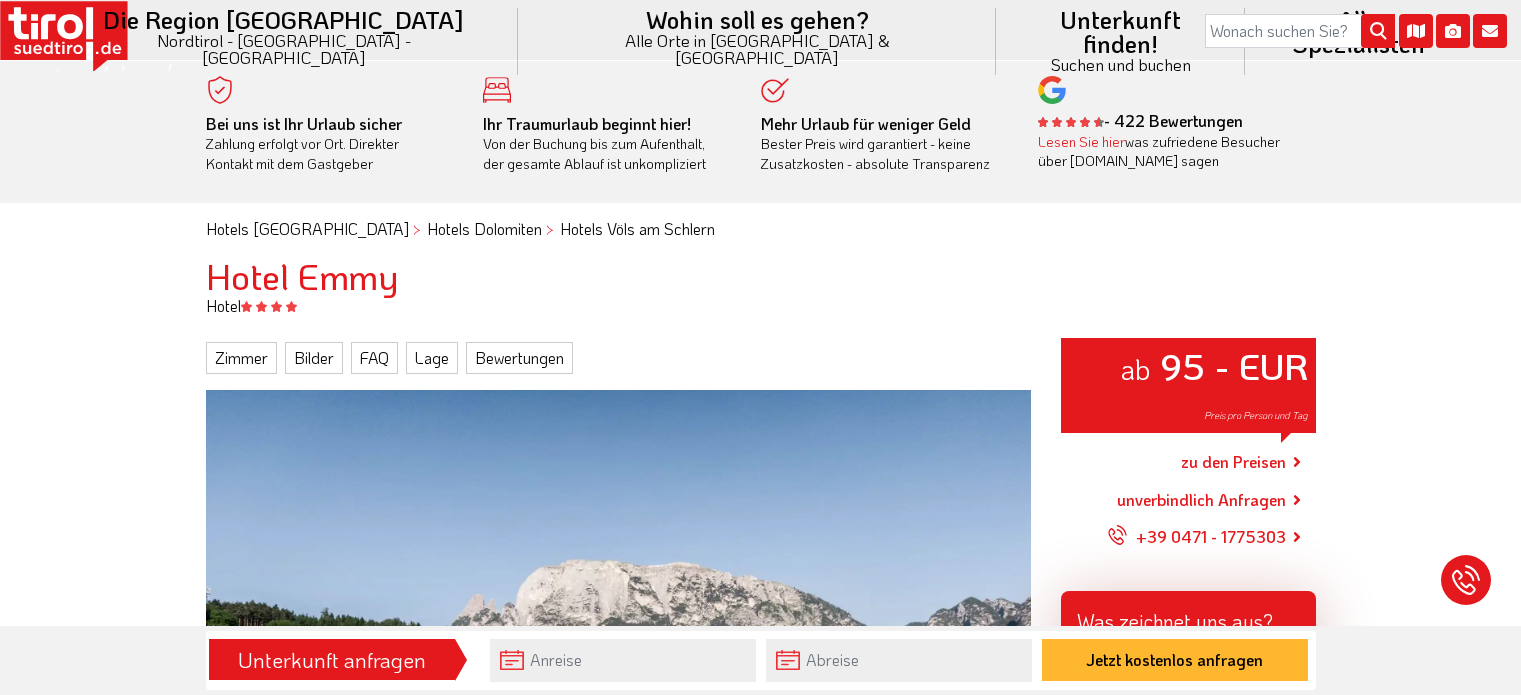 scroll, scrollTop: 0, scrollLeft: 0, axis: both 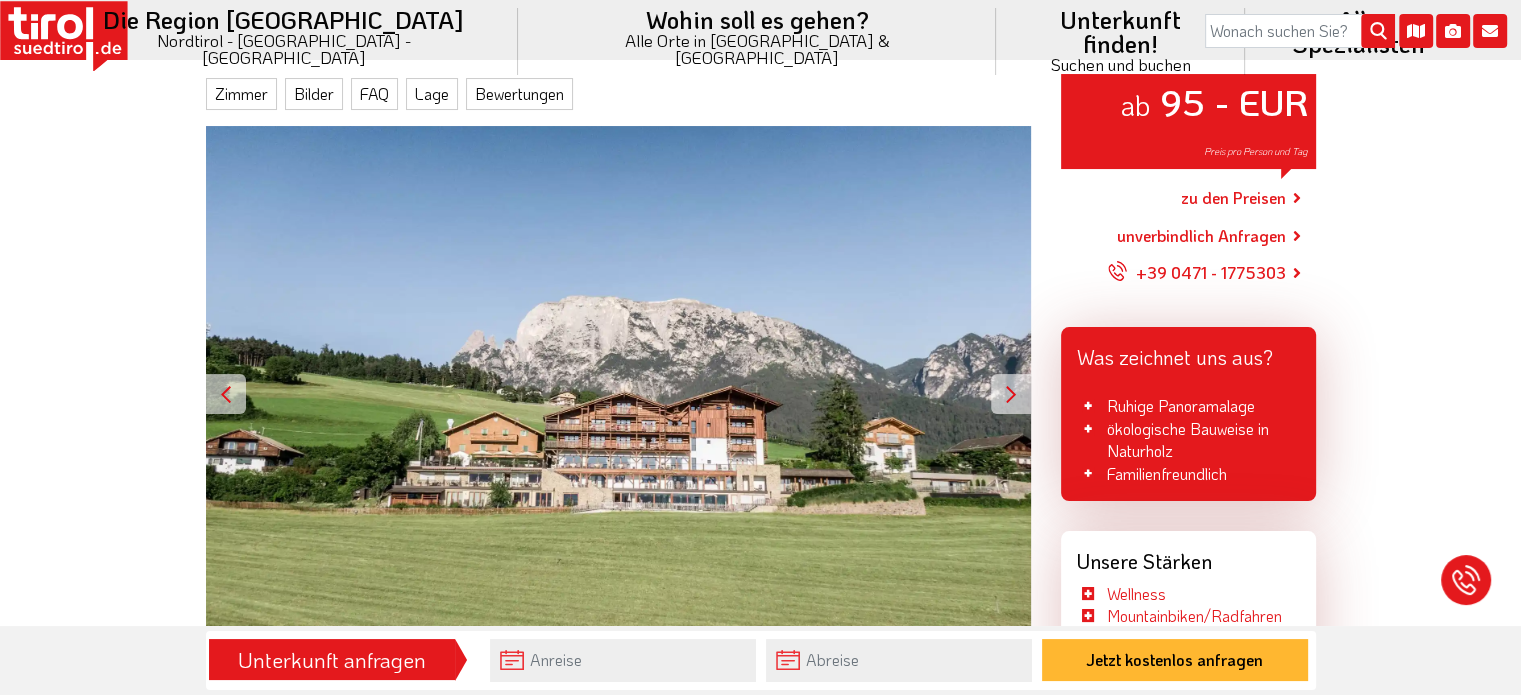 click at bounding box center (1011, 394) 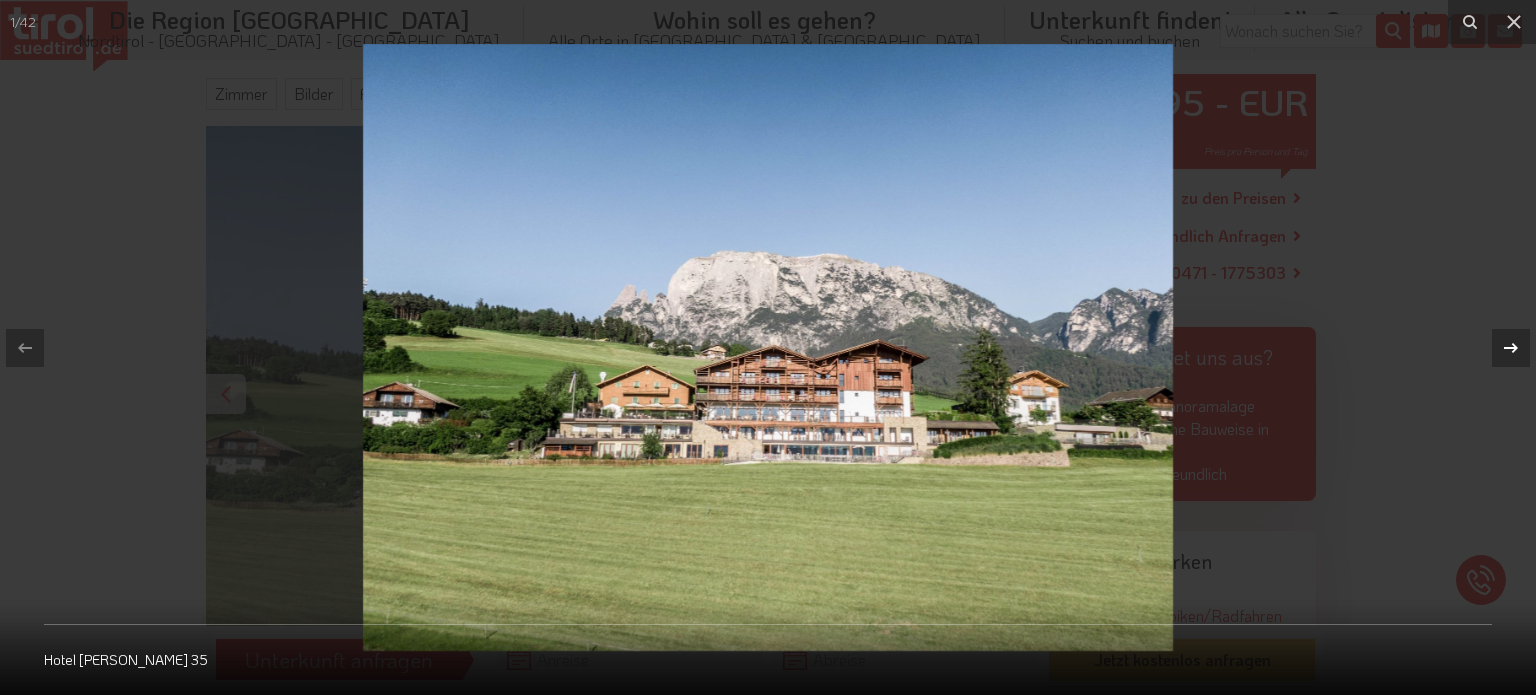 click 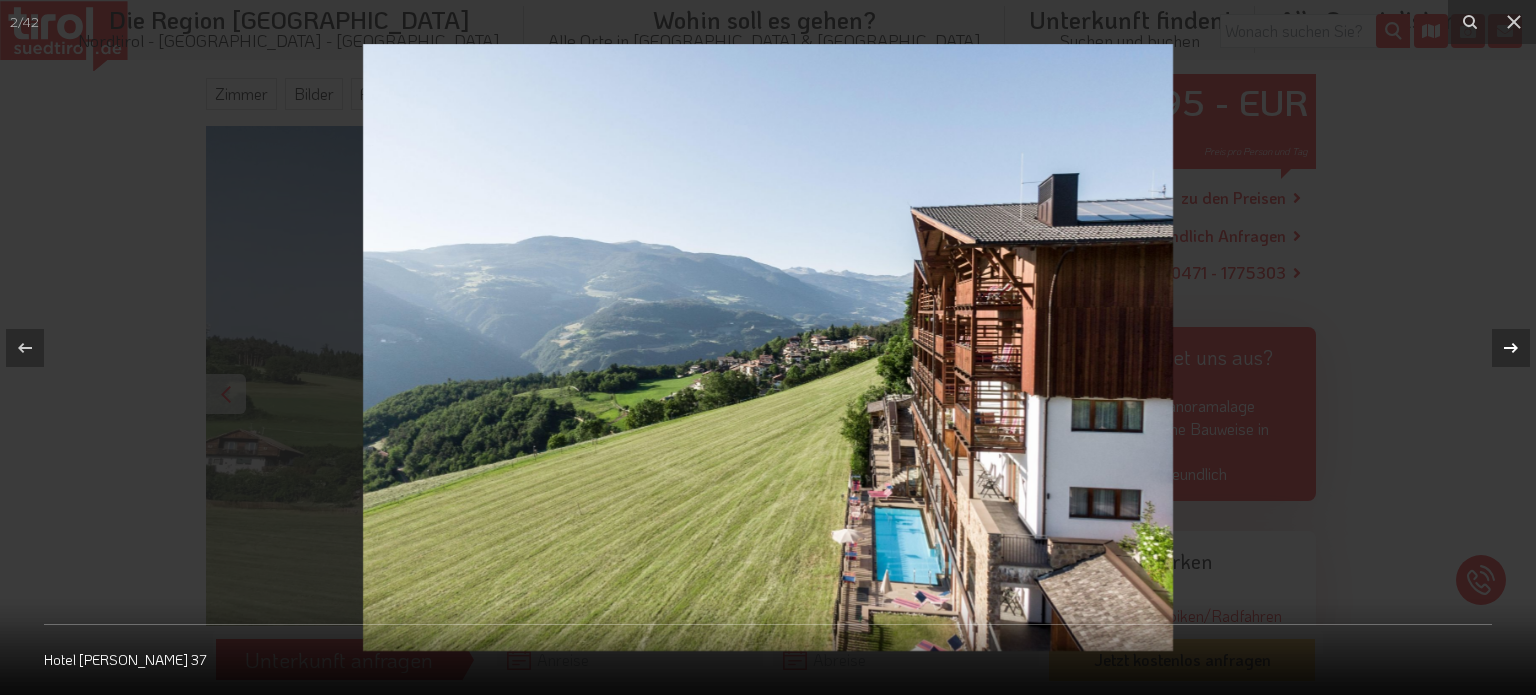 click 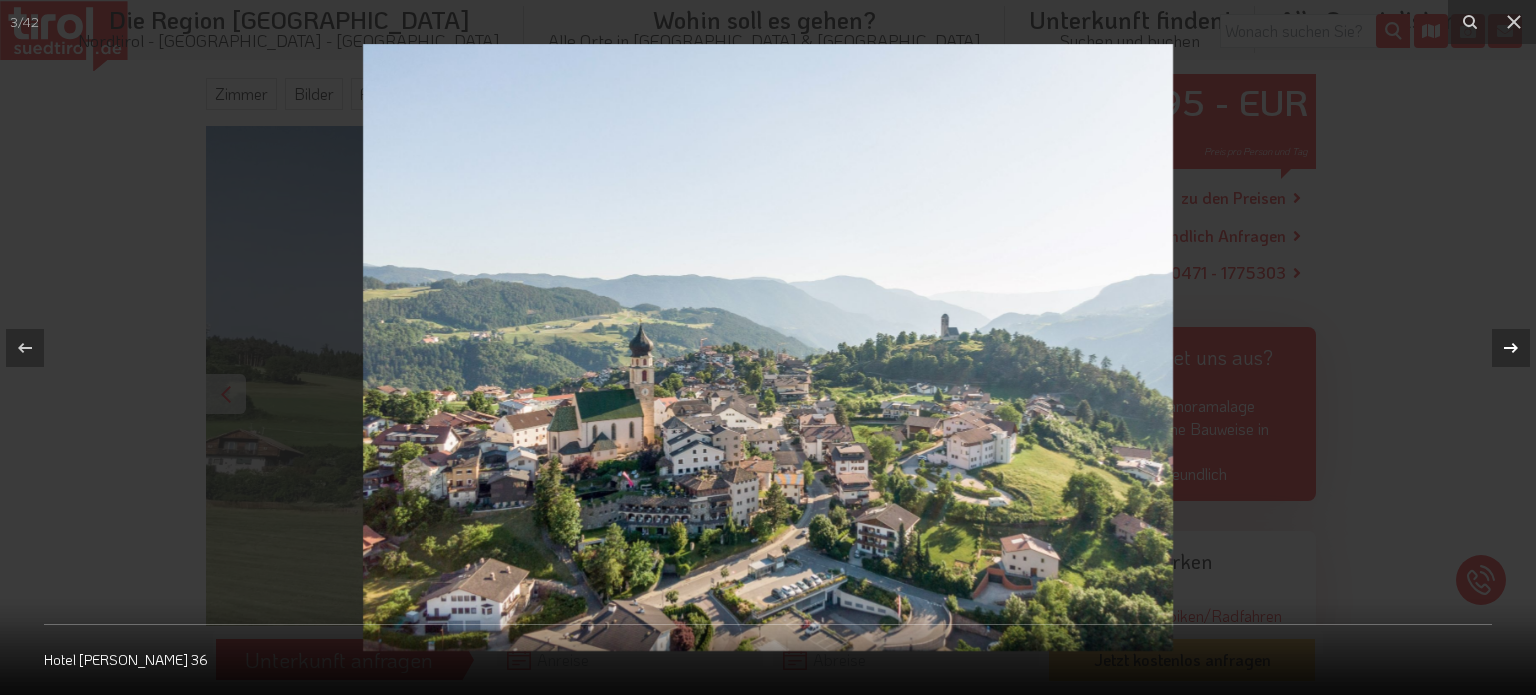 click 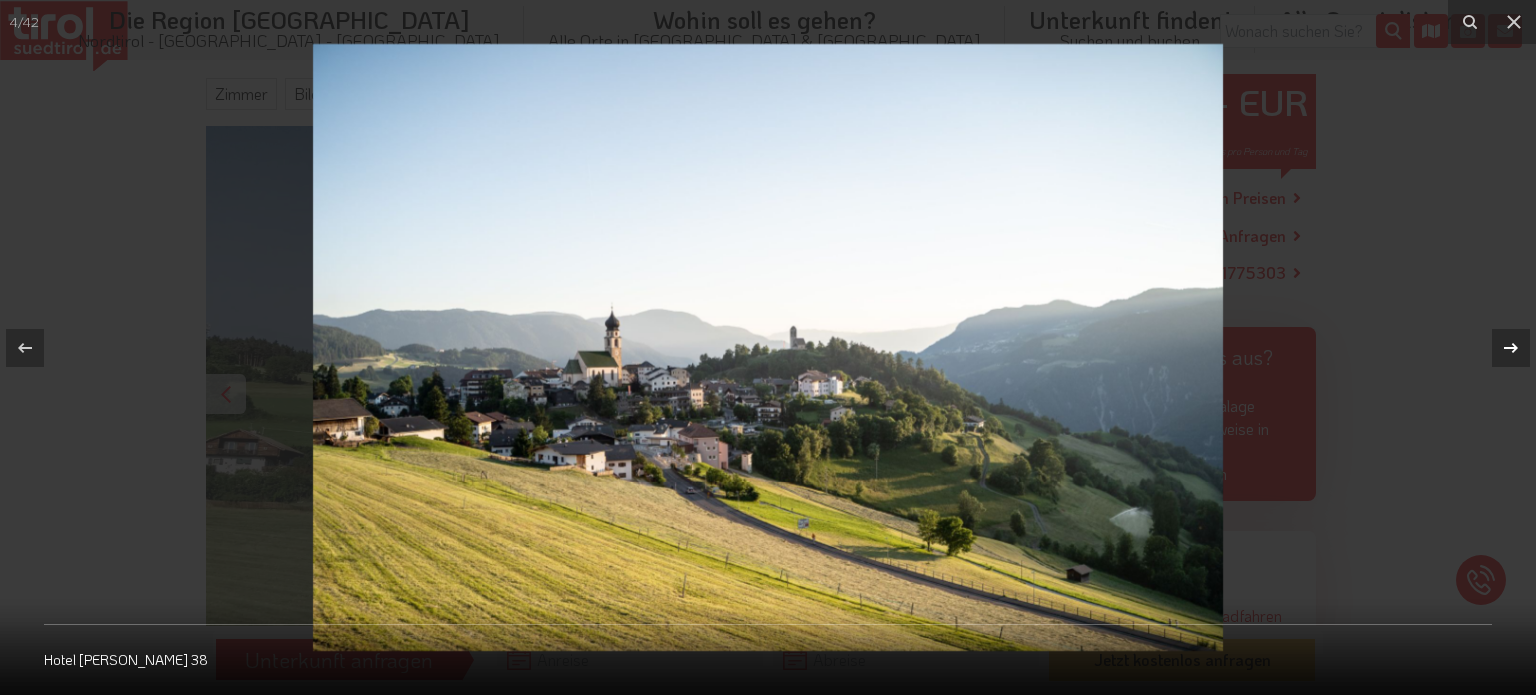 click 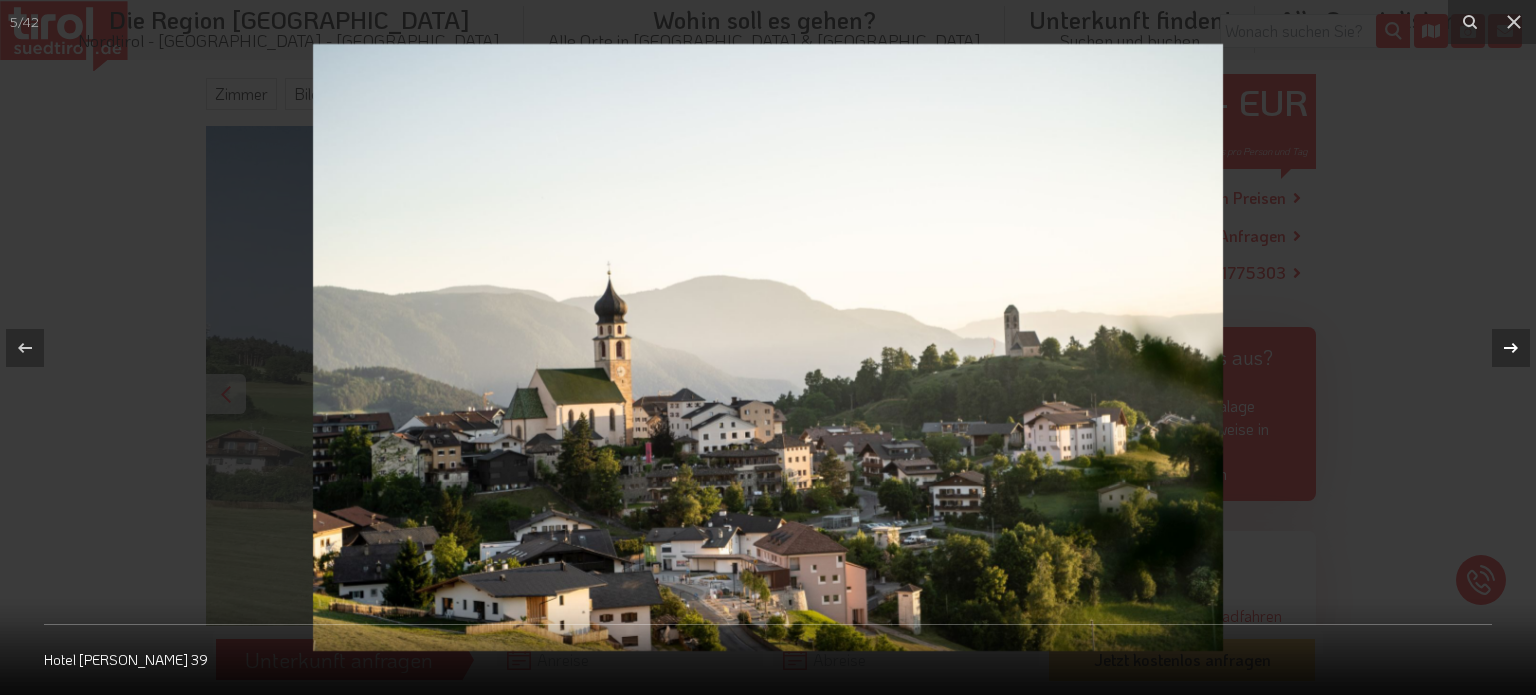 click 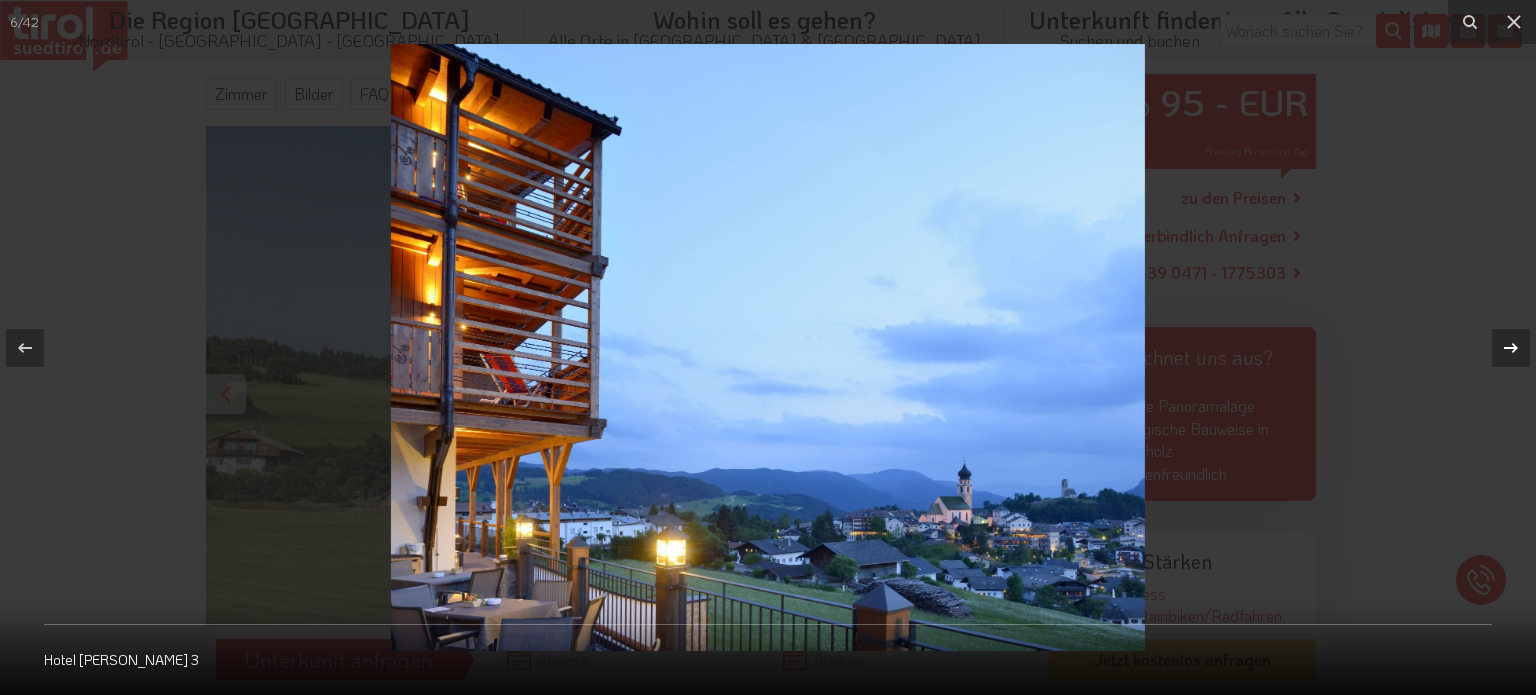 click 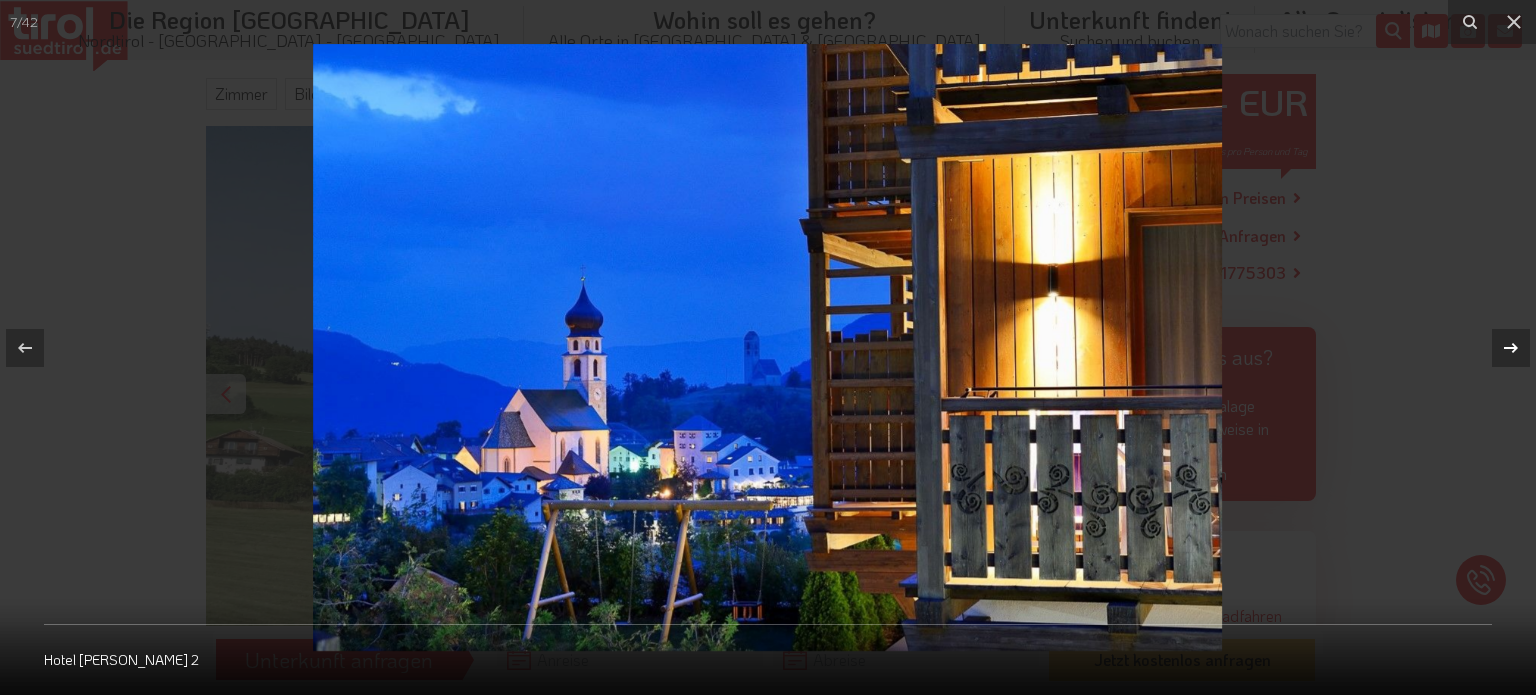 click 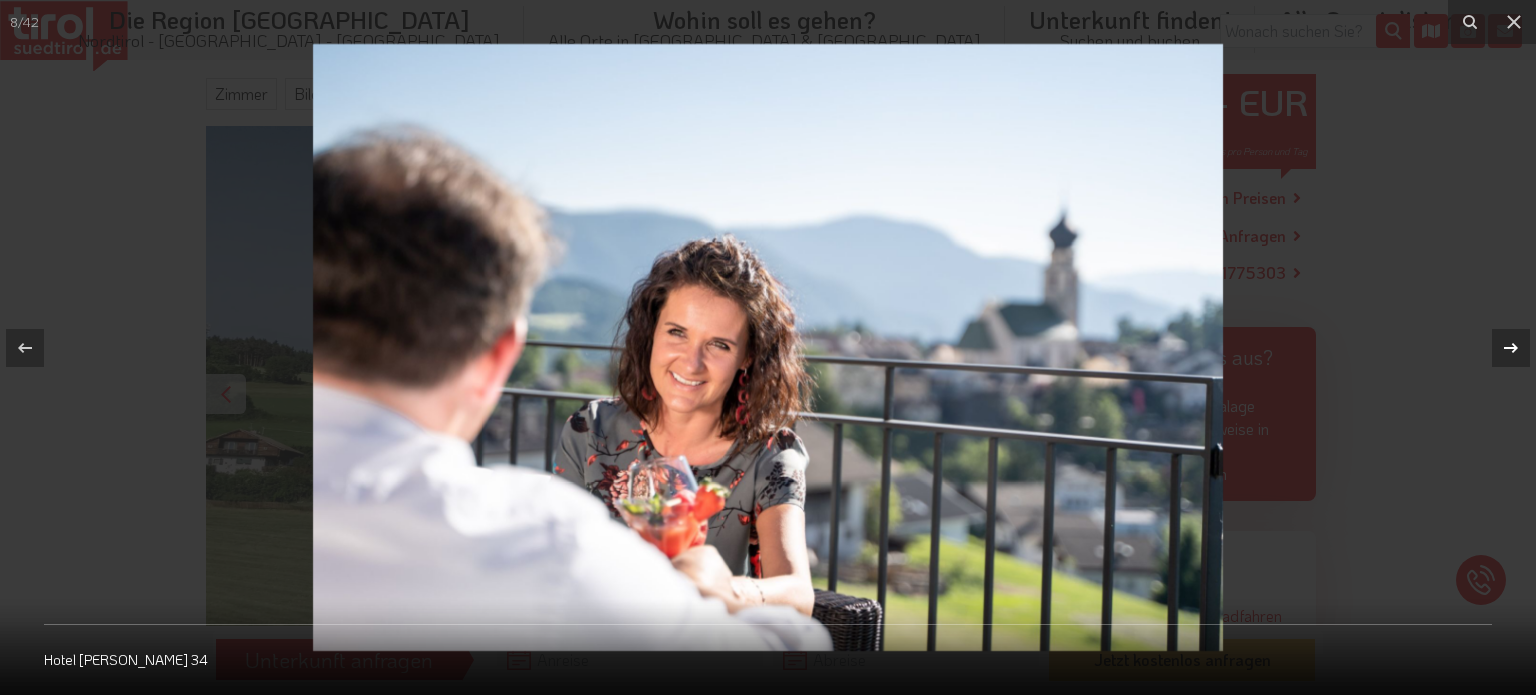 click 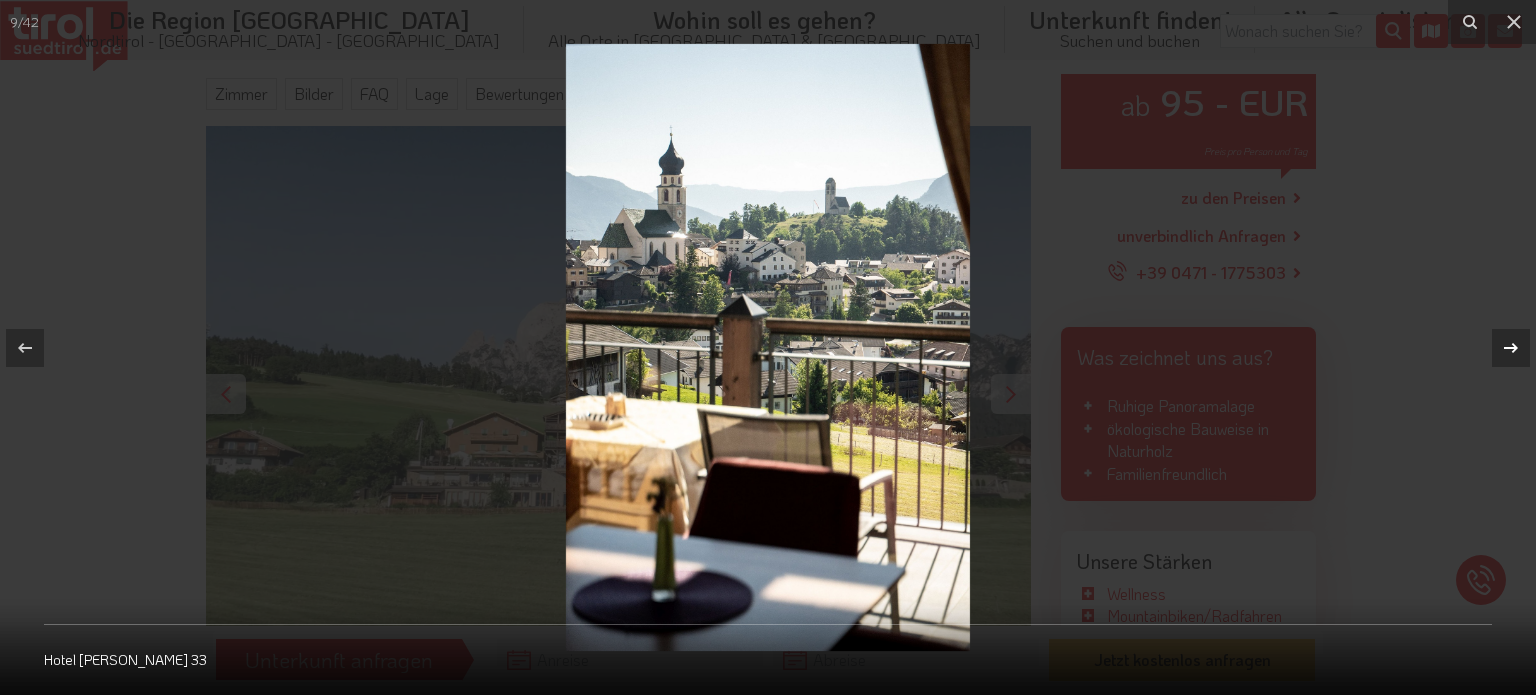 click 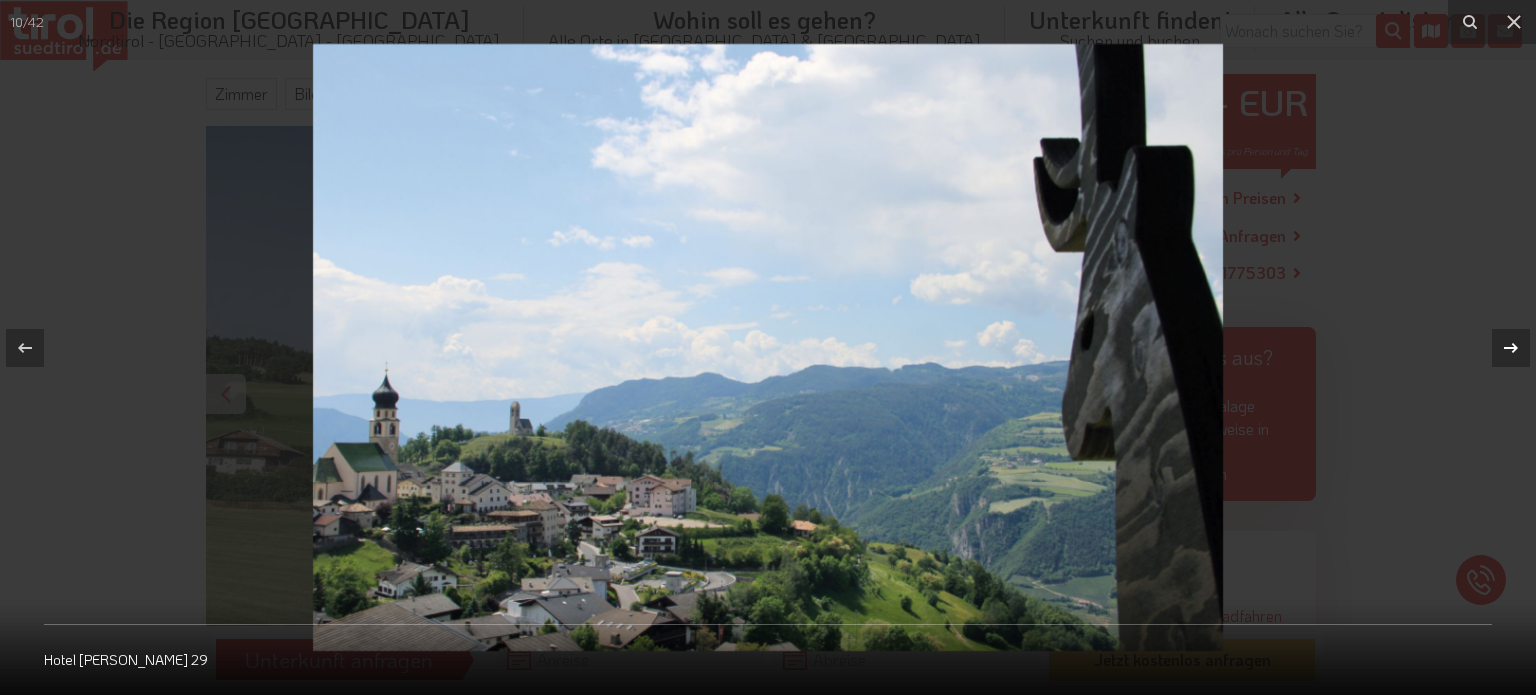 click 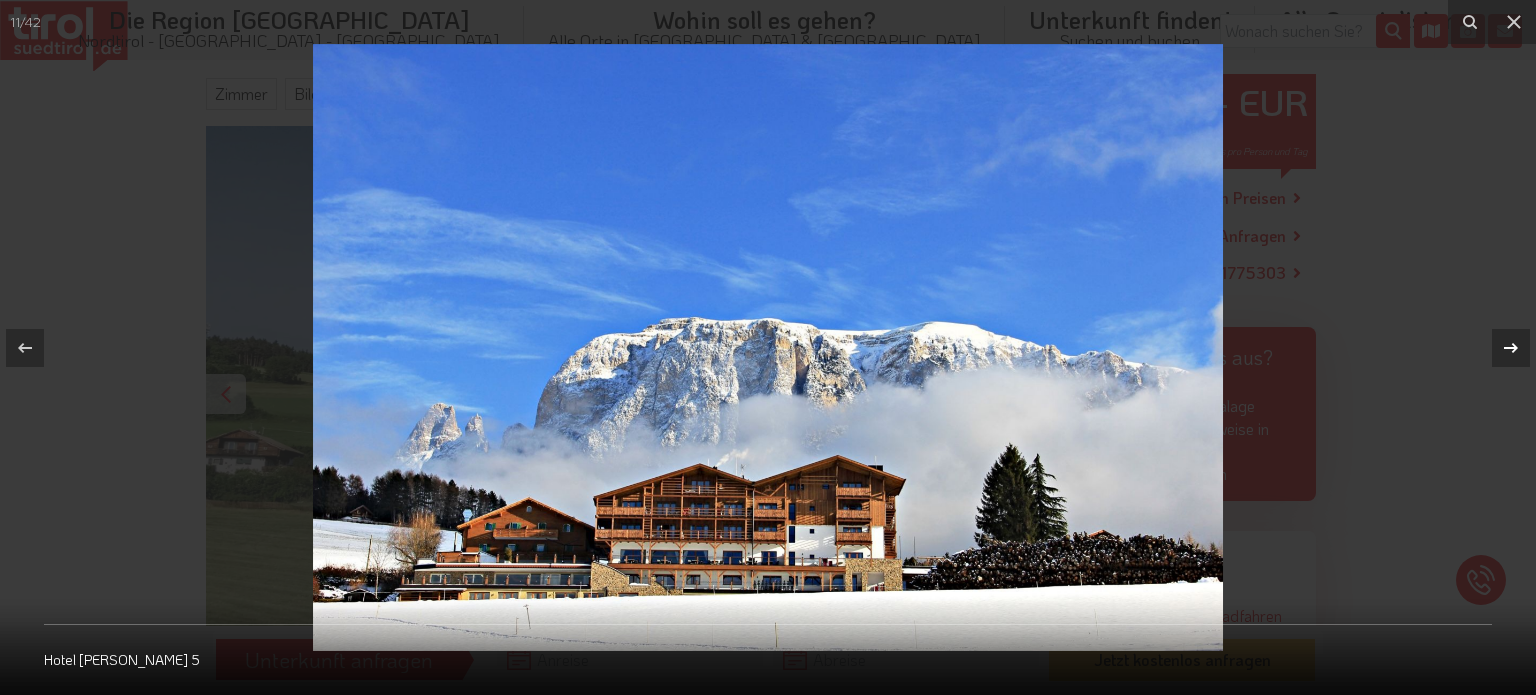 click 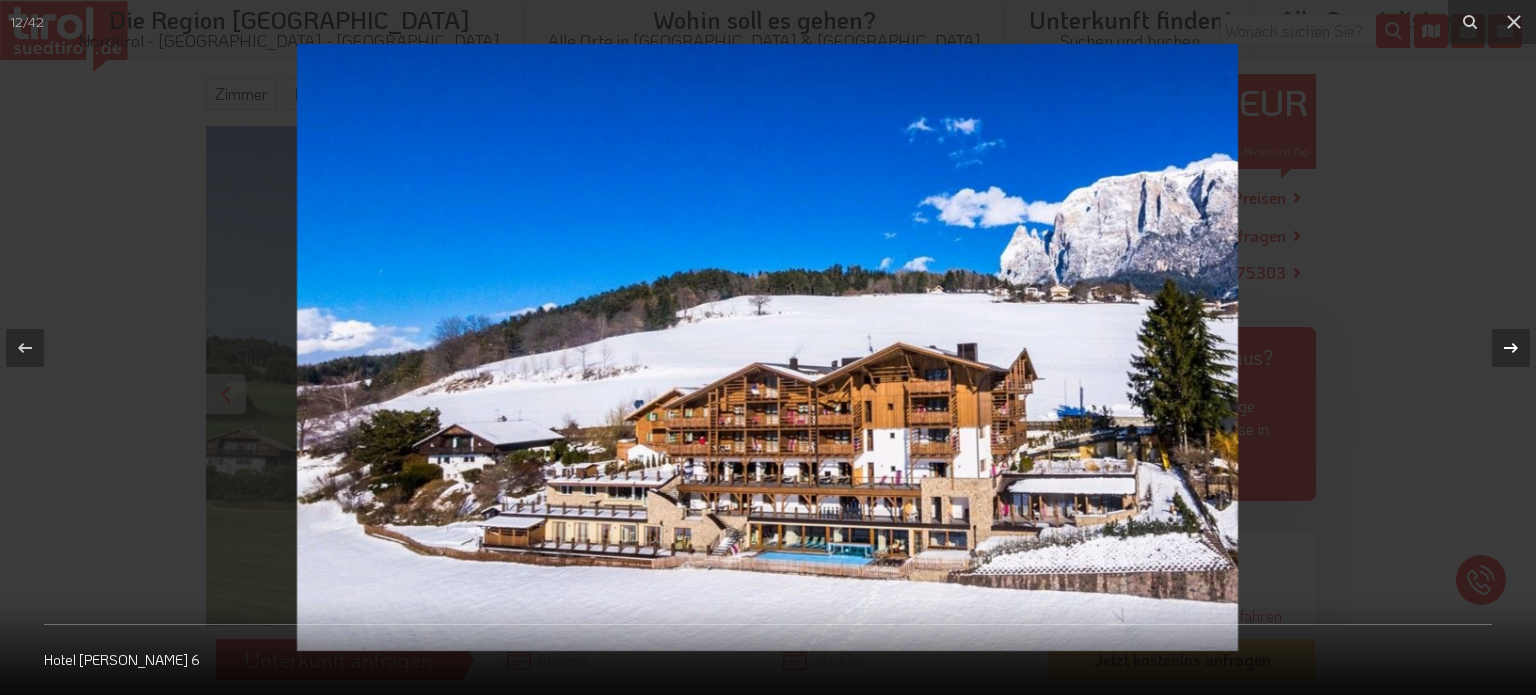 click 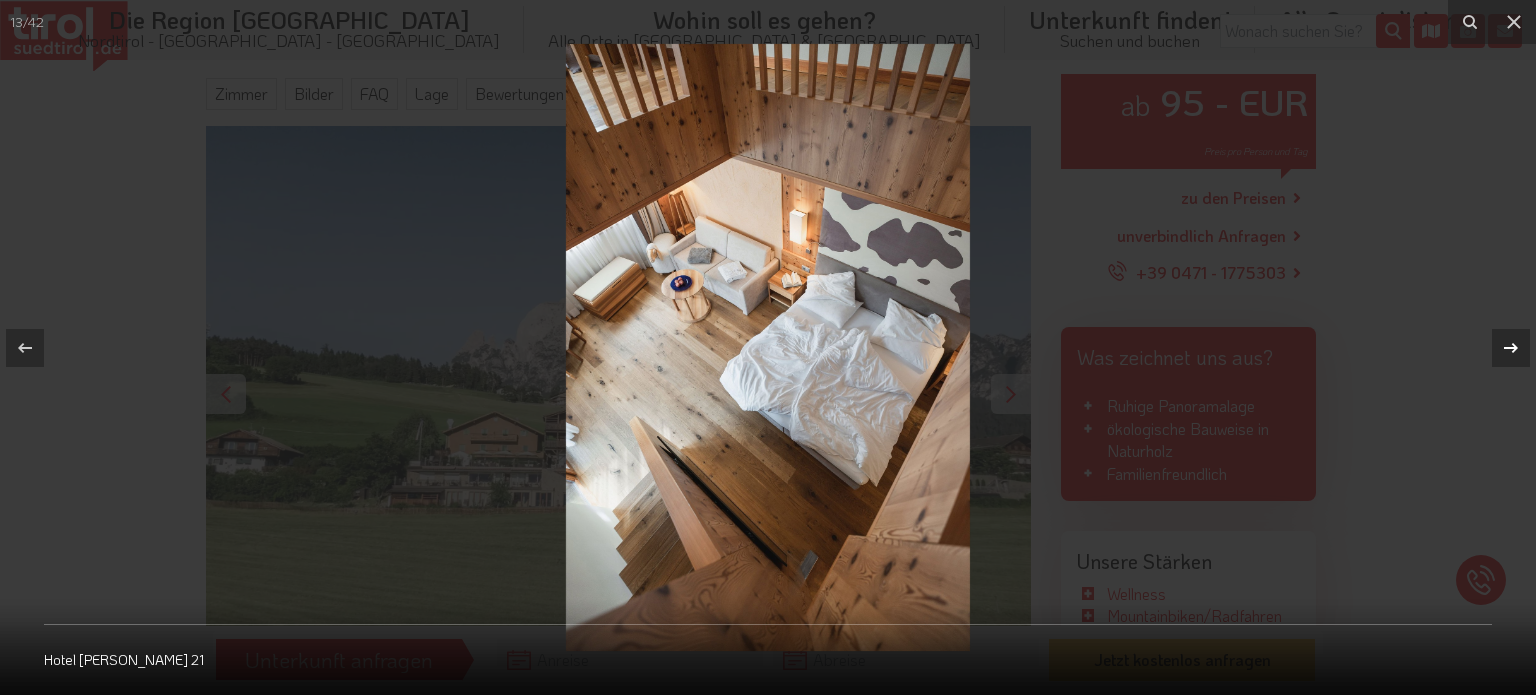 click 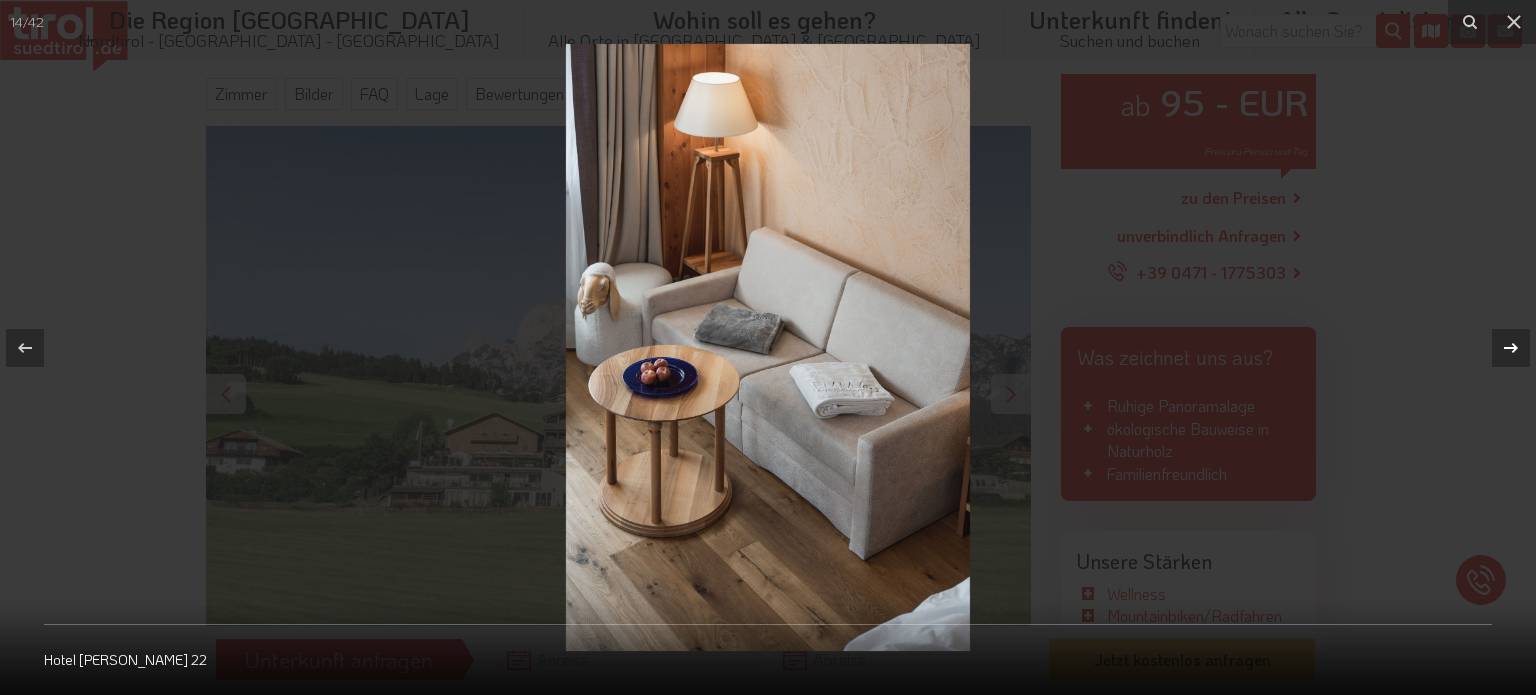 click 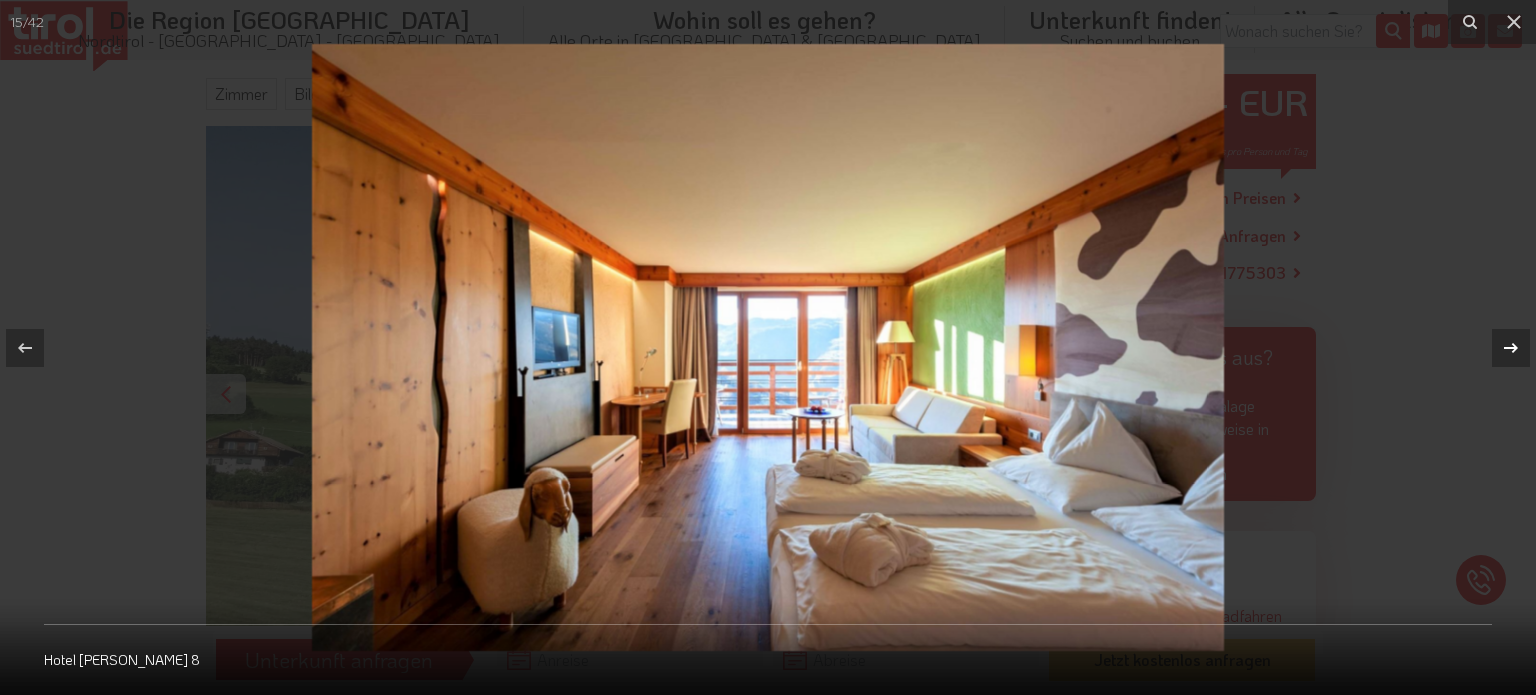 click 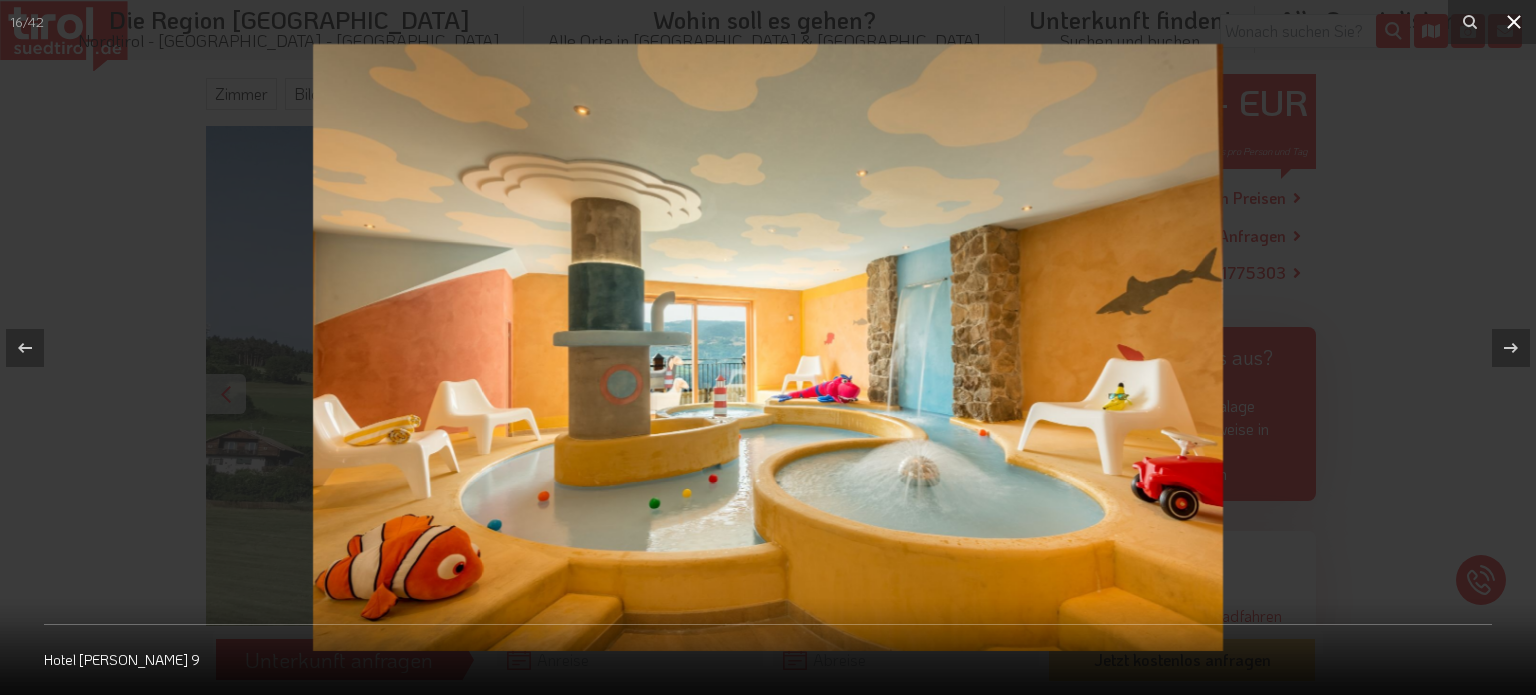 click 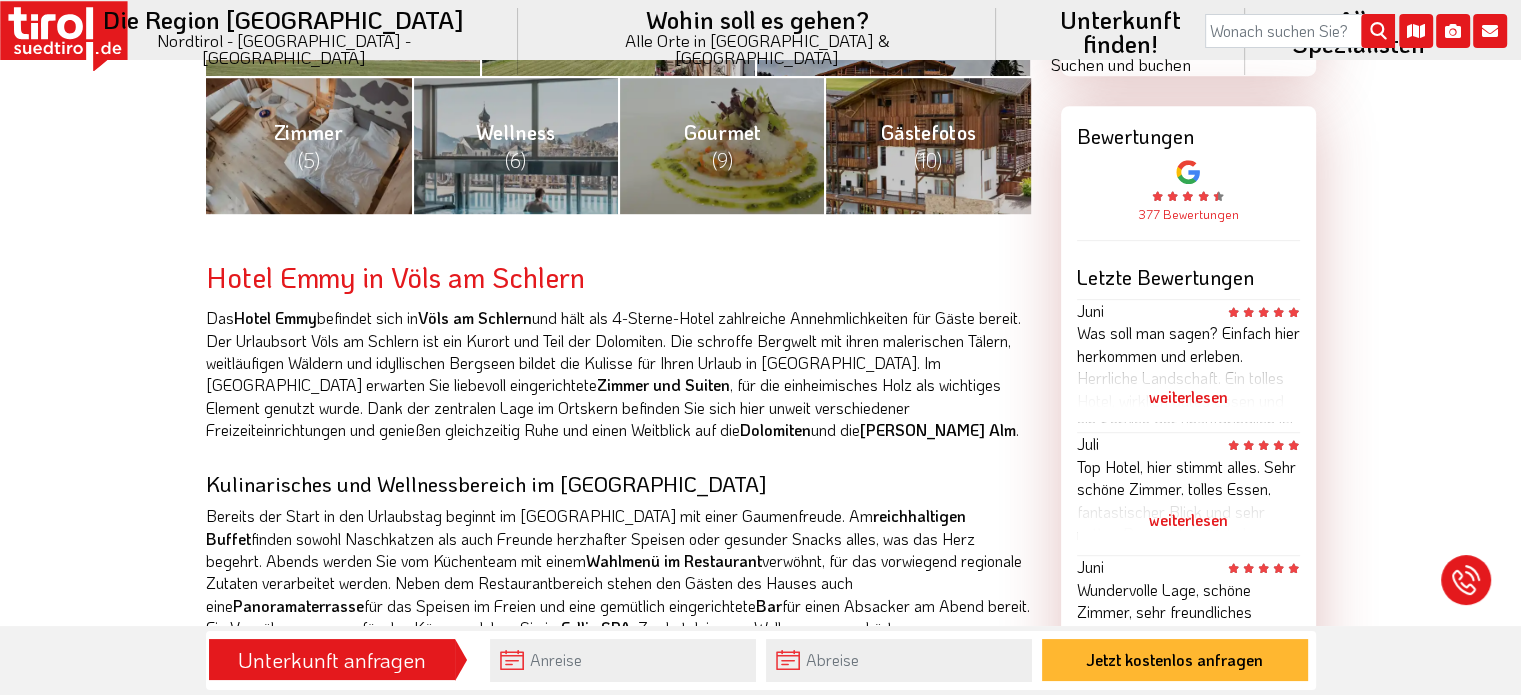 scroll, scrollTop: 943, scrollLeft: 0, axis: vertical 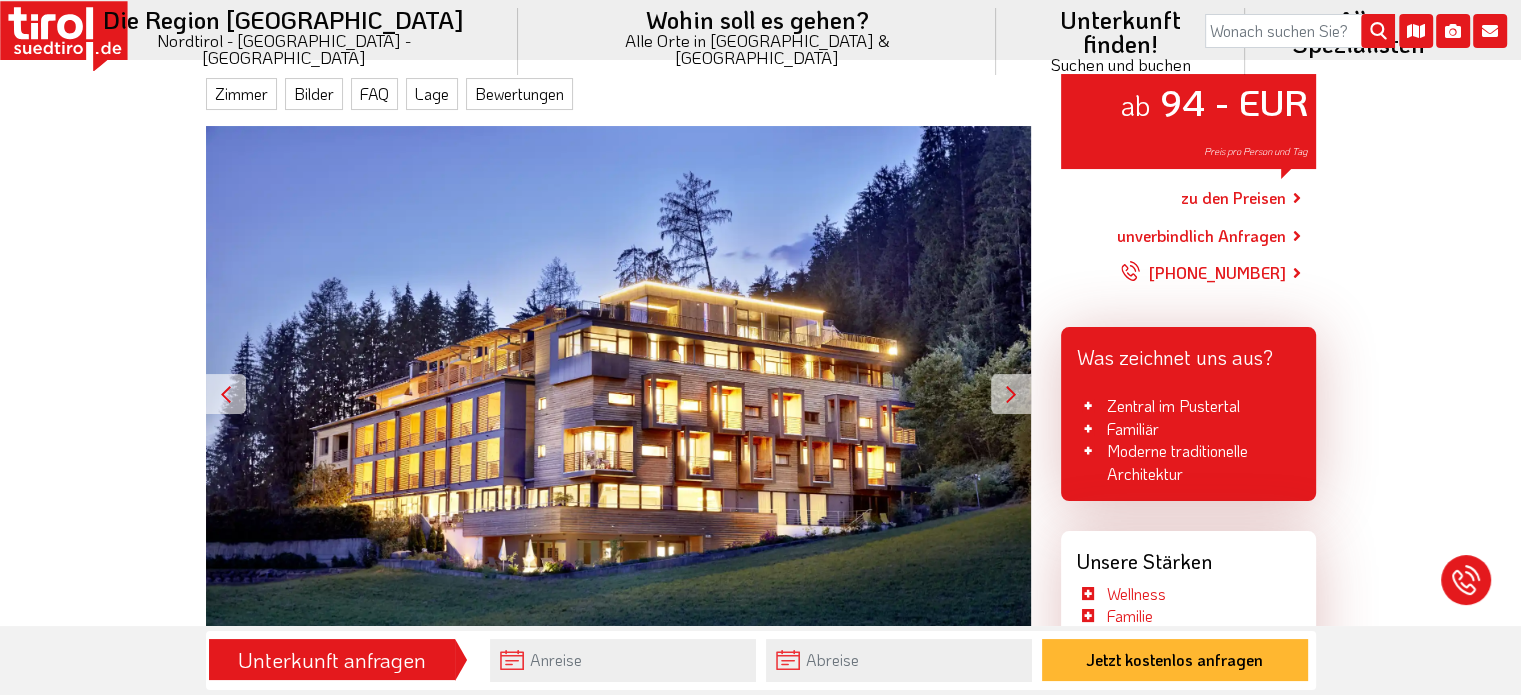 click at bounding box center (1011, 394) 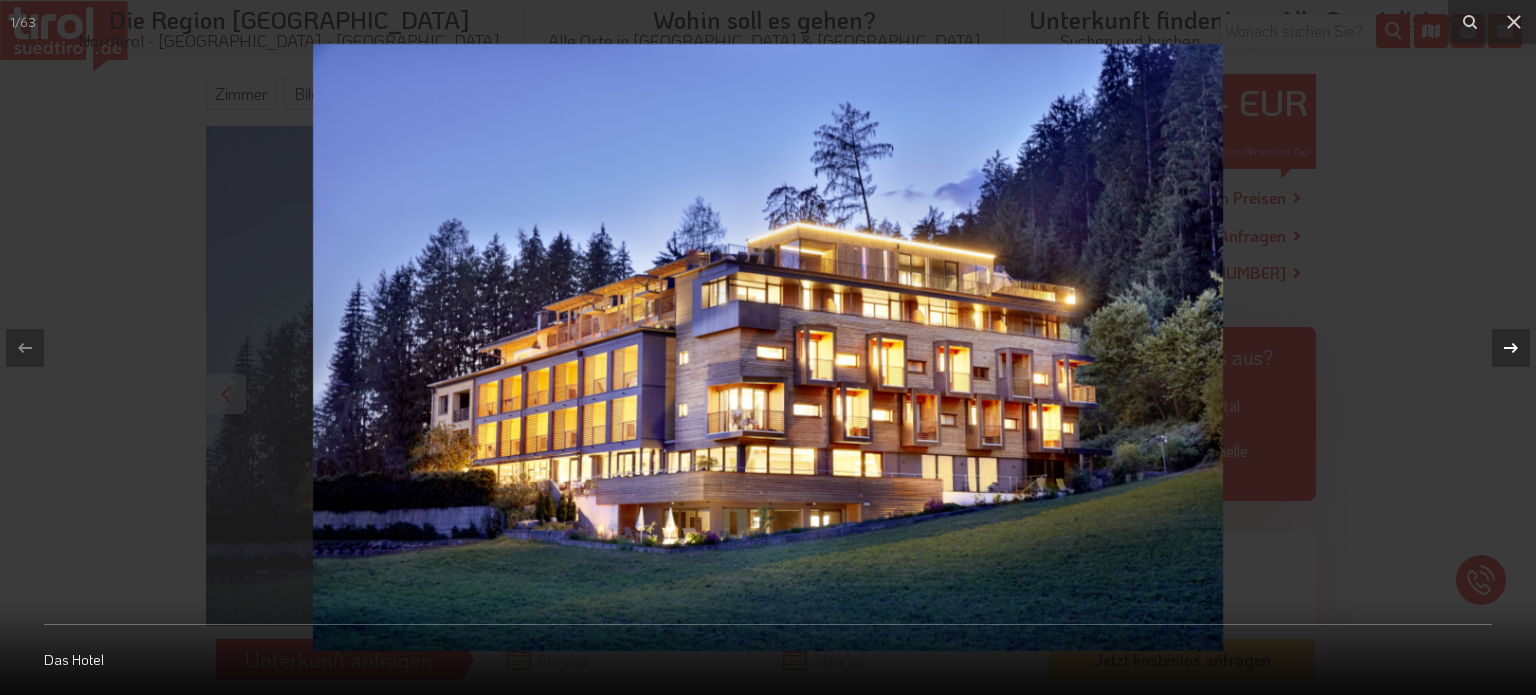 click 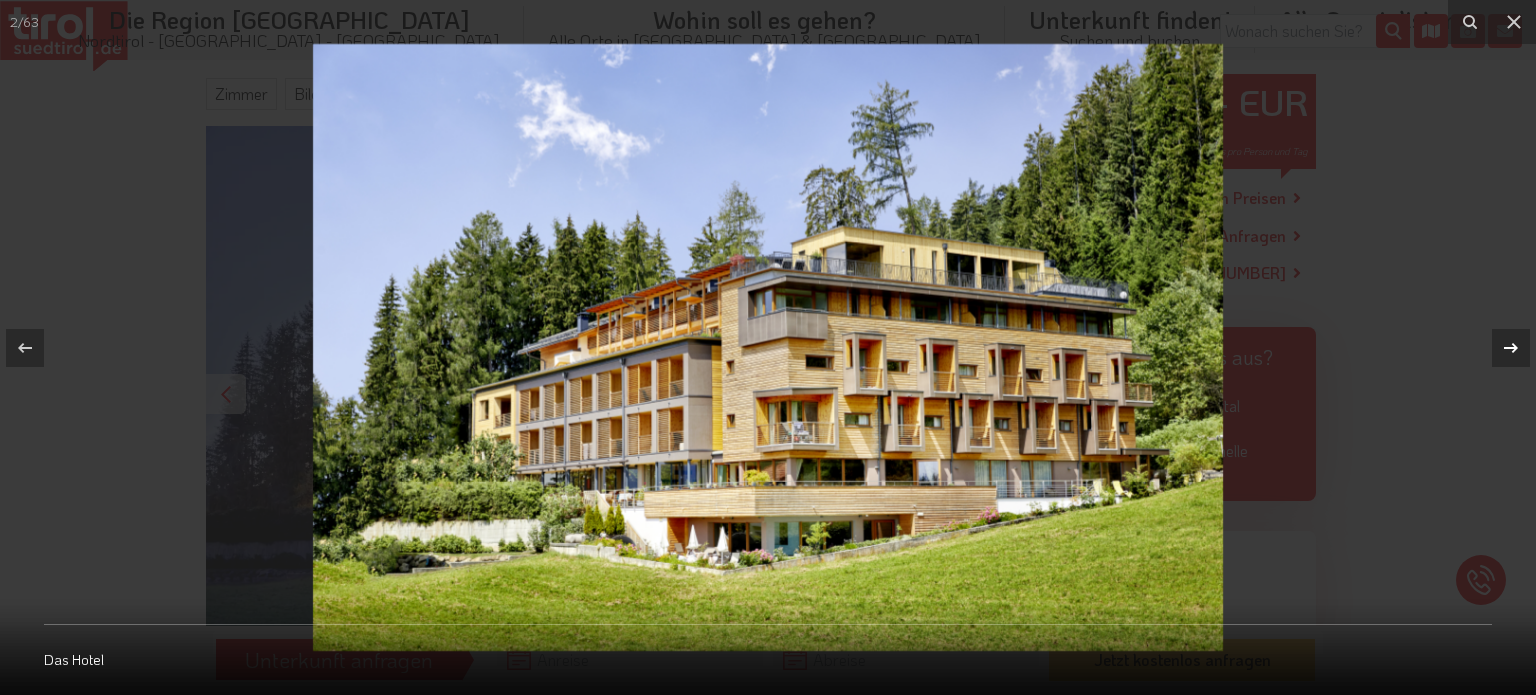 click 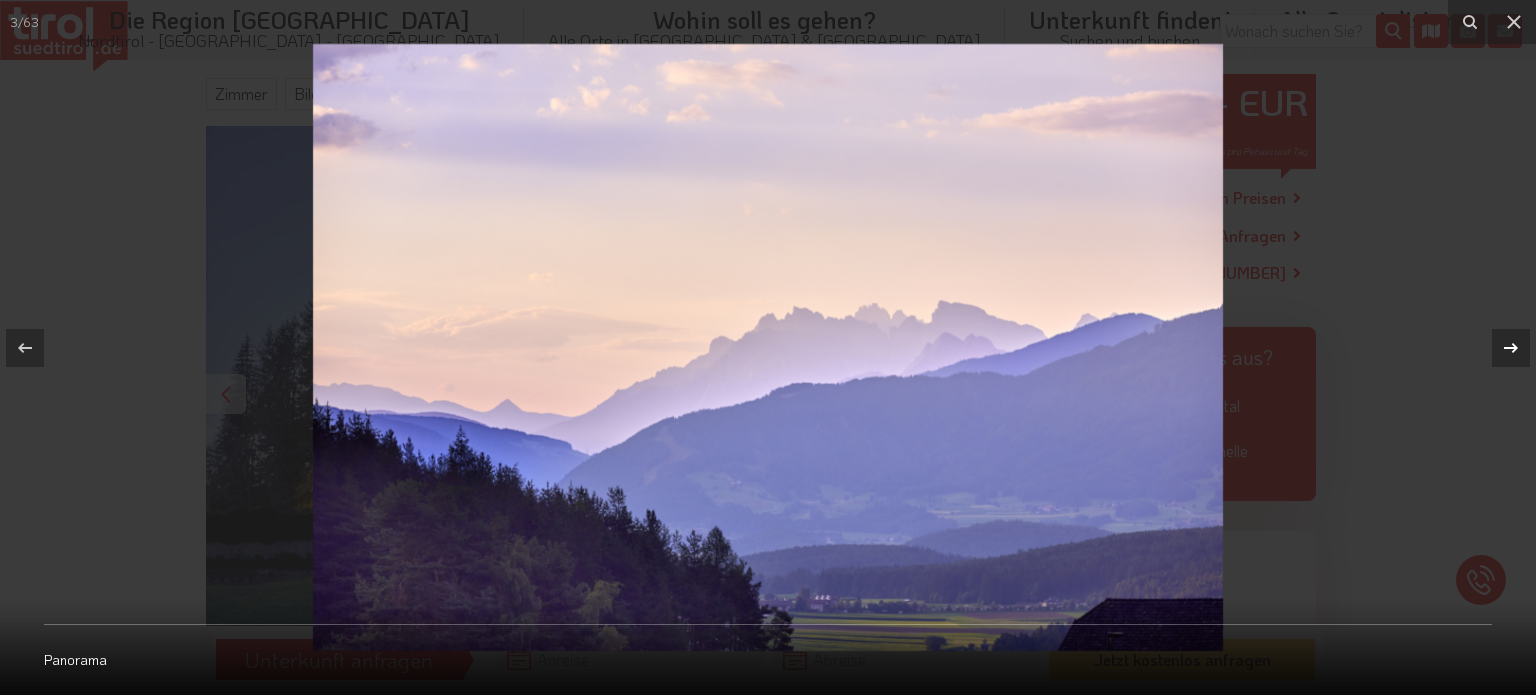 click 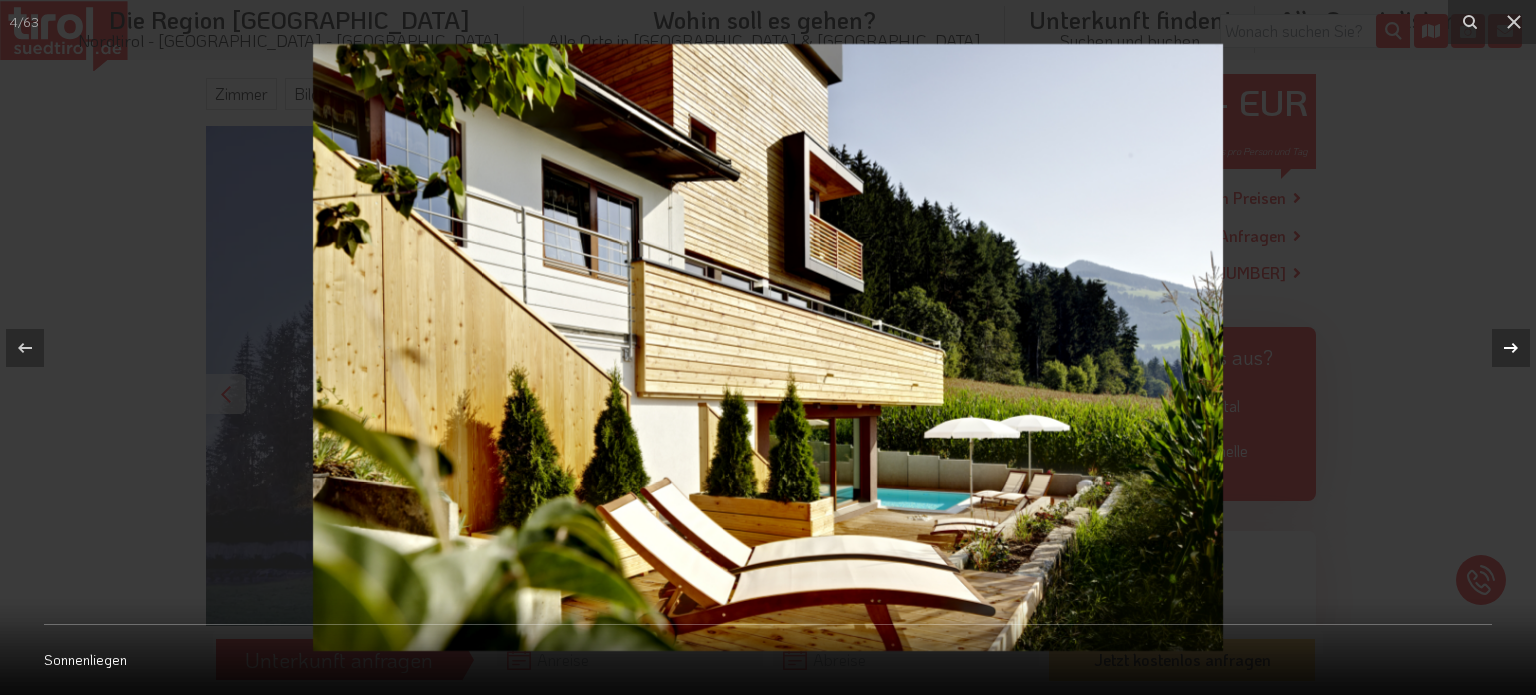 click 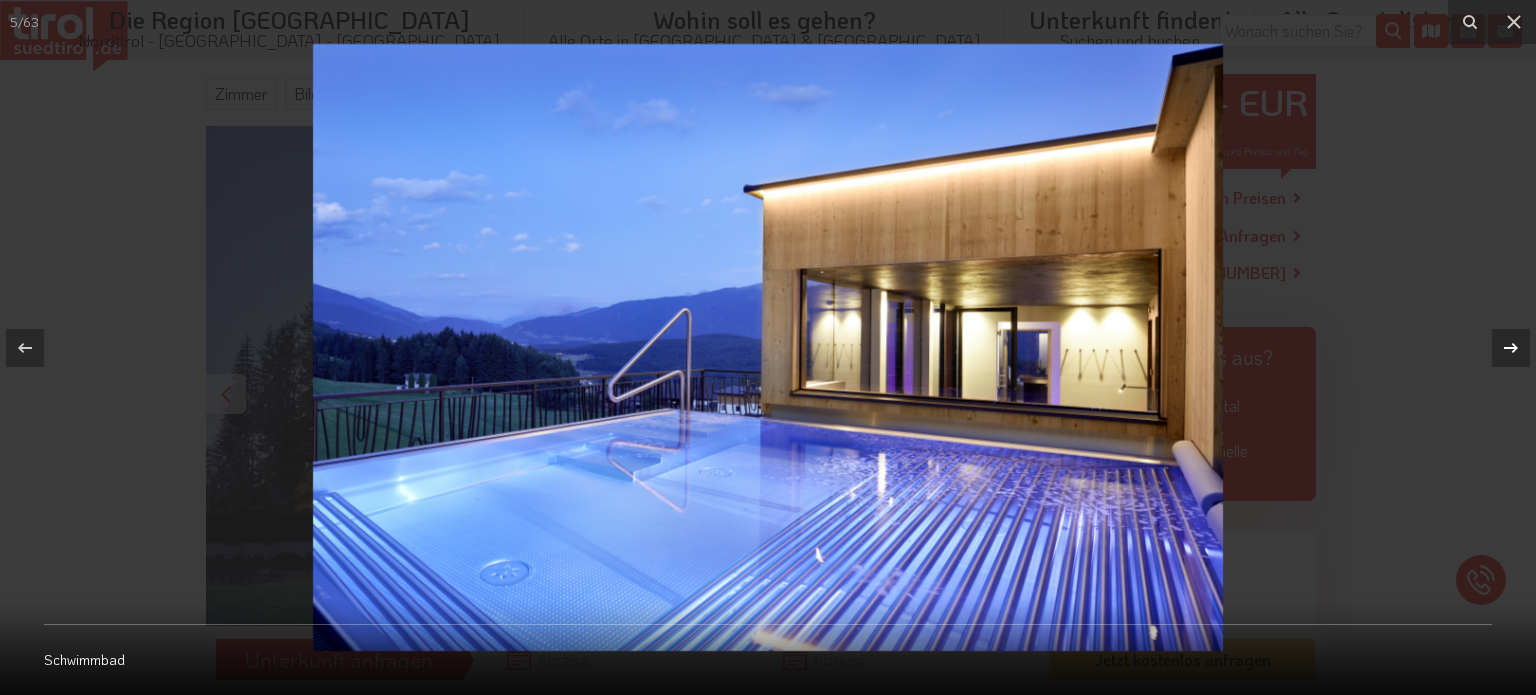 click 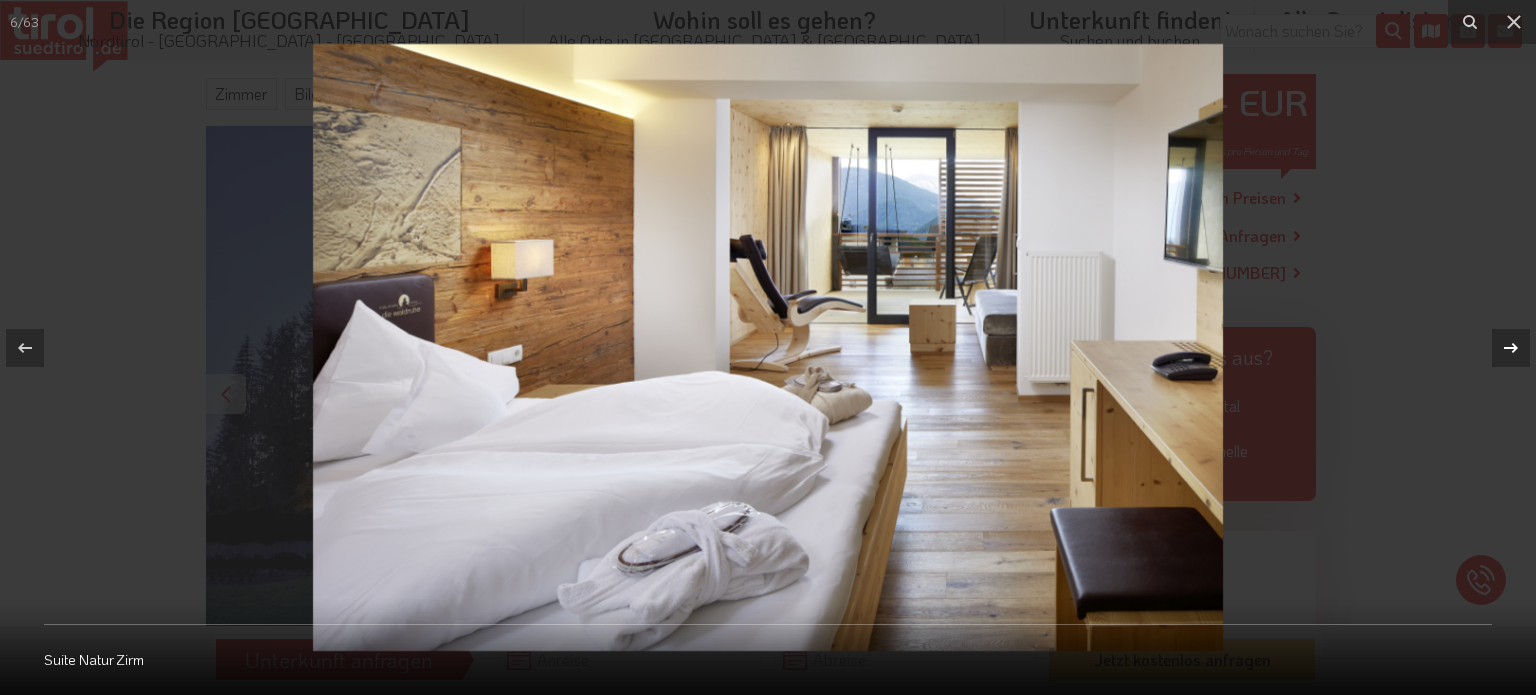 click 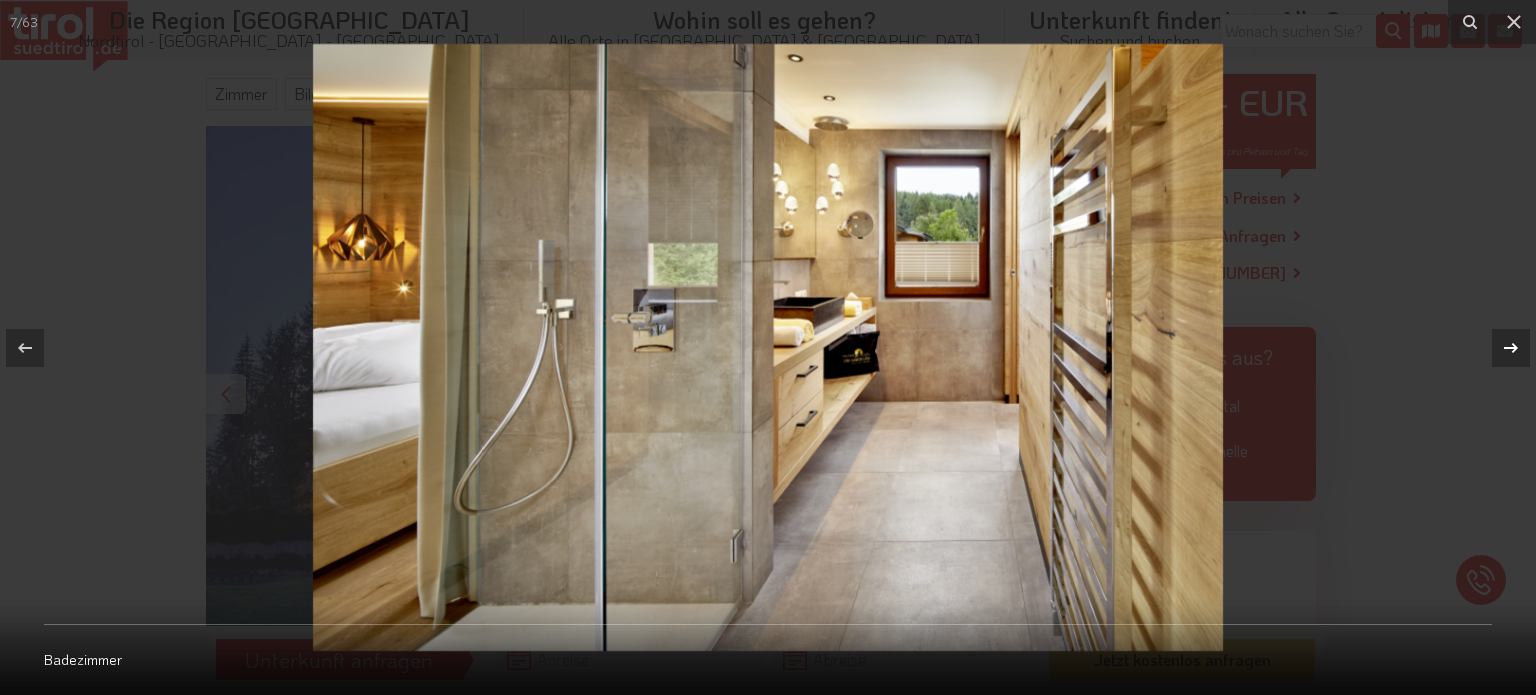 click 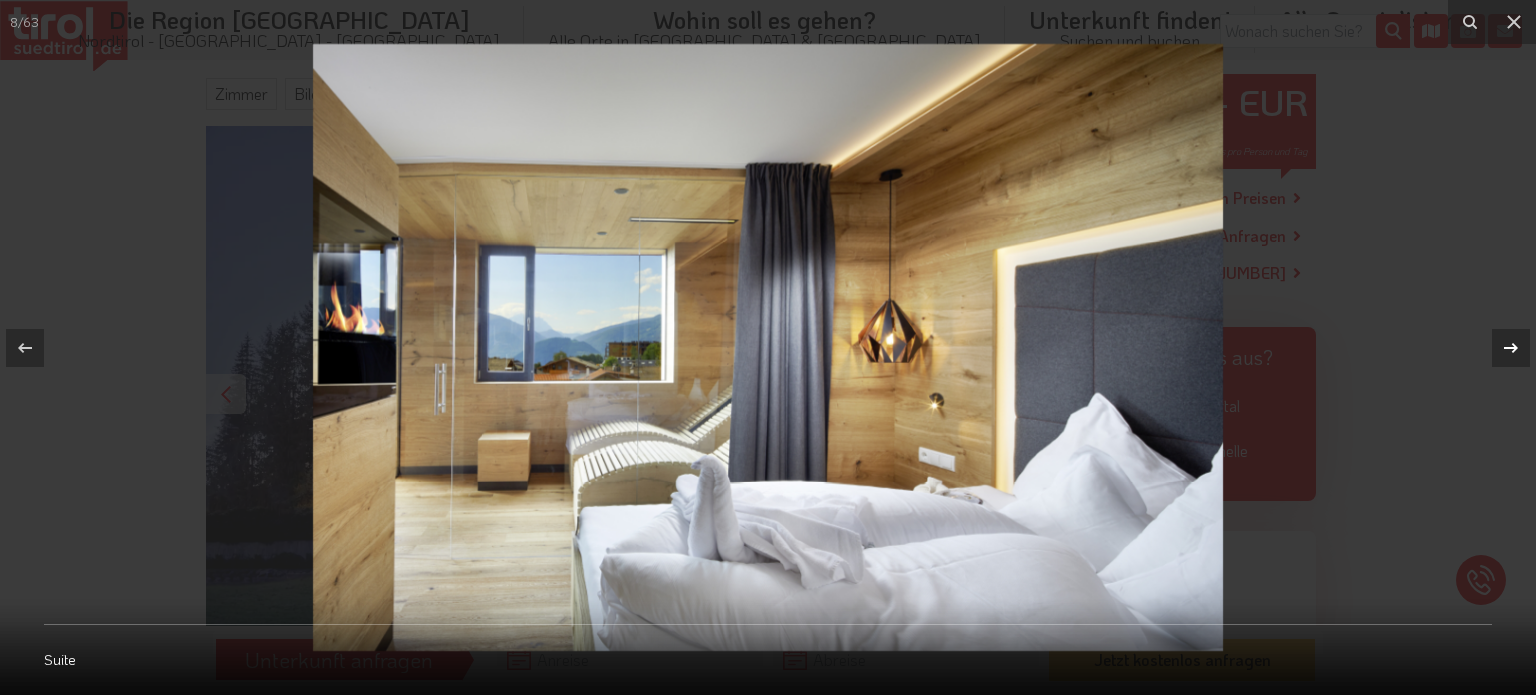 click 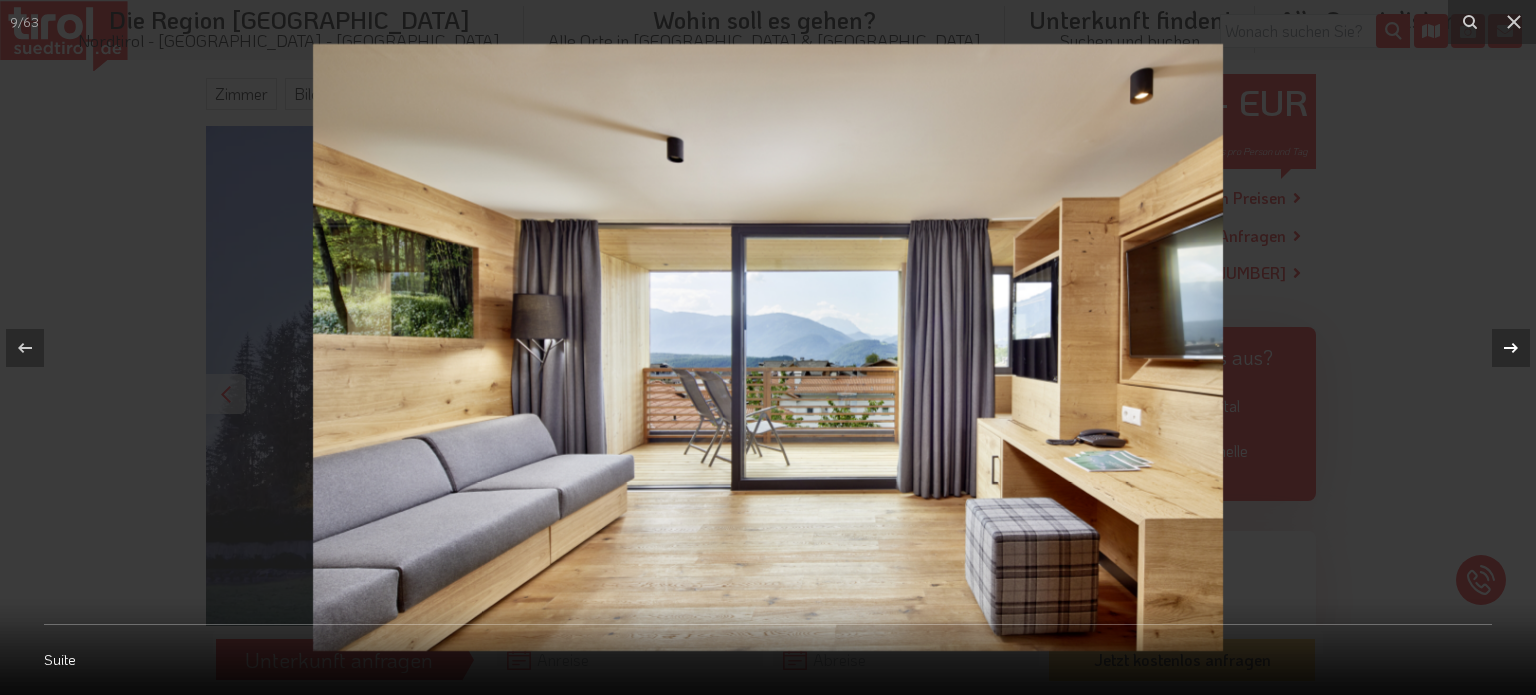click 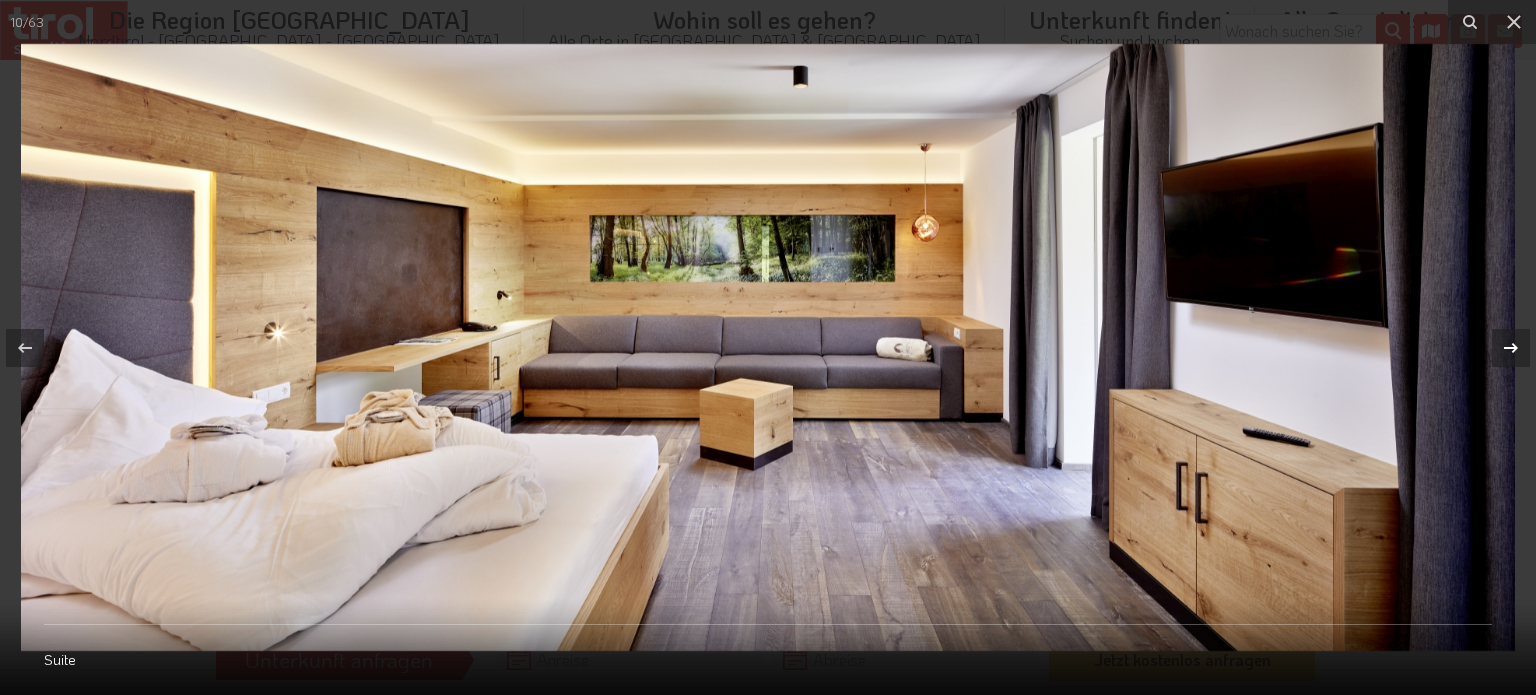 click 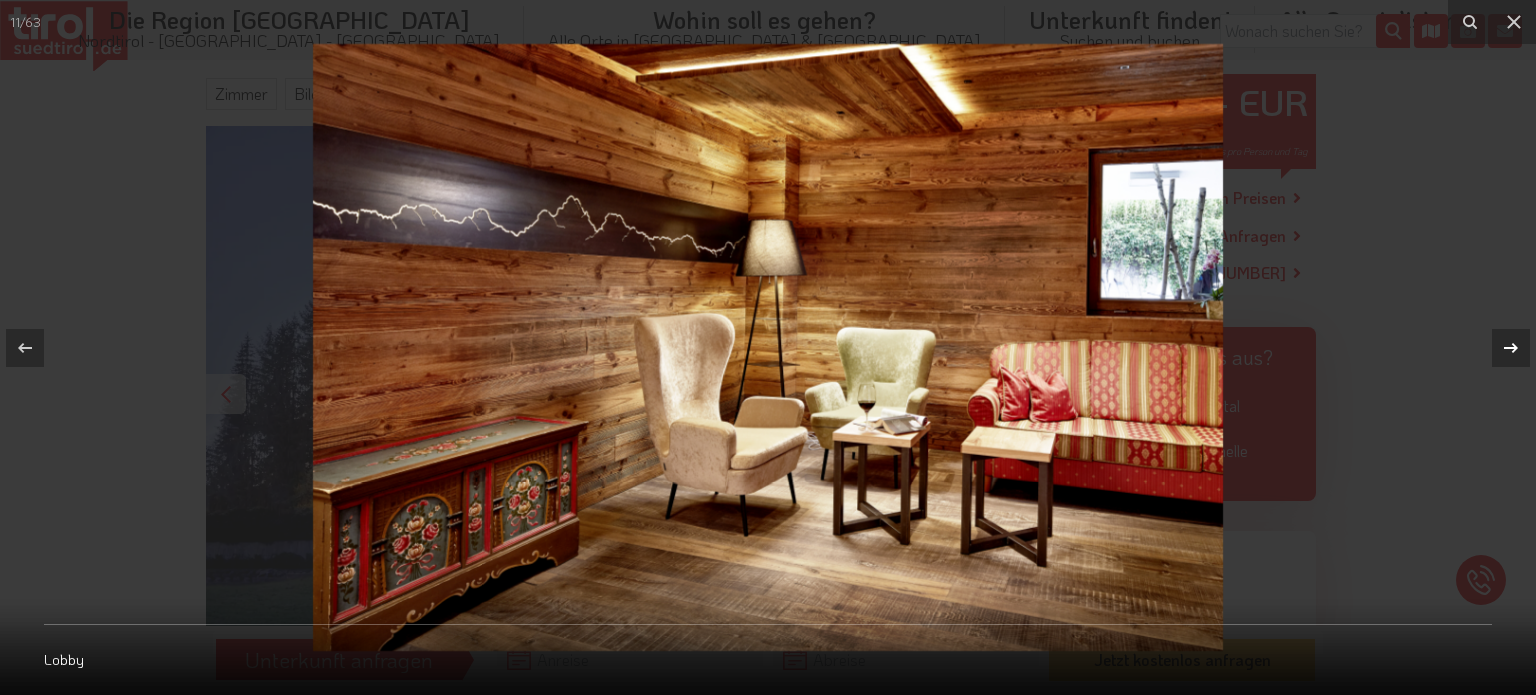 click 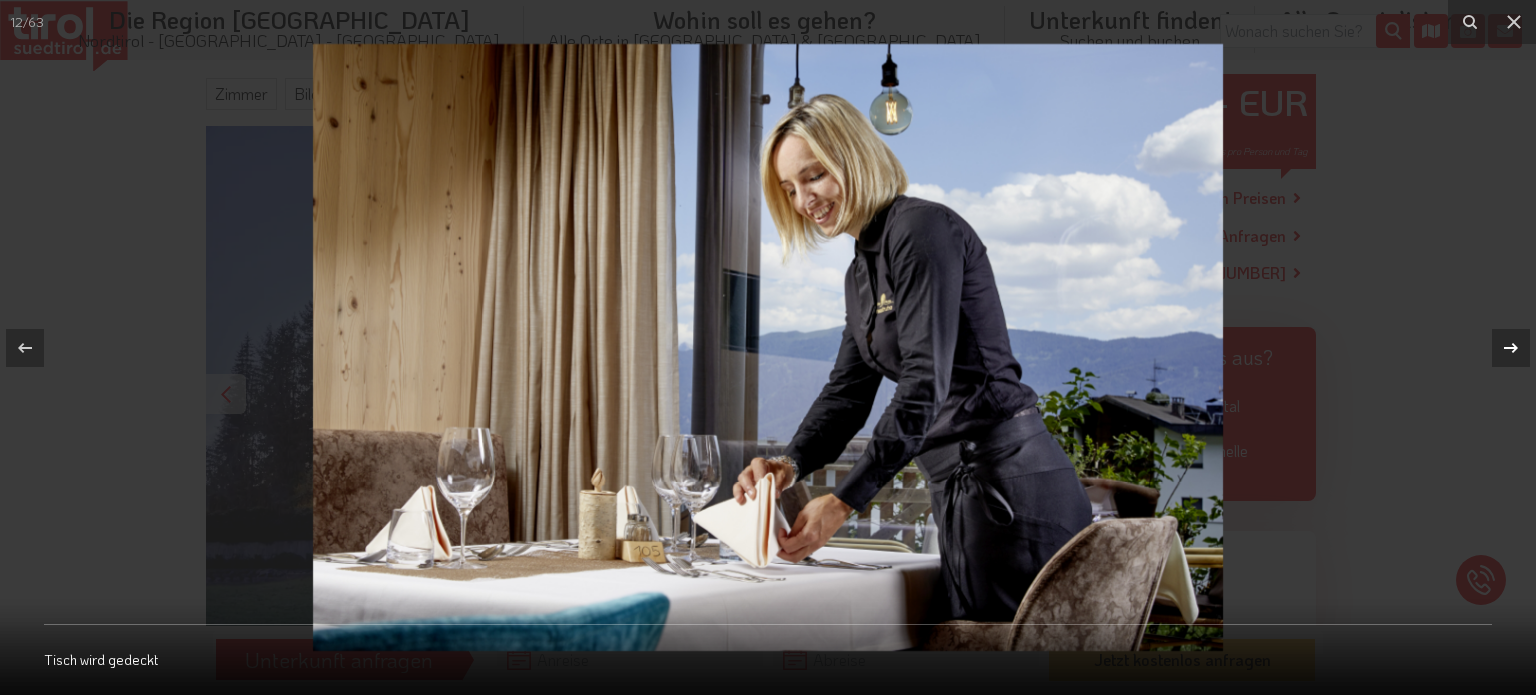 click 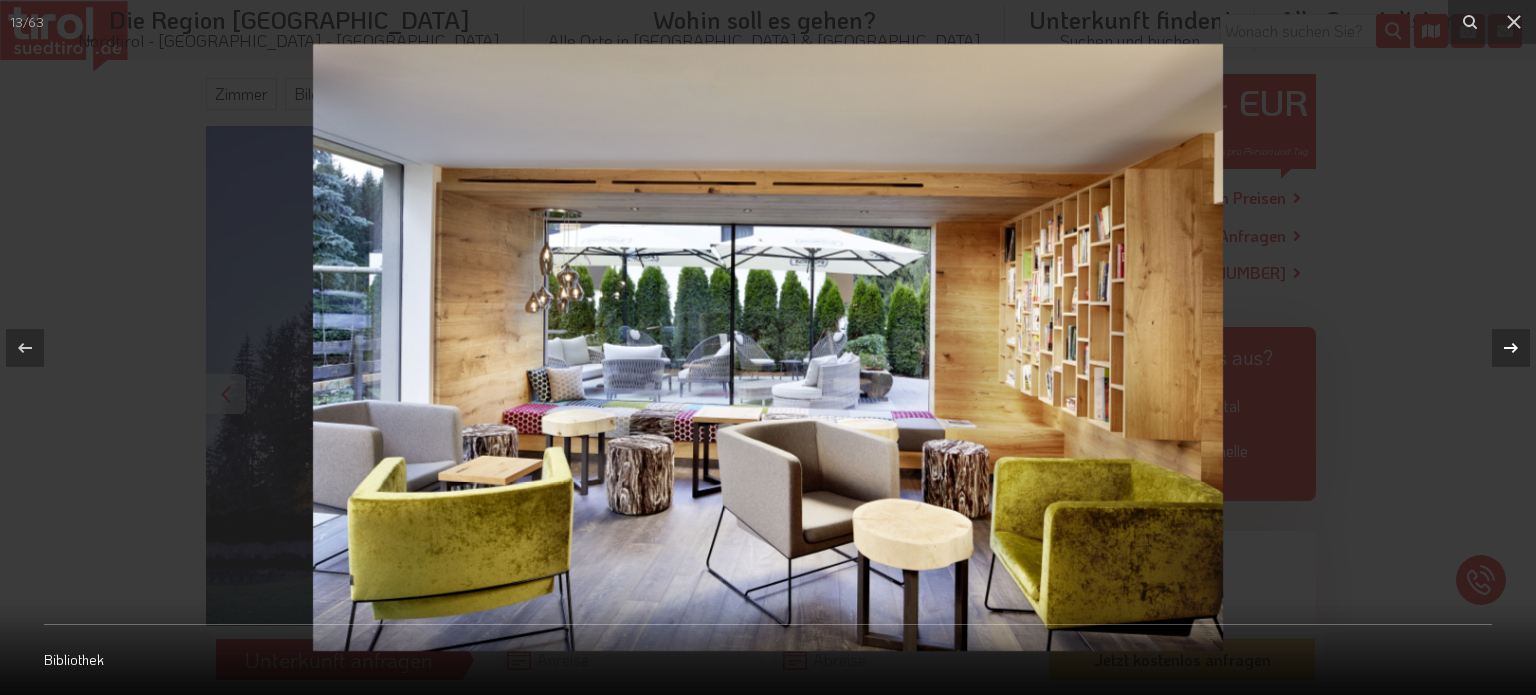 click 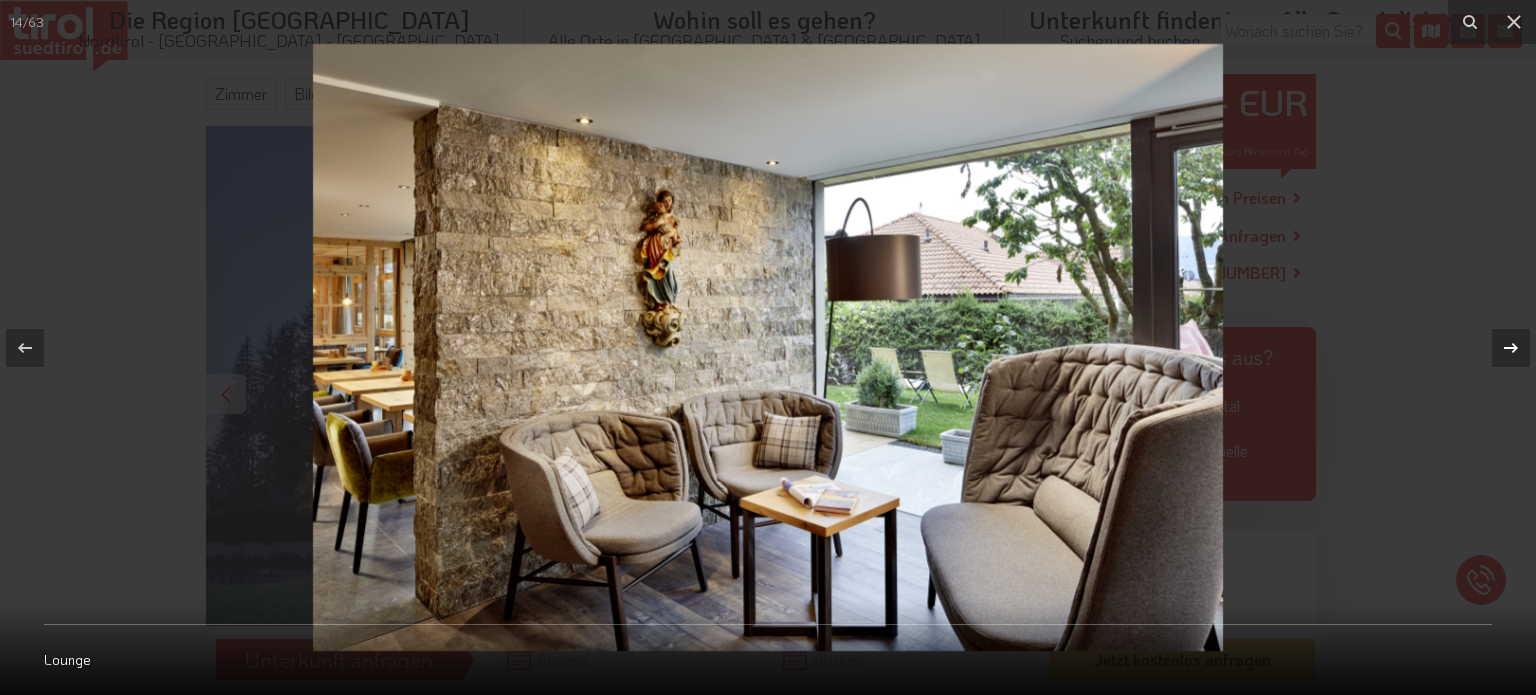 click 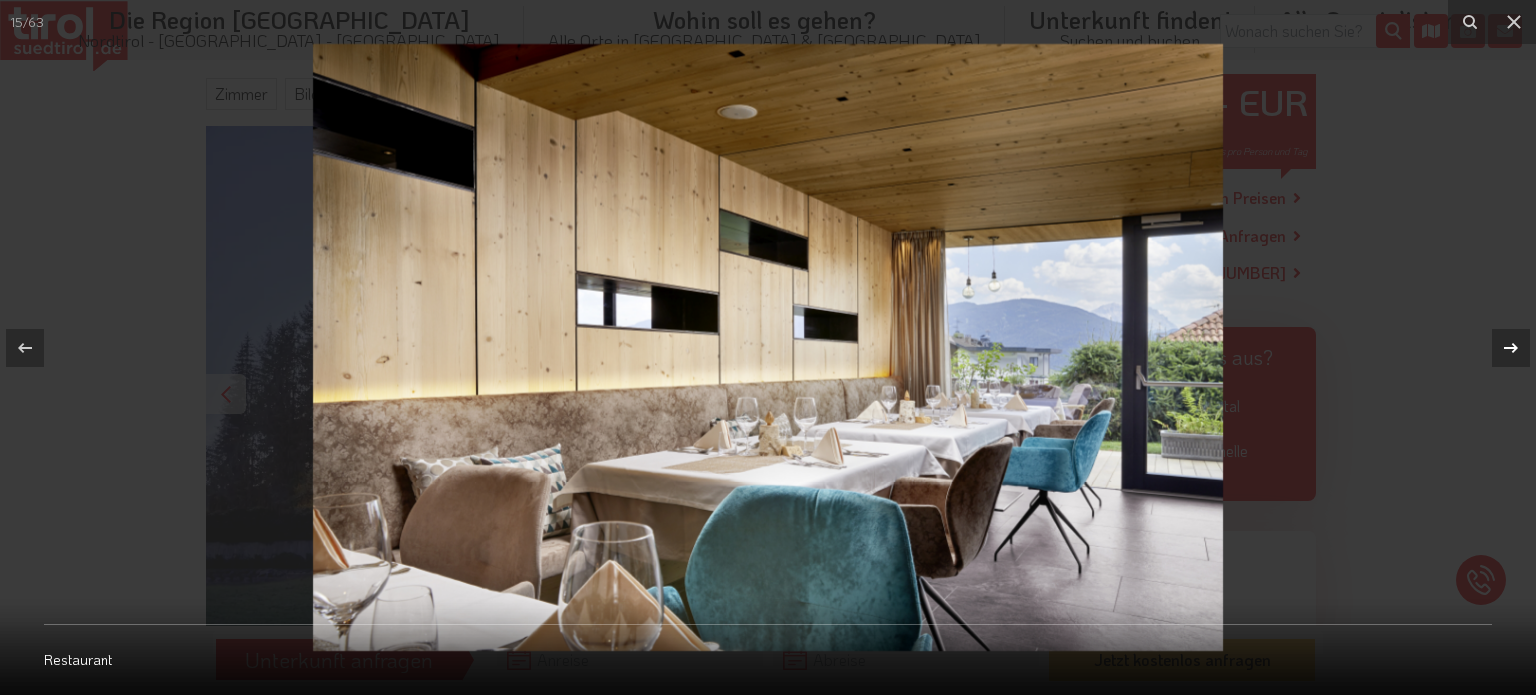 click 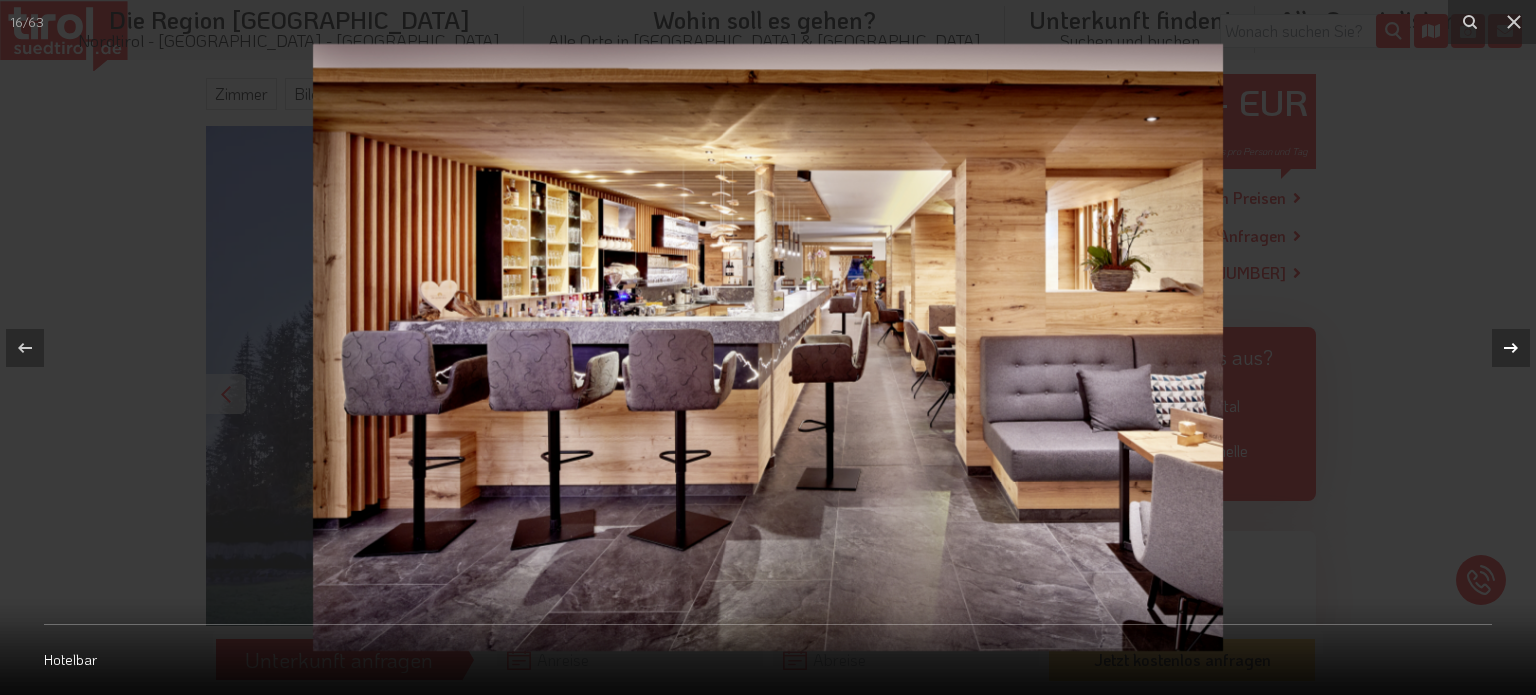 click 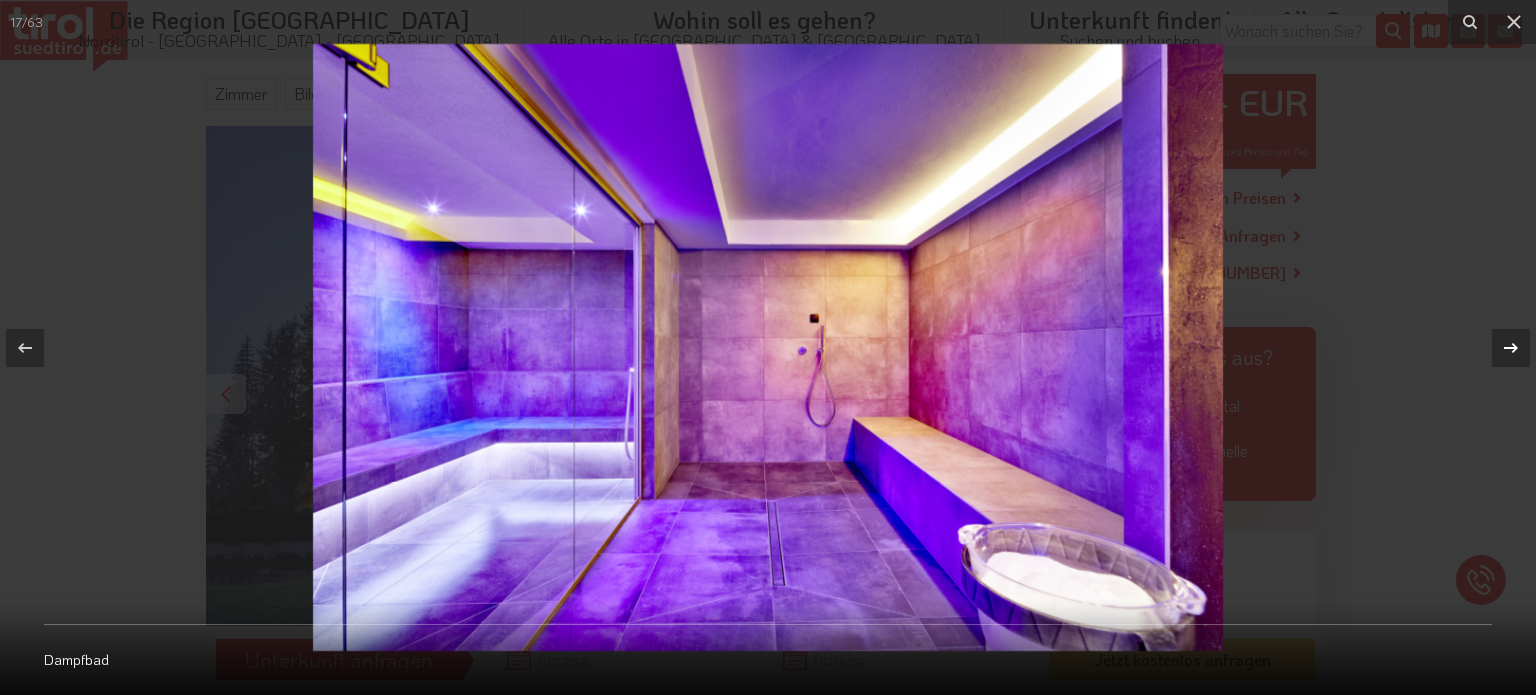 click 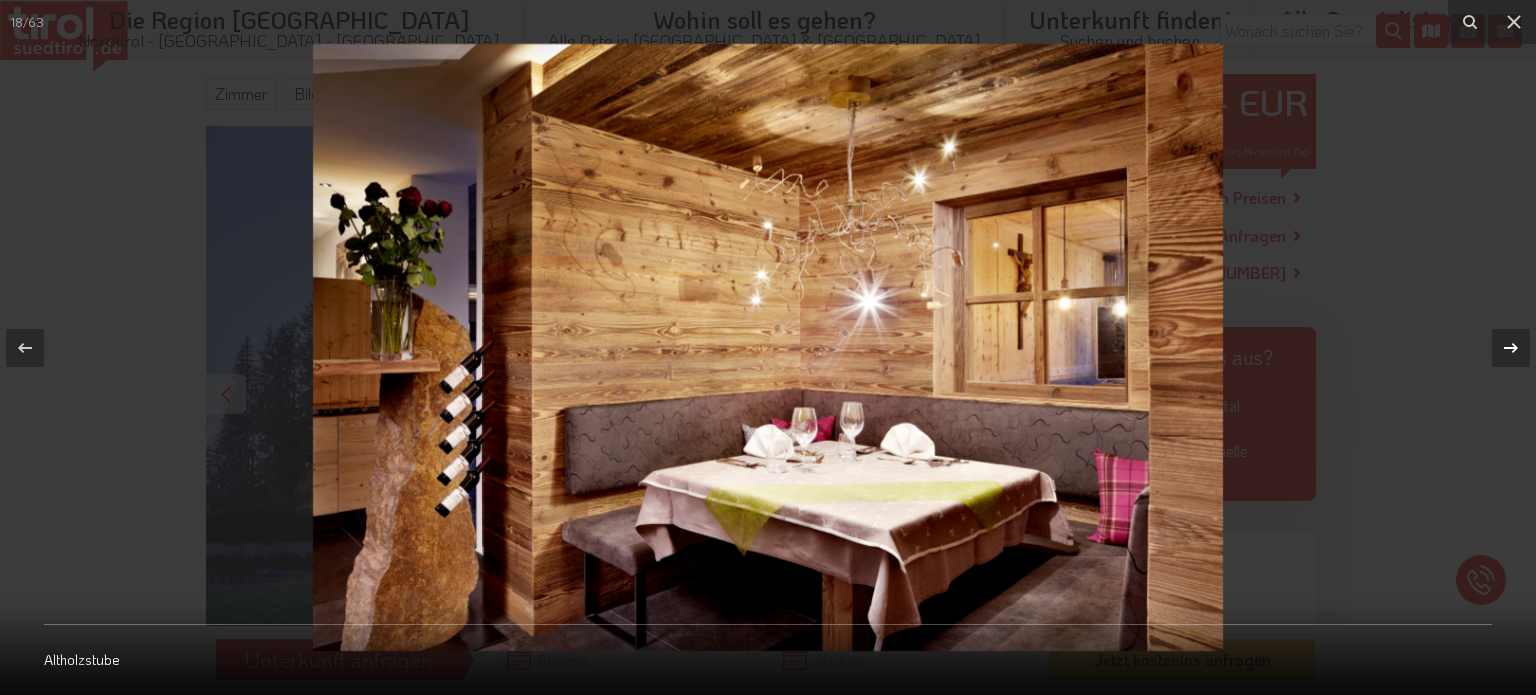 click 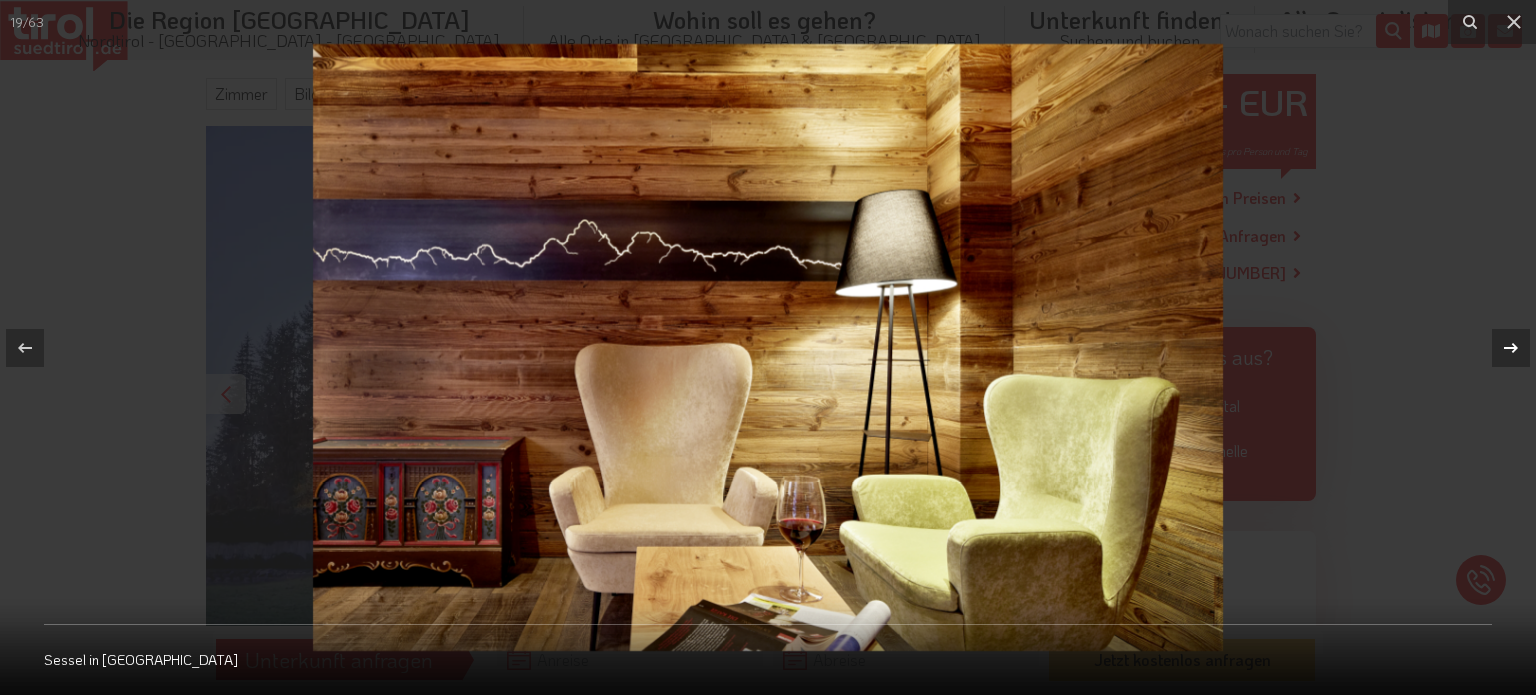 click 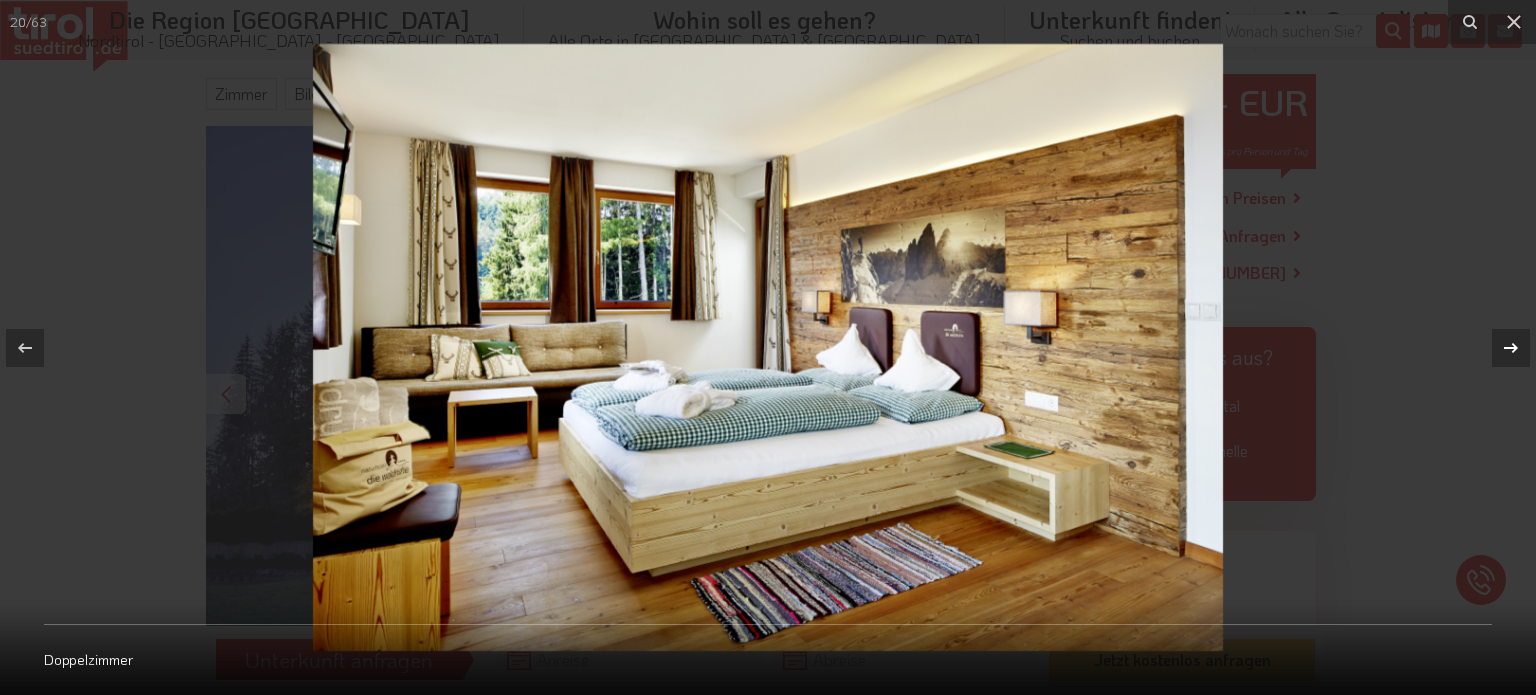 click 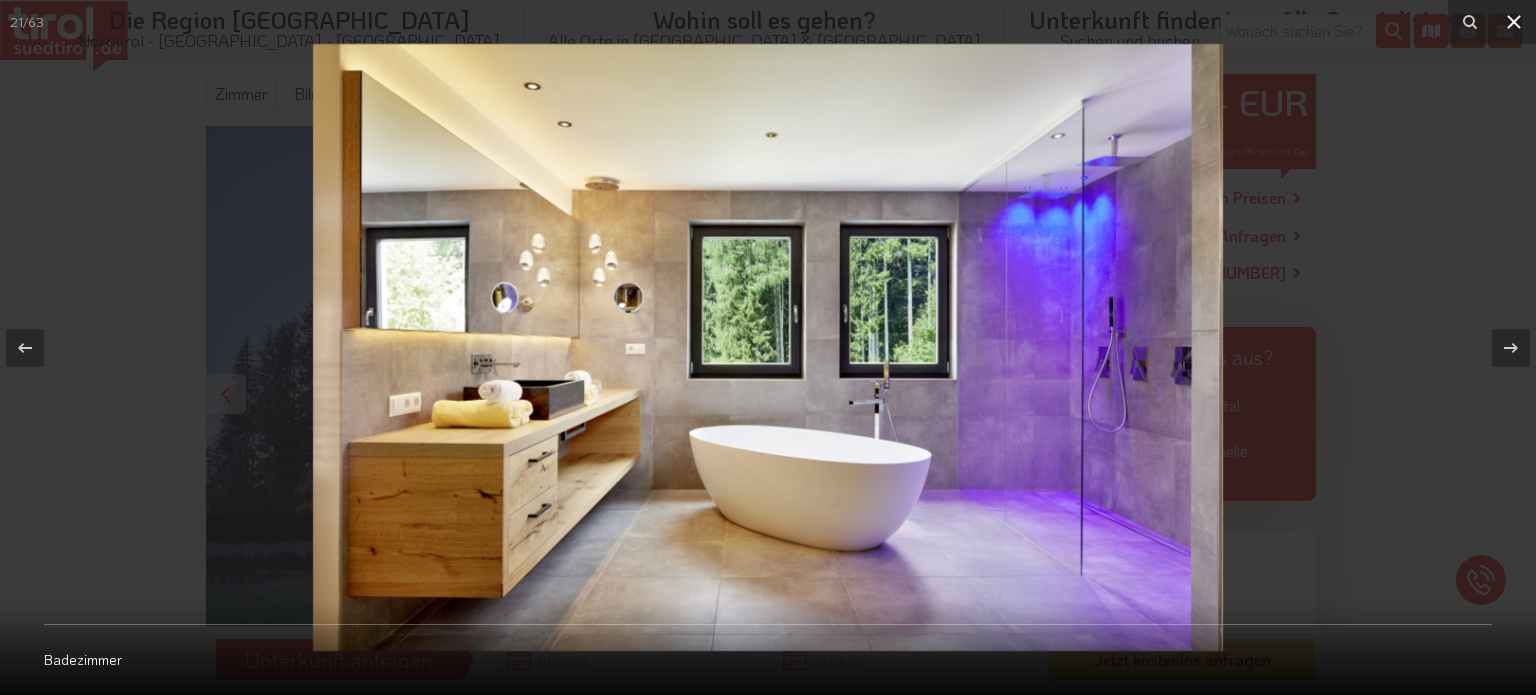 click 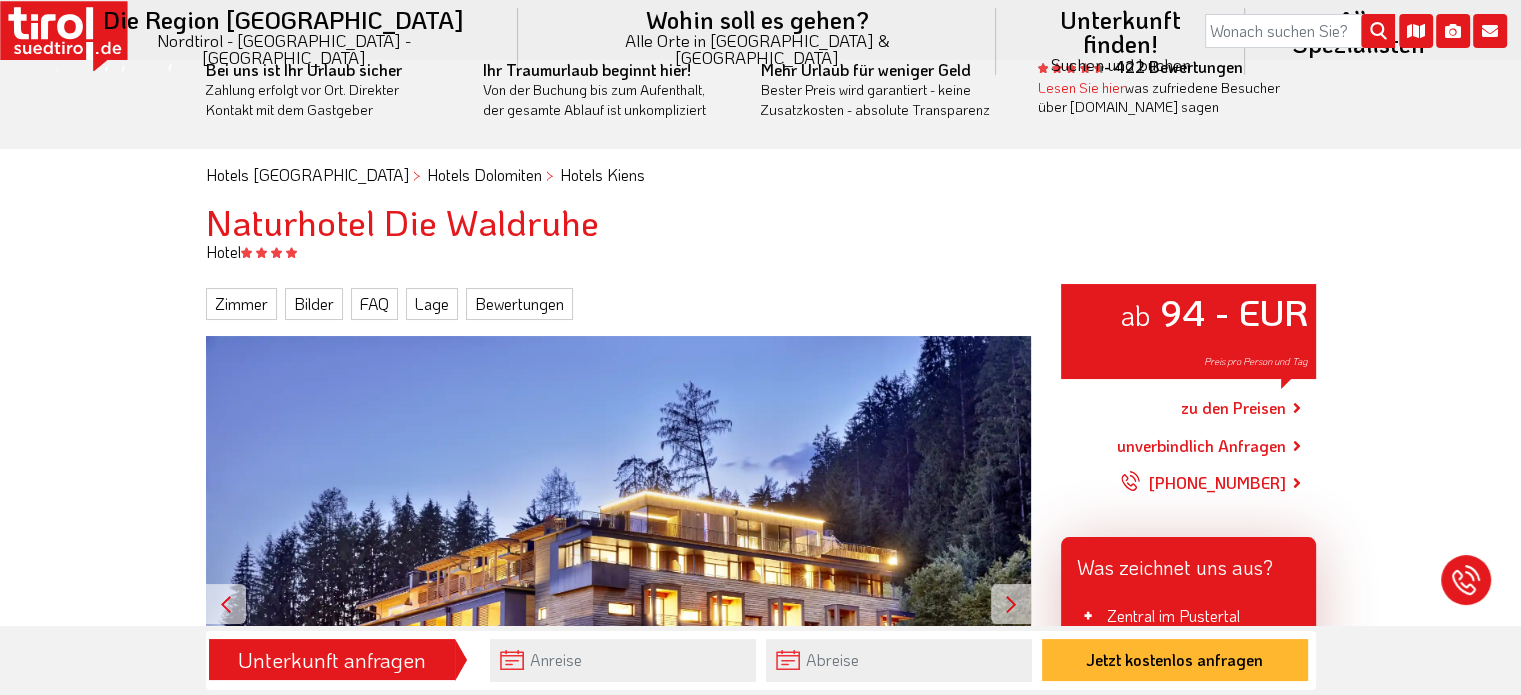 scroll, scrollTop: 52, scrollLeft: 0, axis: vertical 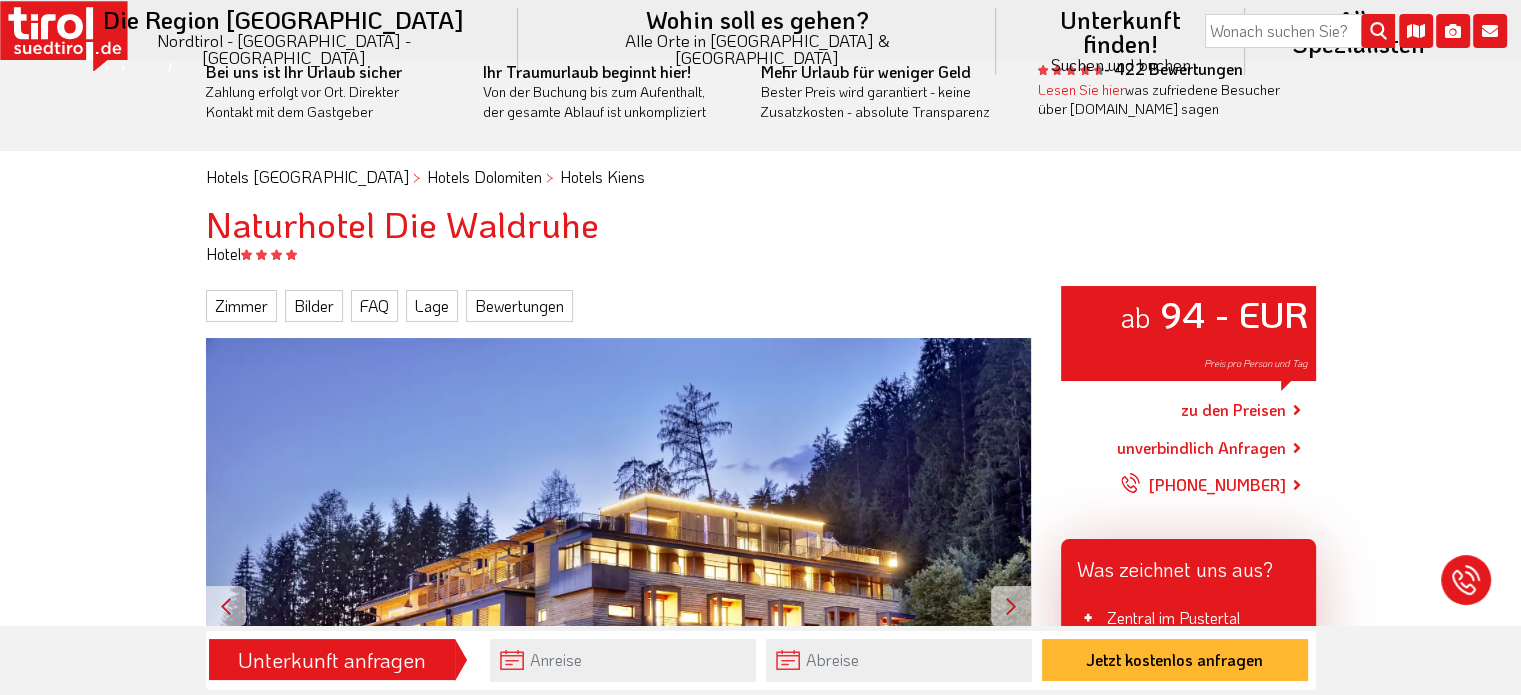 click on "zu den Preisen" at bounding box center (1233, 410) 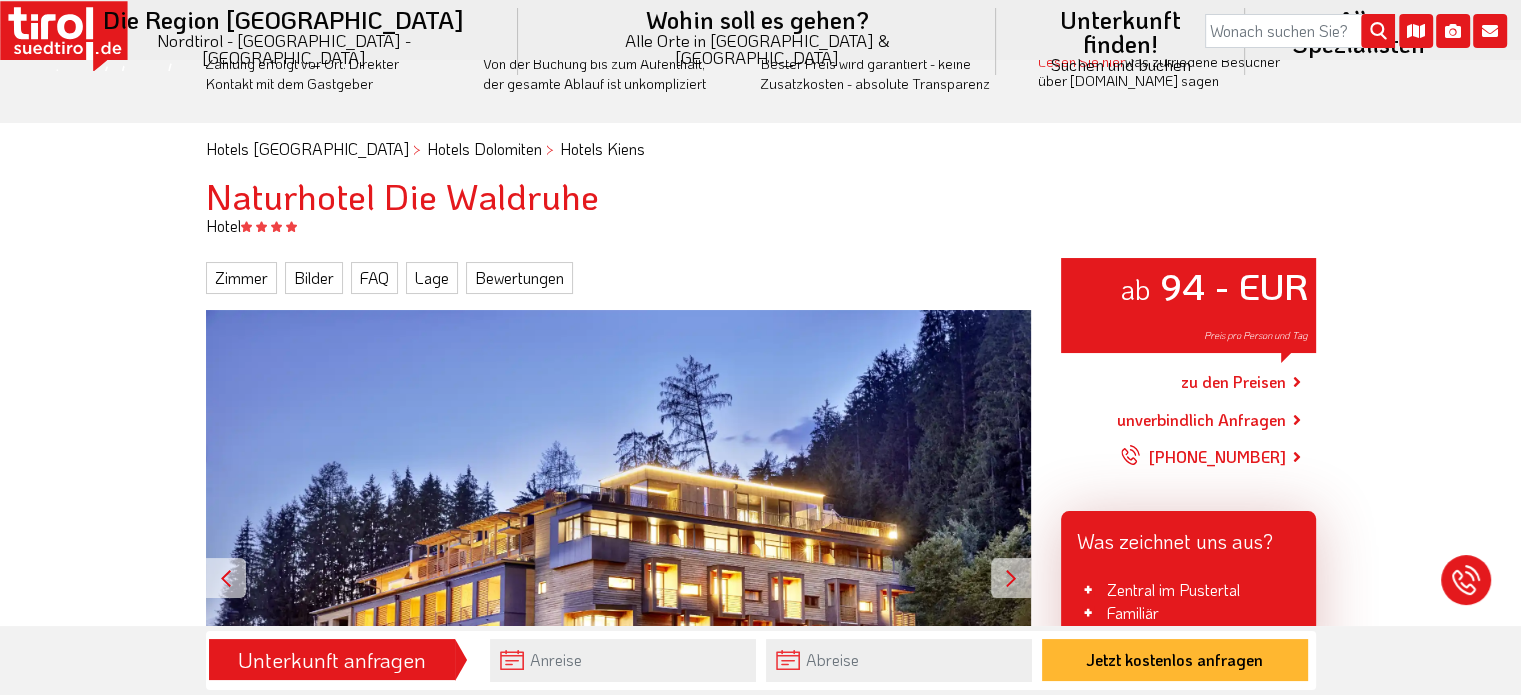 scroll, scrollTop: 0, scrollLeft: 0, axis: both 